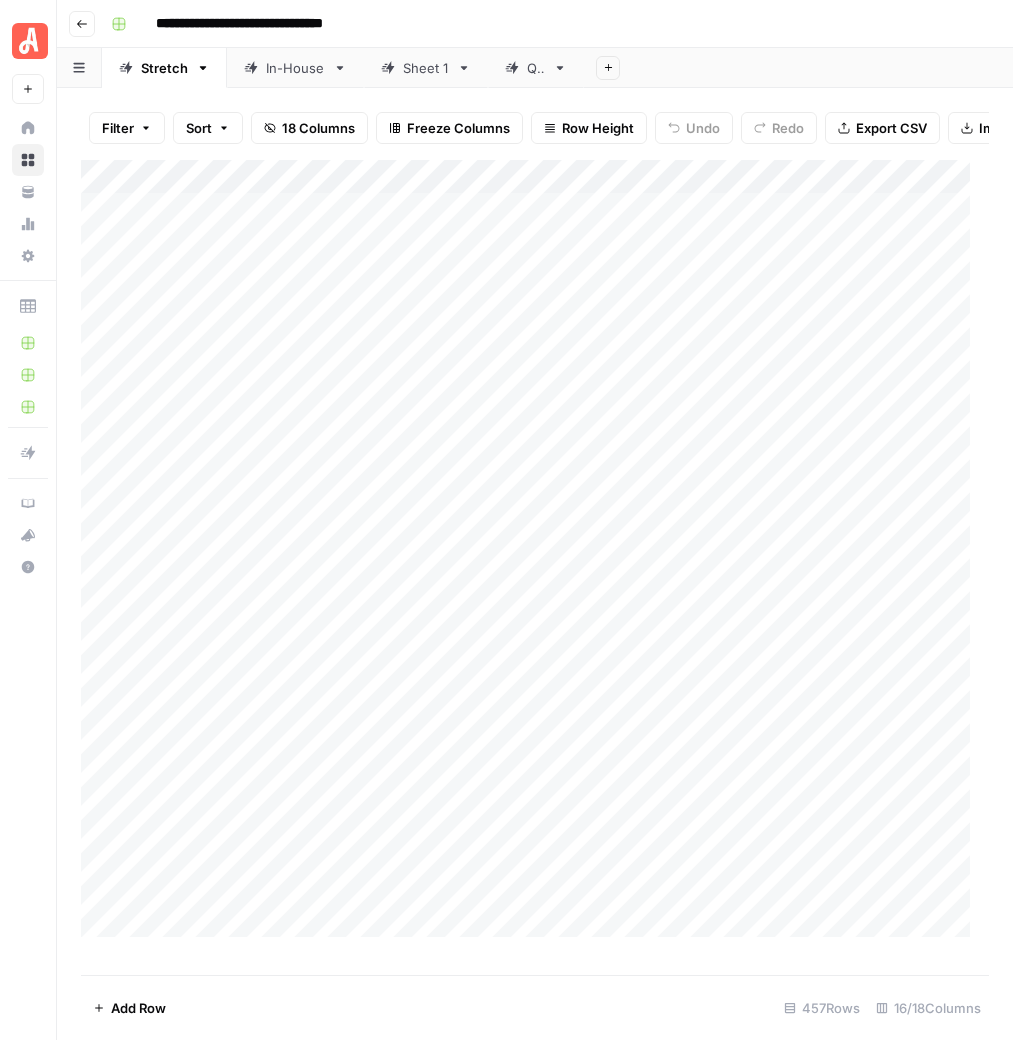 scroll, scrollTop: 0, scrollLeft: 0, axis: both 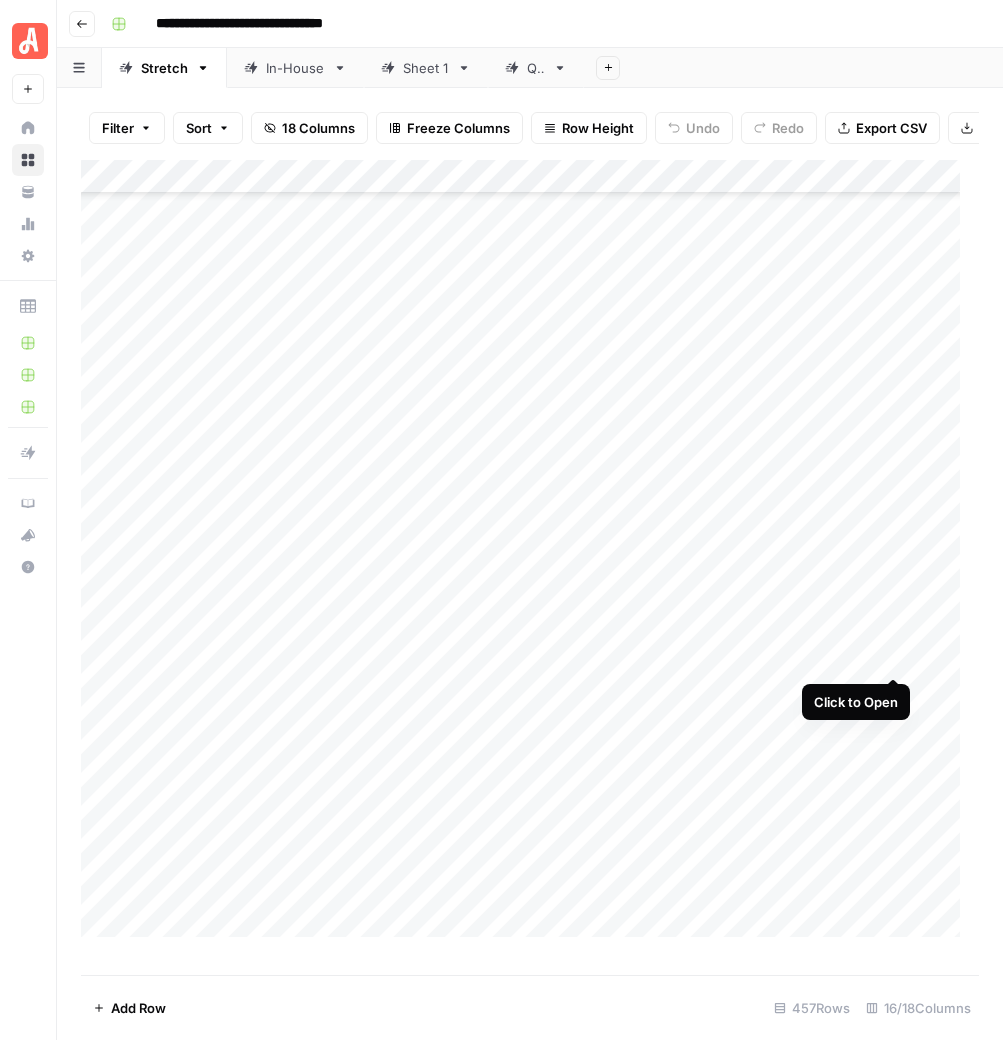 click on "Add Column" at bounding box center [530, 558] 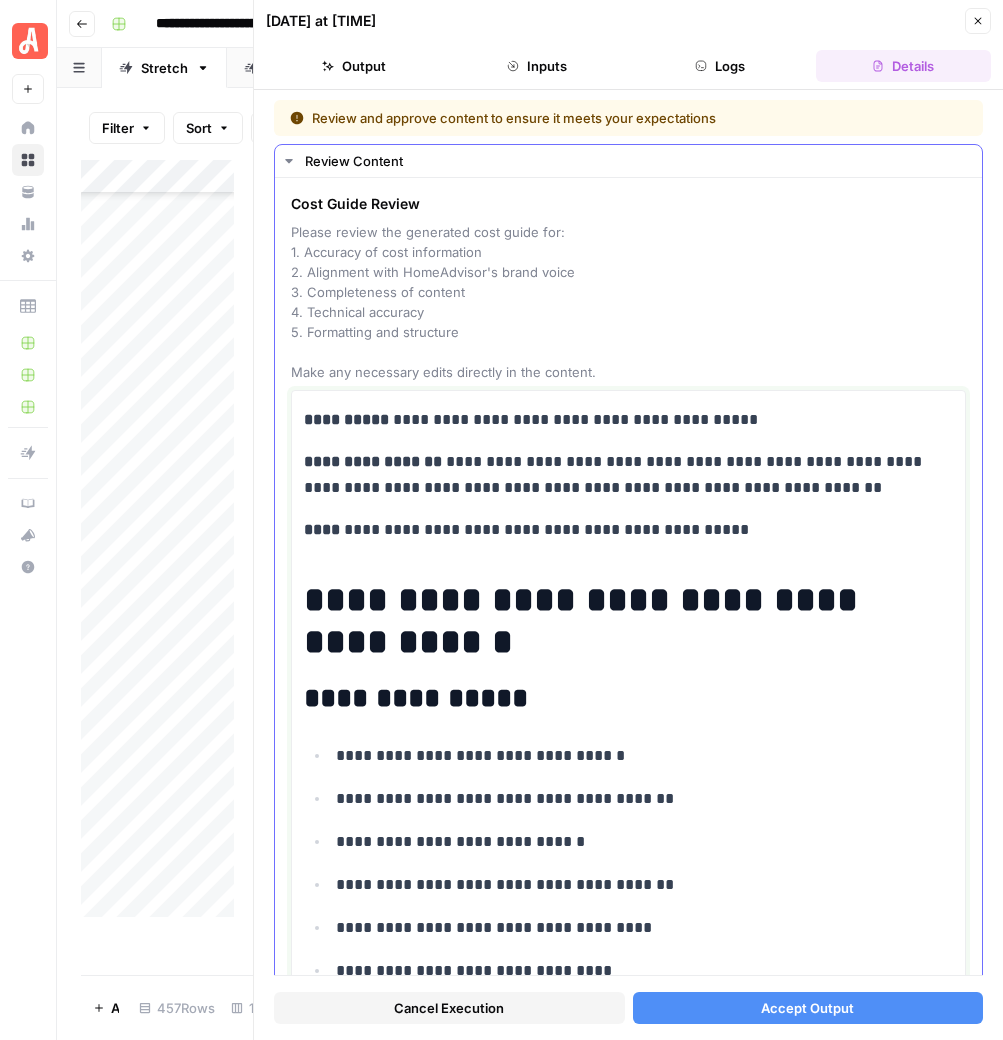 click on "**********" at bounding box center (346, 419) 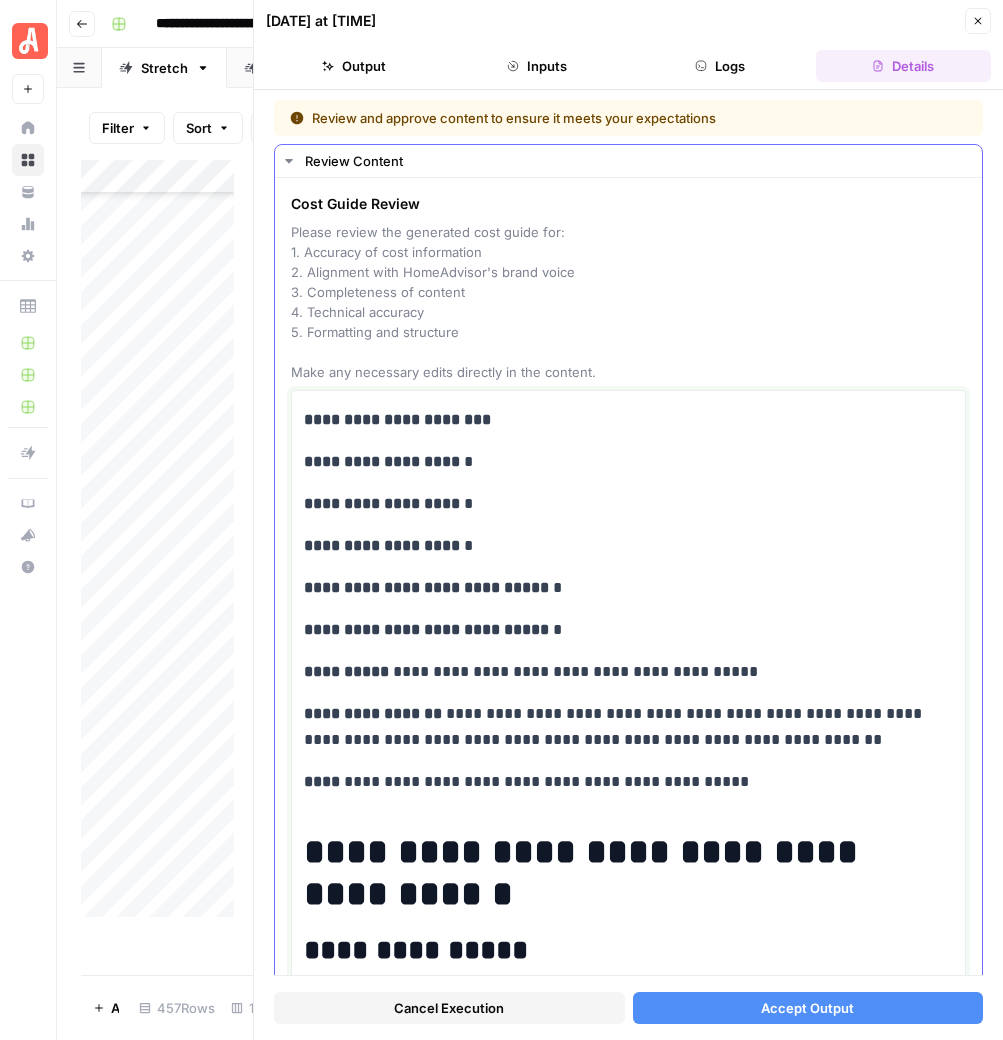 click on "**********" at bounding box center (619, 462) 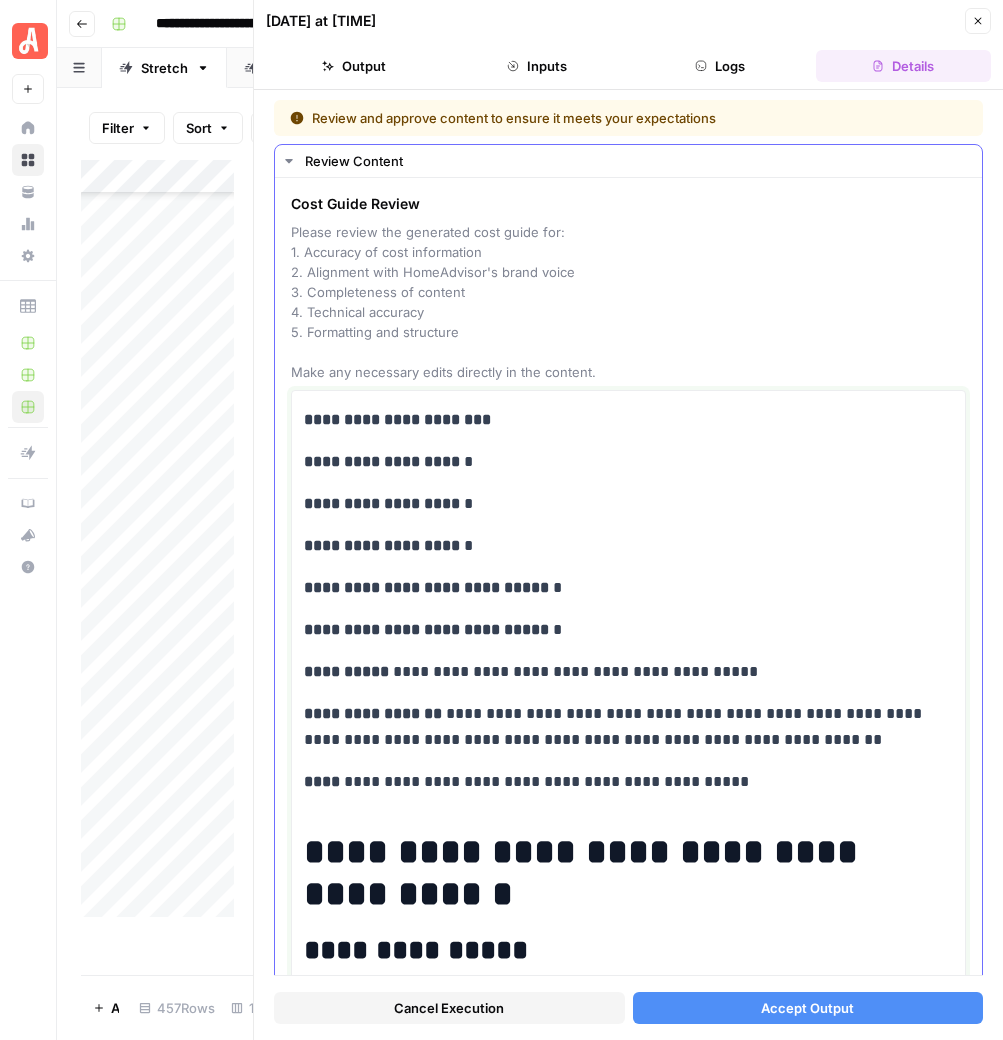 click on "**********" at bounding box center [619, 462] 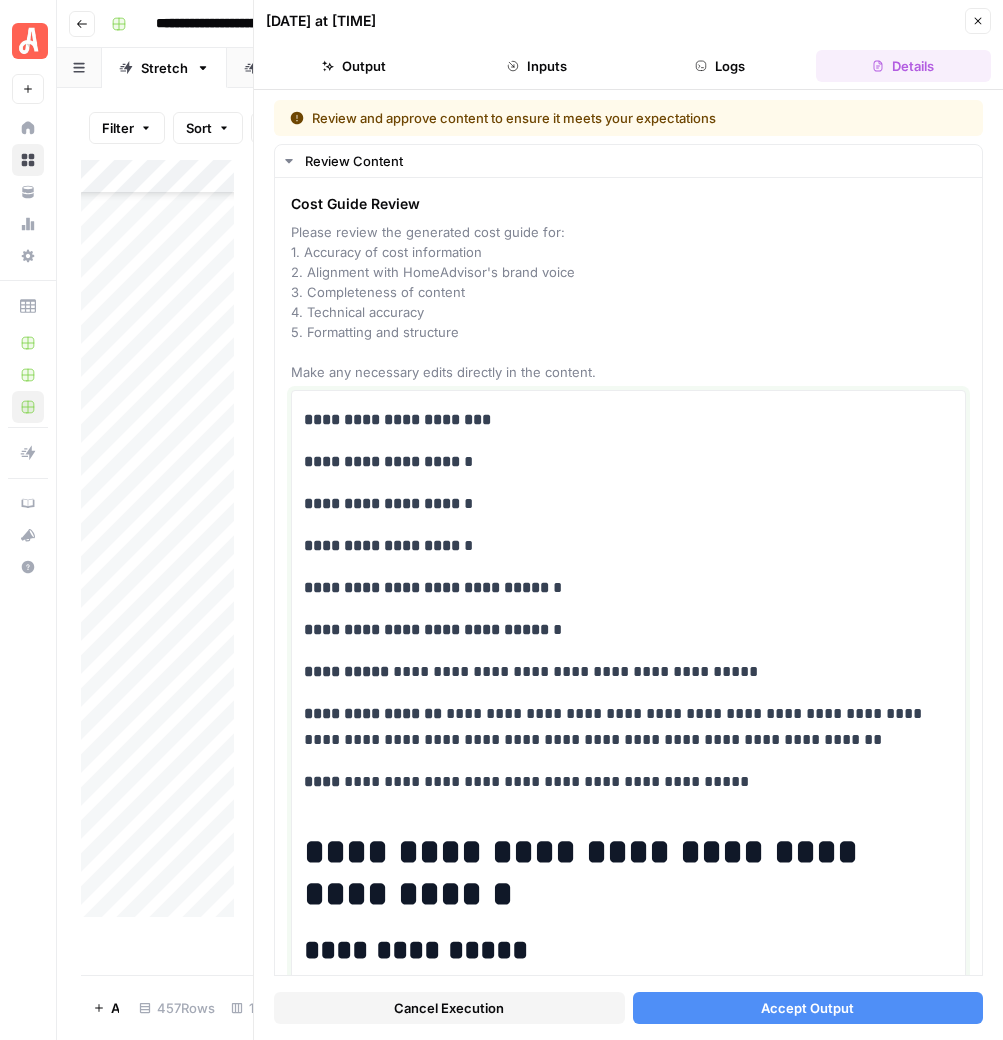 type 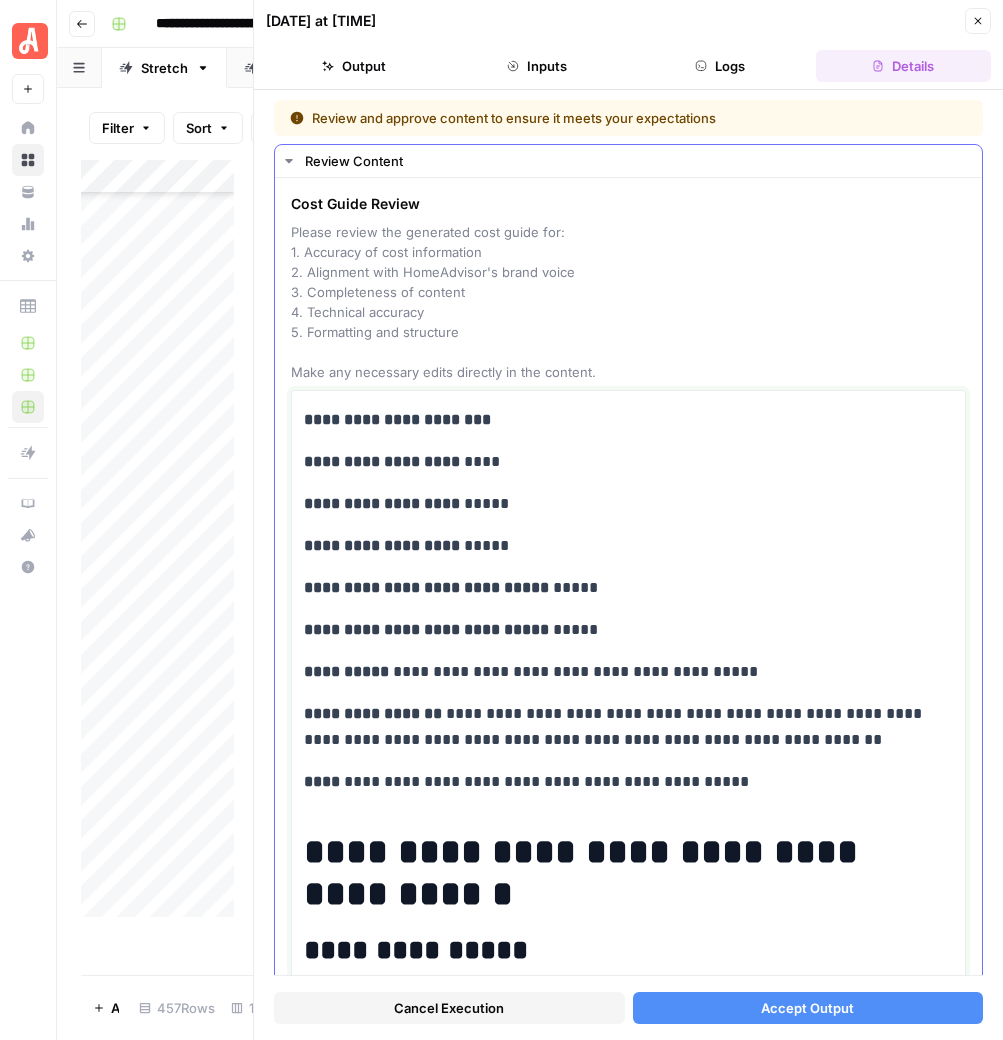 drag, startPoint x: 751, startPoint y: 674, endPoint x: 325, endPoint y: 669, distance: 426.02933 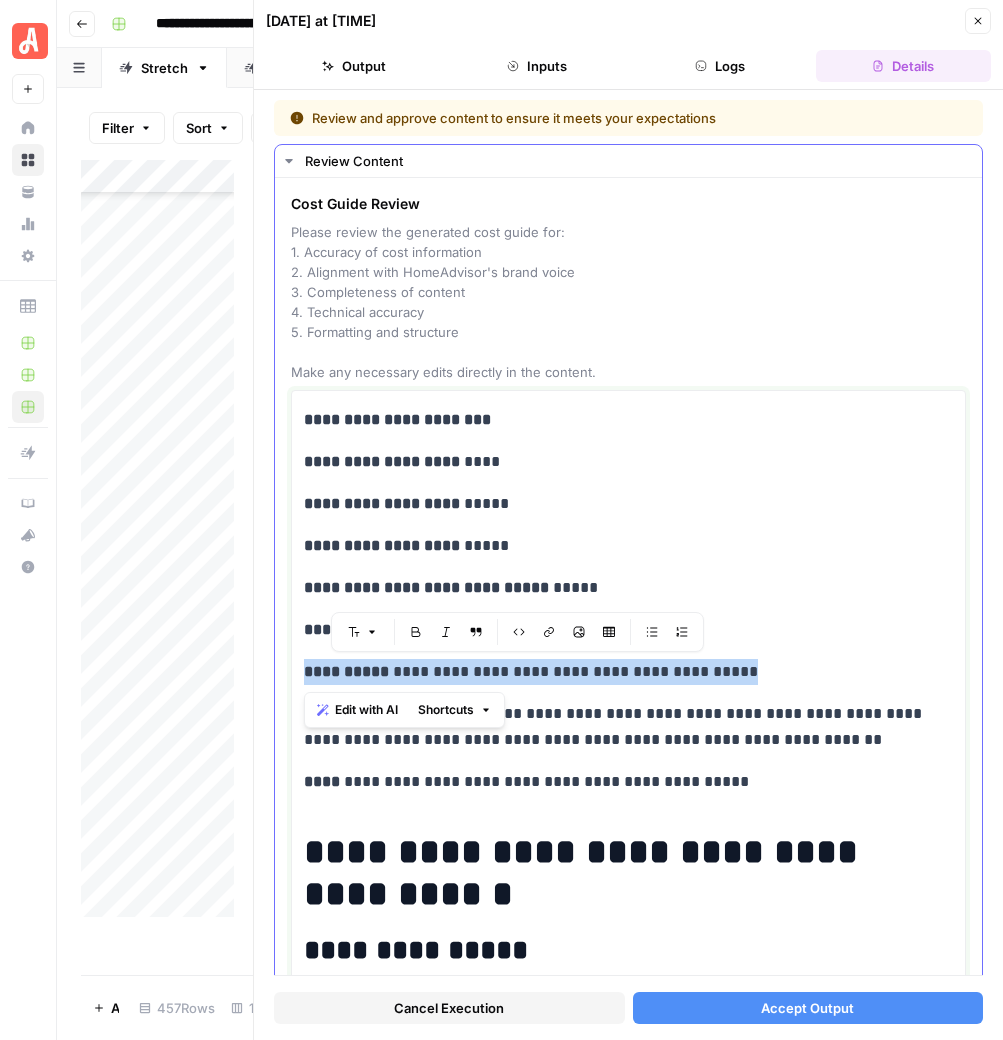 drag, startPoint x: 746, startPoint y: 664, endPoint x: 282, endPoint y: 663, distance: 464.00107 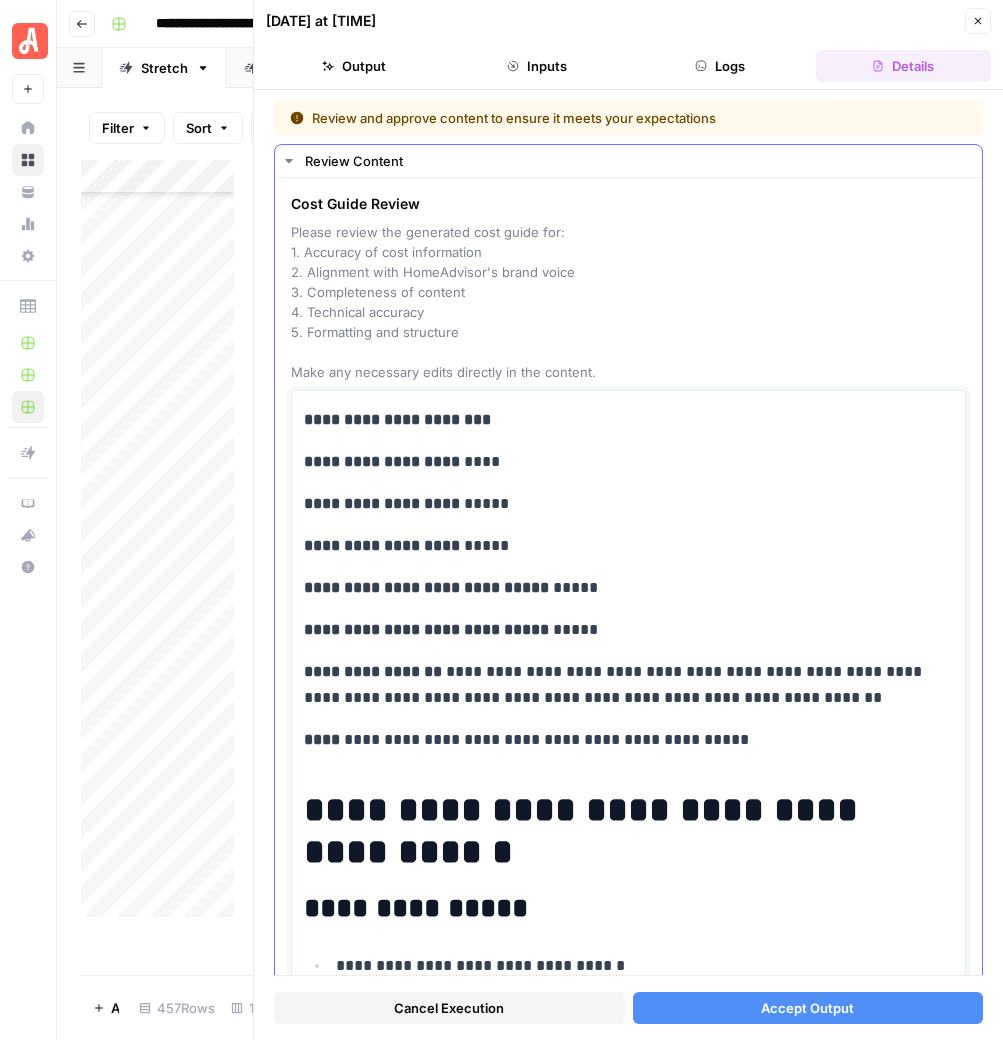click on "**********" at bounding box center (619, 685) 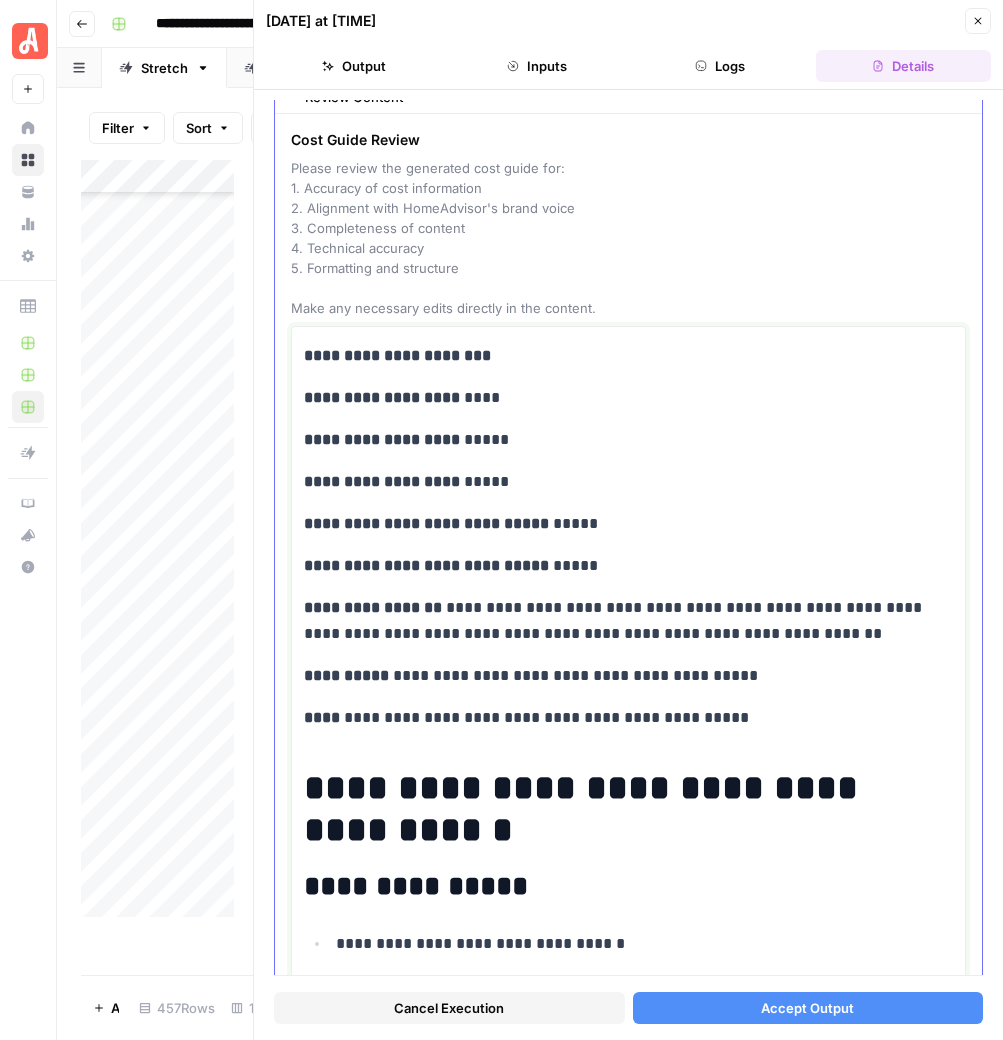 scroll, scrollTop: 125, scrollLeft: 0, axis: vertical 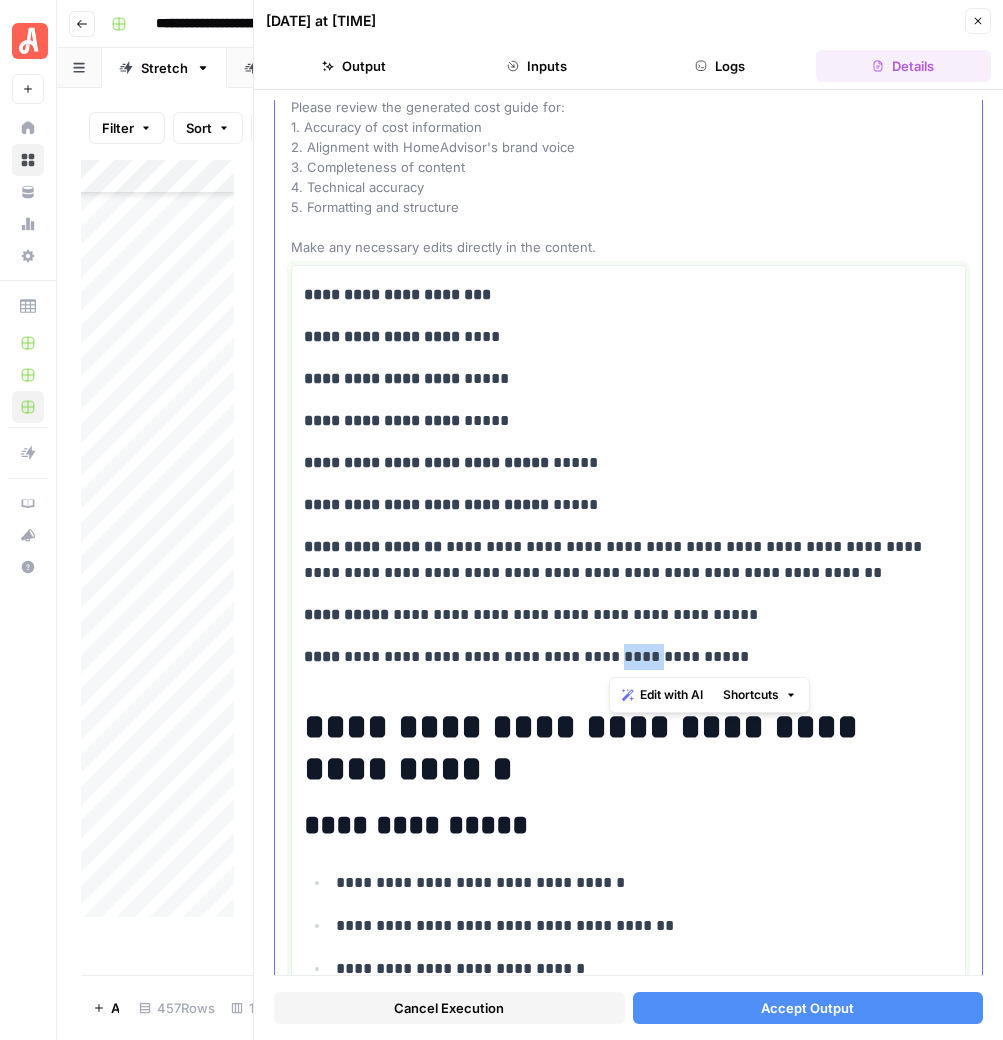 drag, startPoint x: 650, startPoint y: 656, endPoint x: 611, endPoint y: 658, distance: 39.051247 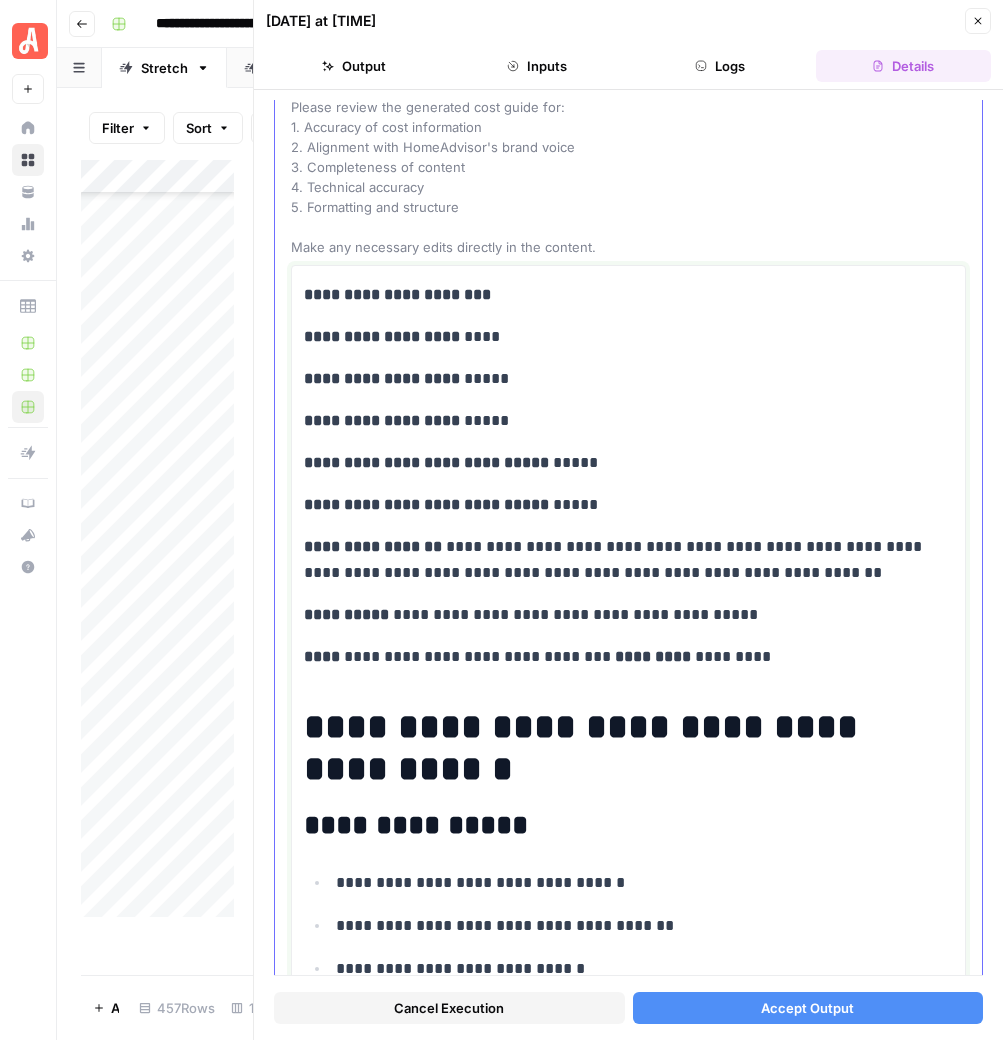 click on "**********" at bounding box center (619, 748) 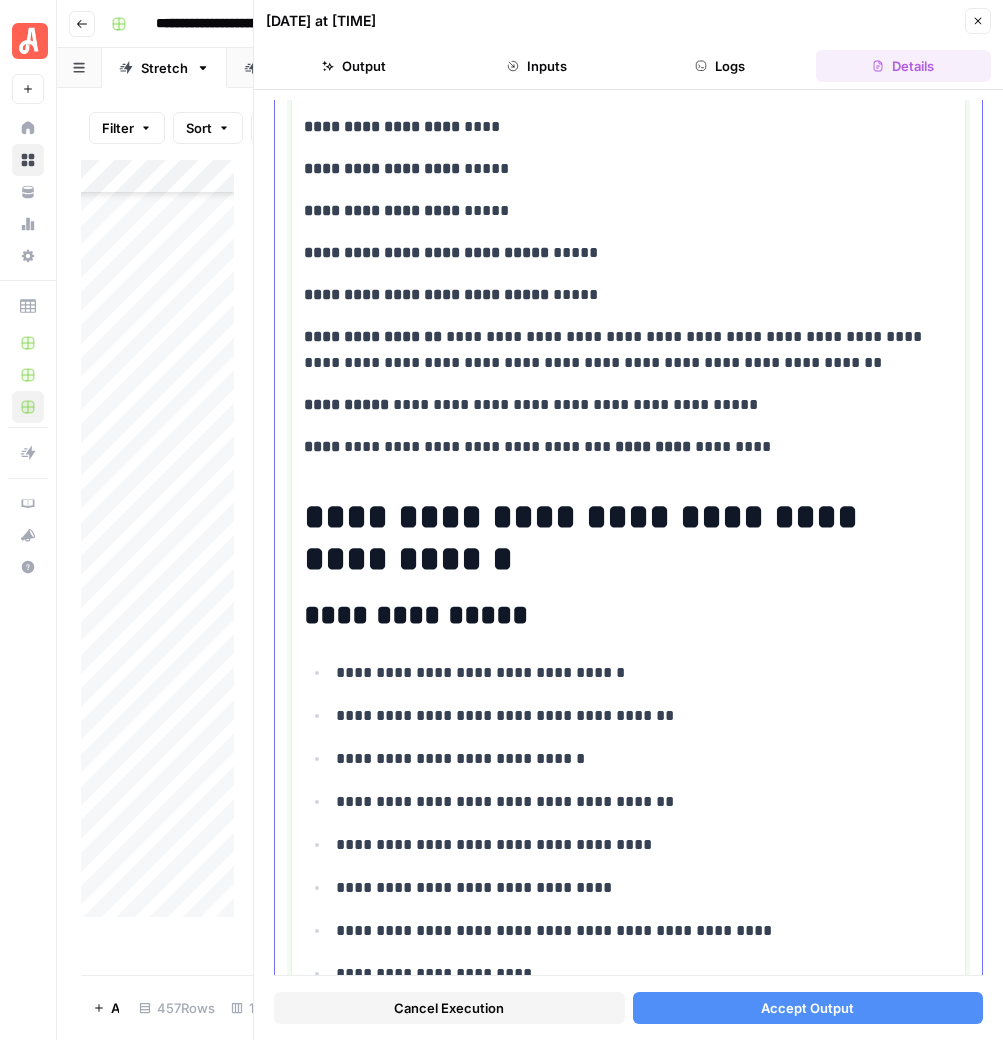 scroll, scrollTop: 375, scrollLeft: 0, axis: vertical 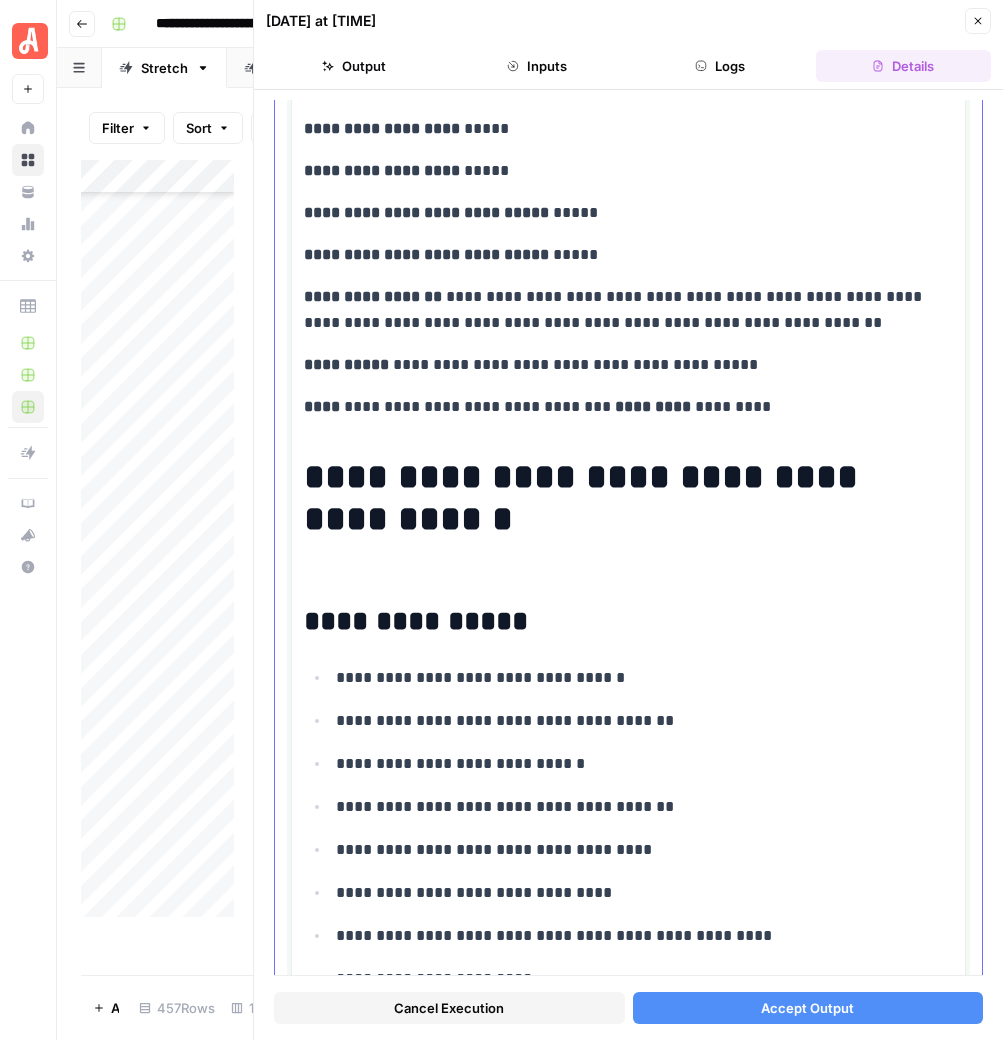 click at bounding box center [628, 573] 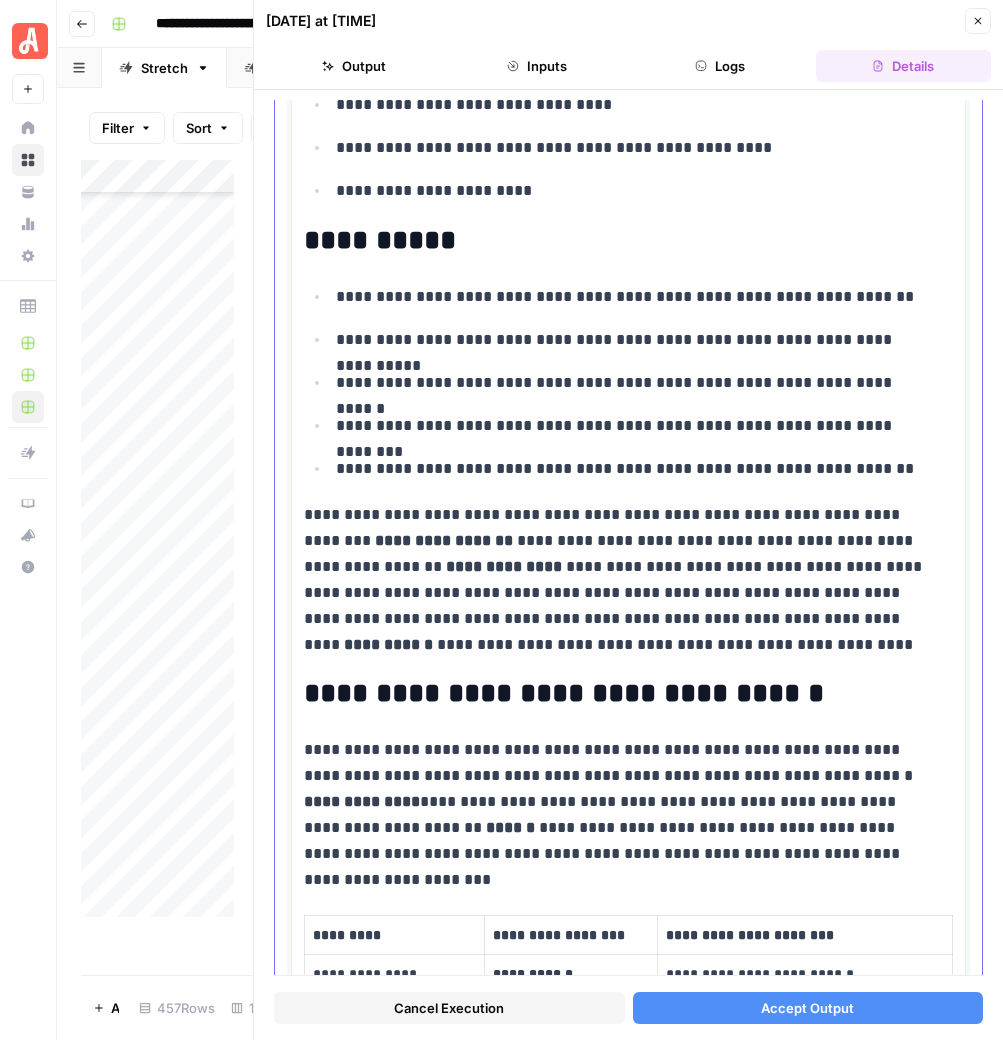scroll, scrollTop: 1250, scrollLeft: 0, axis: vertical 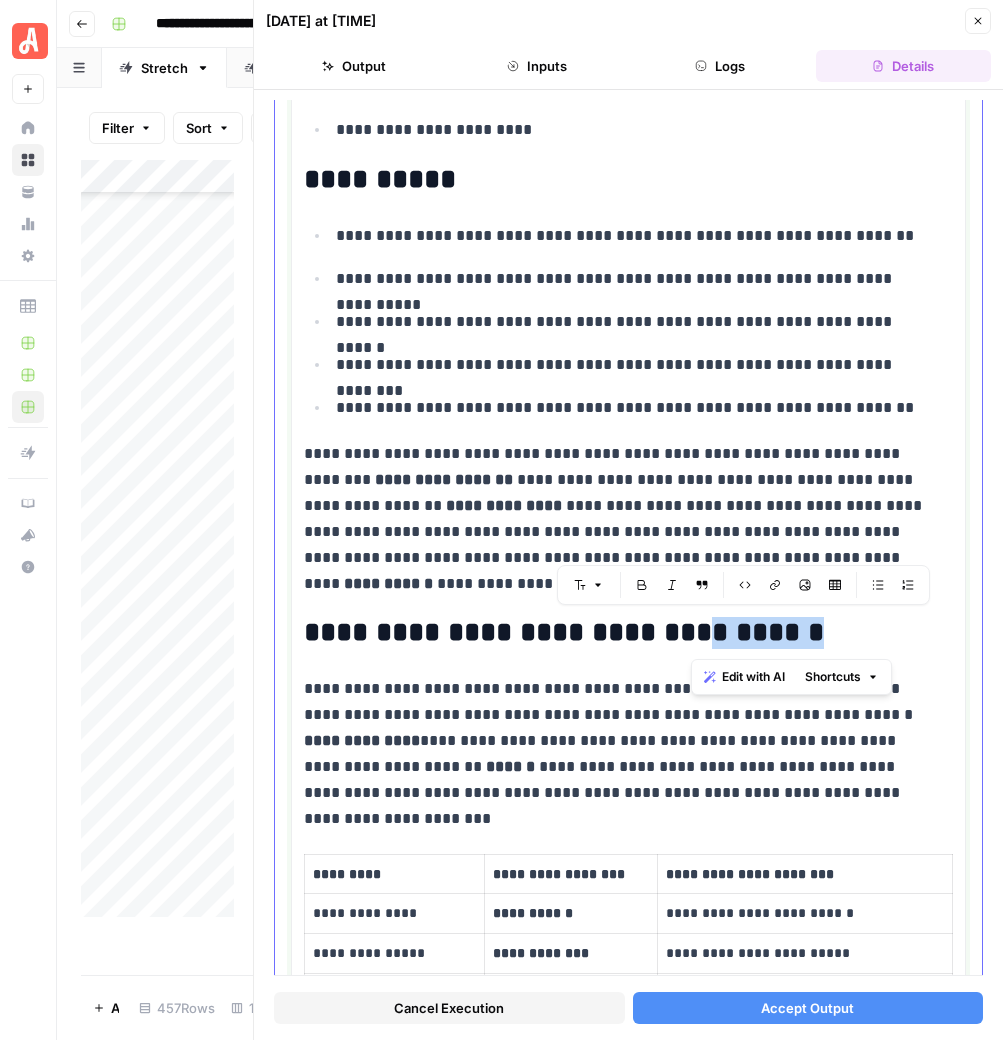 drag, startPoint x: 812, startPoint y: 624, endPoint x: 690, endPoint y: 624, distance: 122 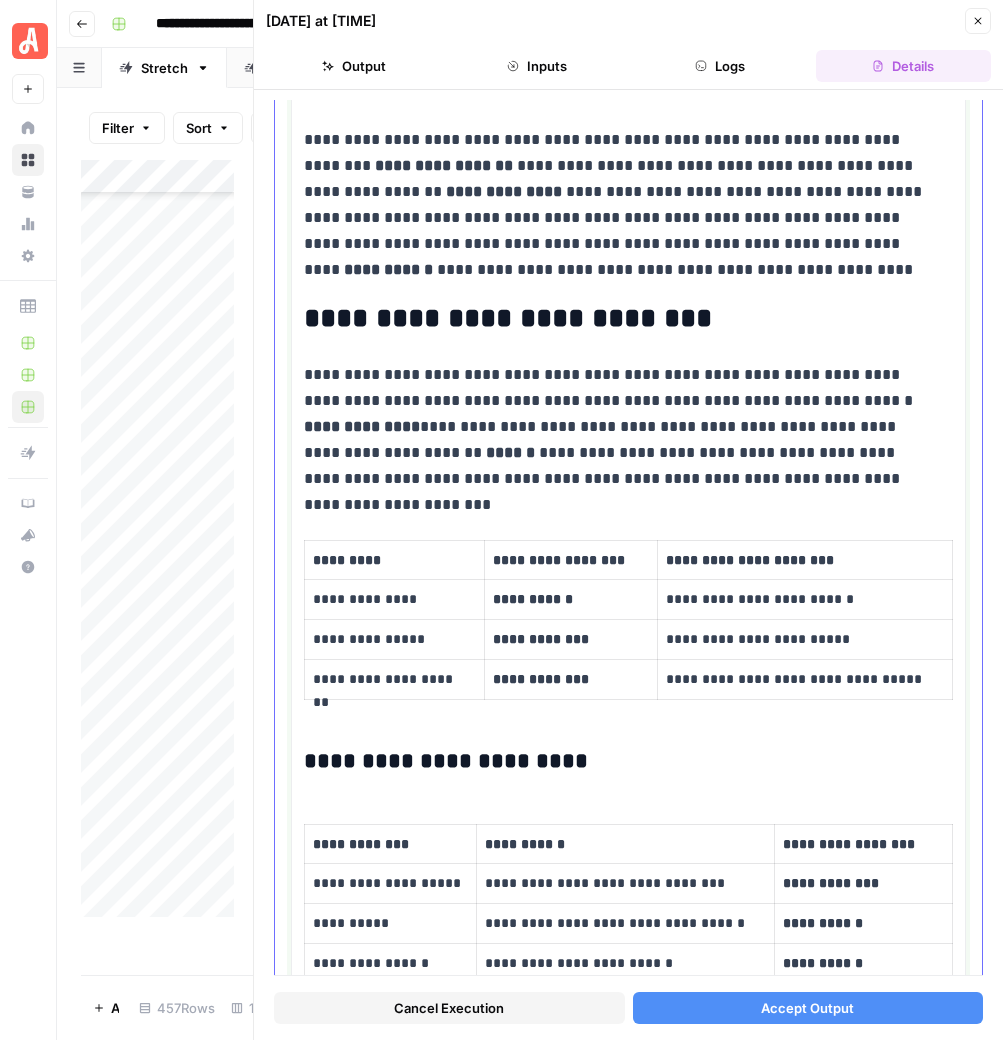 scroll, scrollTop: 1625, scrollLeft: 0, axis: vertical 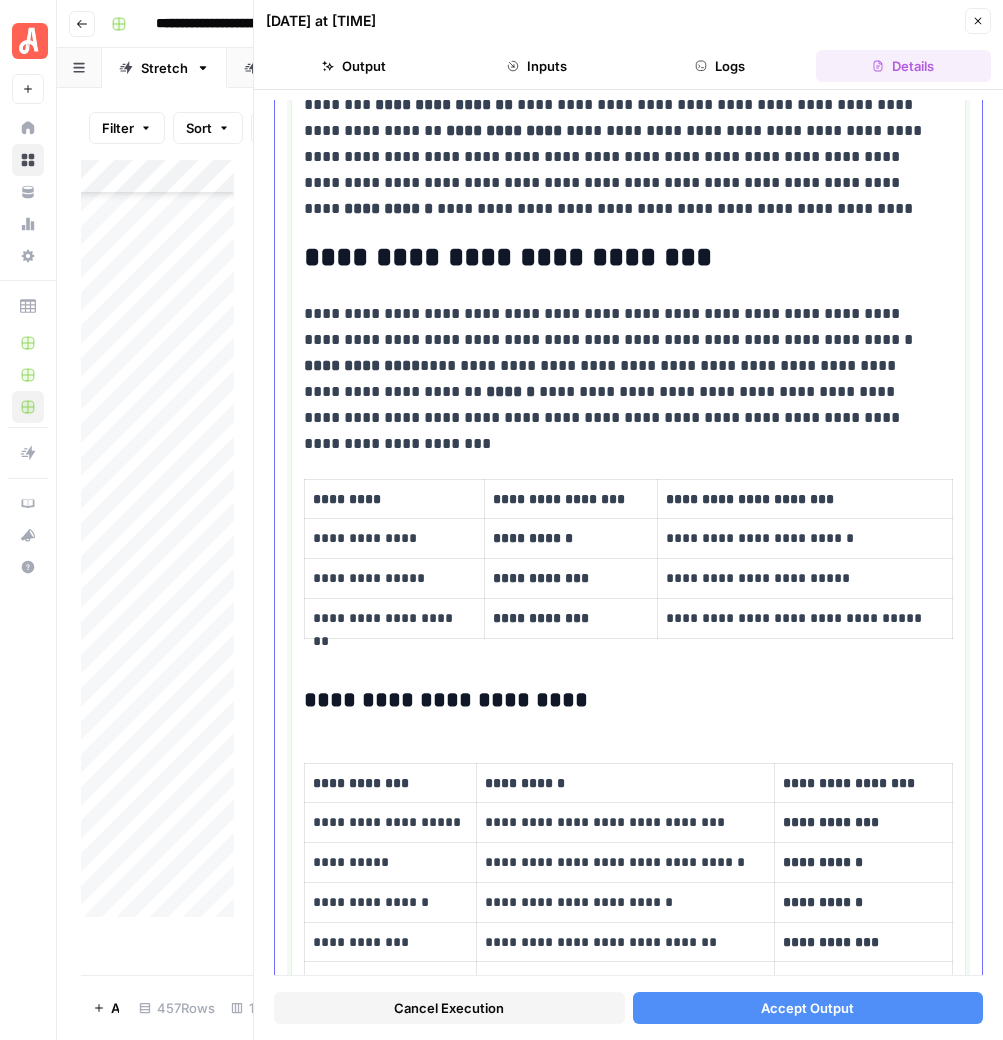 click on "**********" at bounding box center (619, 366) 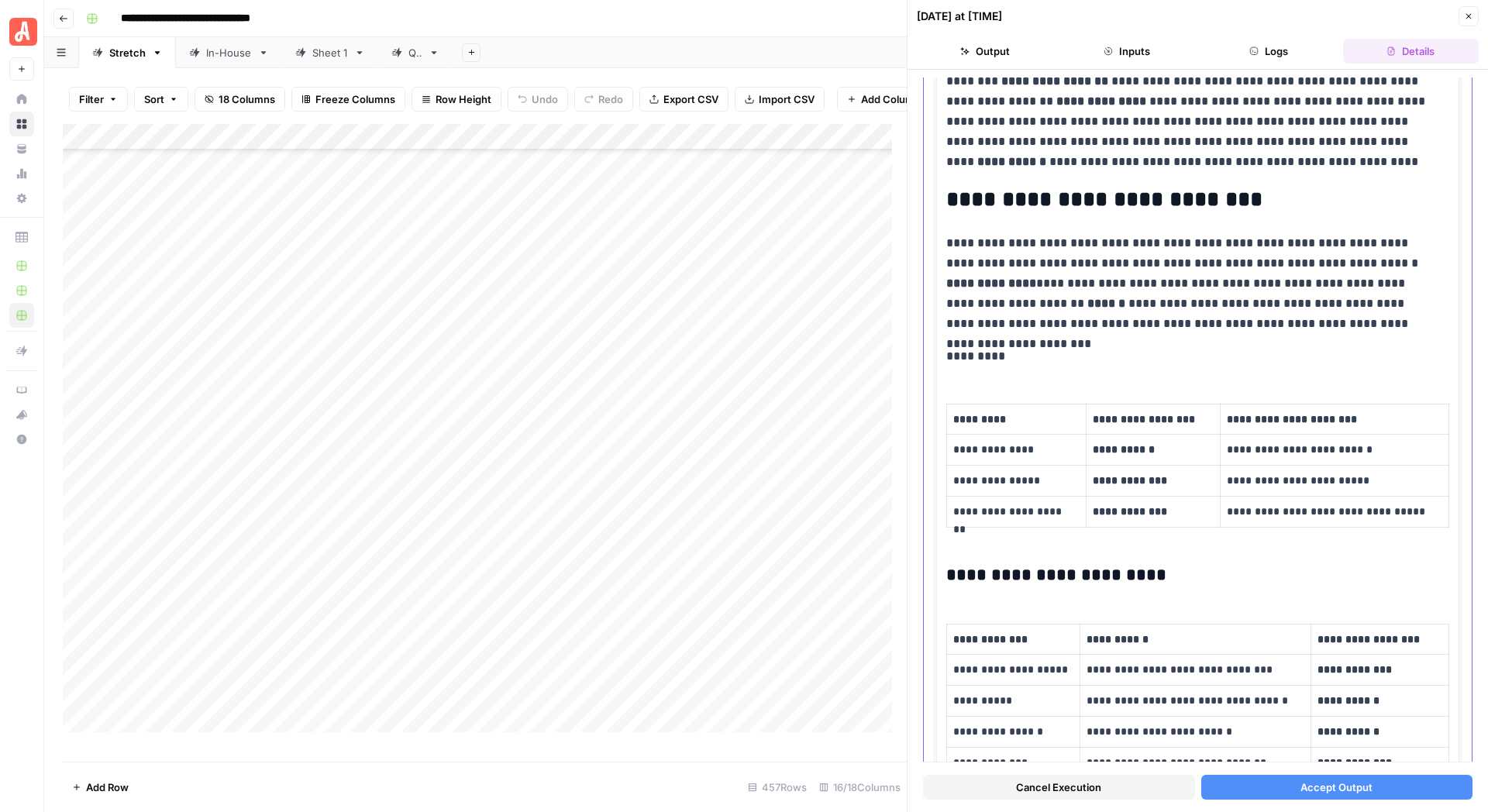click on "**********" at bounding box center [1197, 1712] 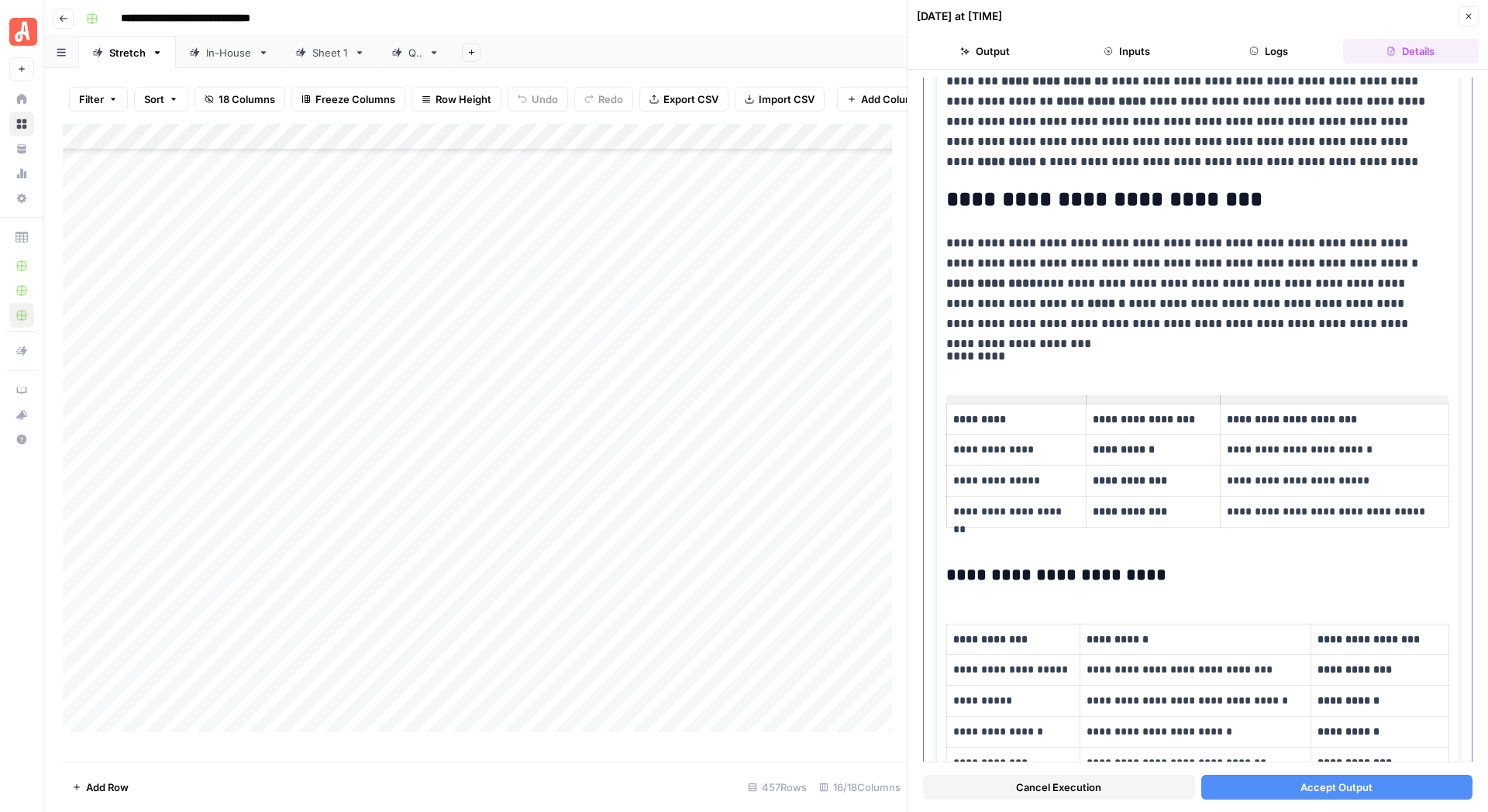 click on "**********" at bounding box center (1197, 1712) 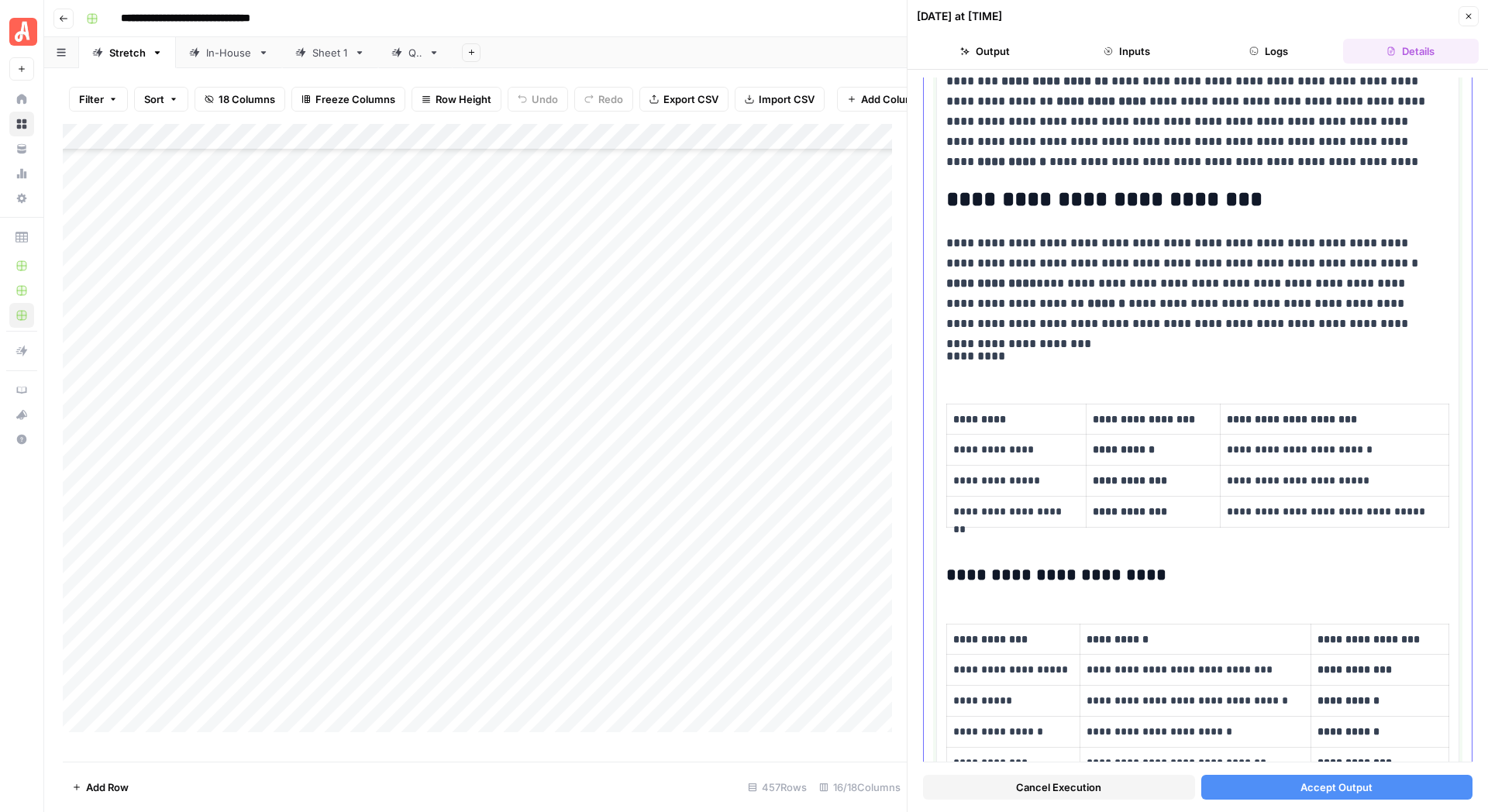 click on "**********" at bounding box center (1190, 284) 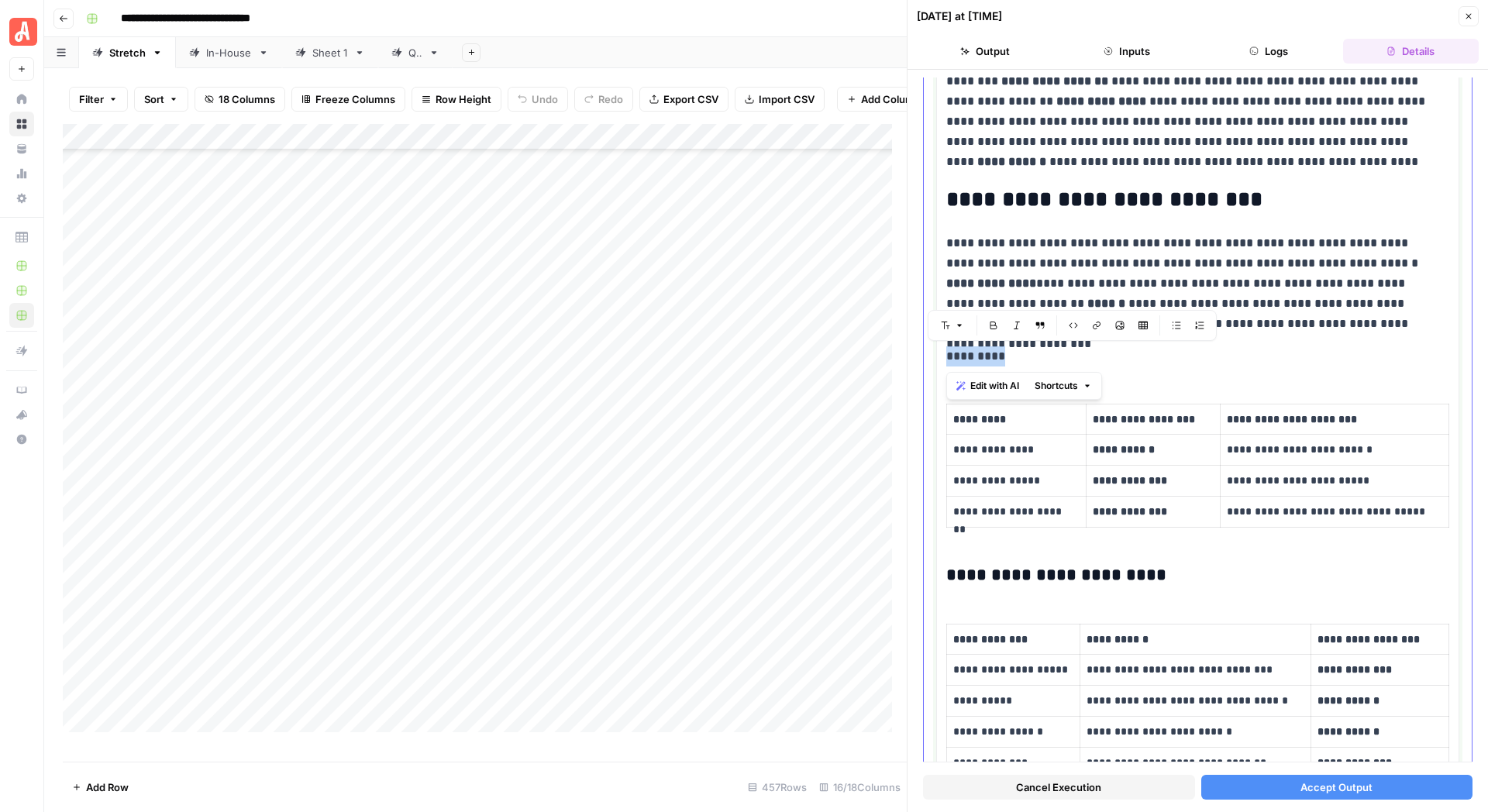 drag, startPoint x: 1012, startPoint y: 360, endPoint x: 946, endPoint y: 358, distance: 66.0303 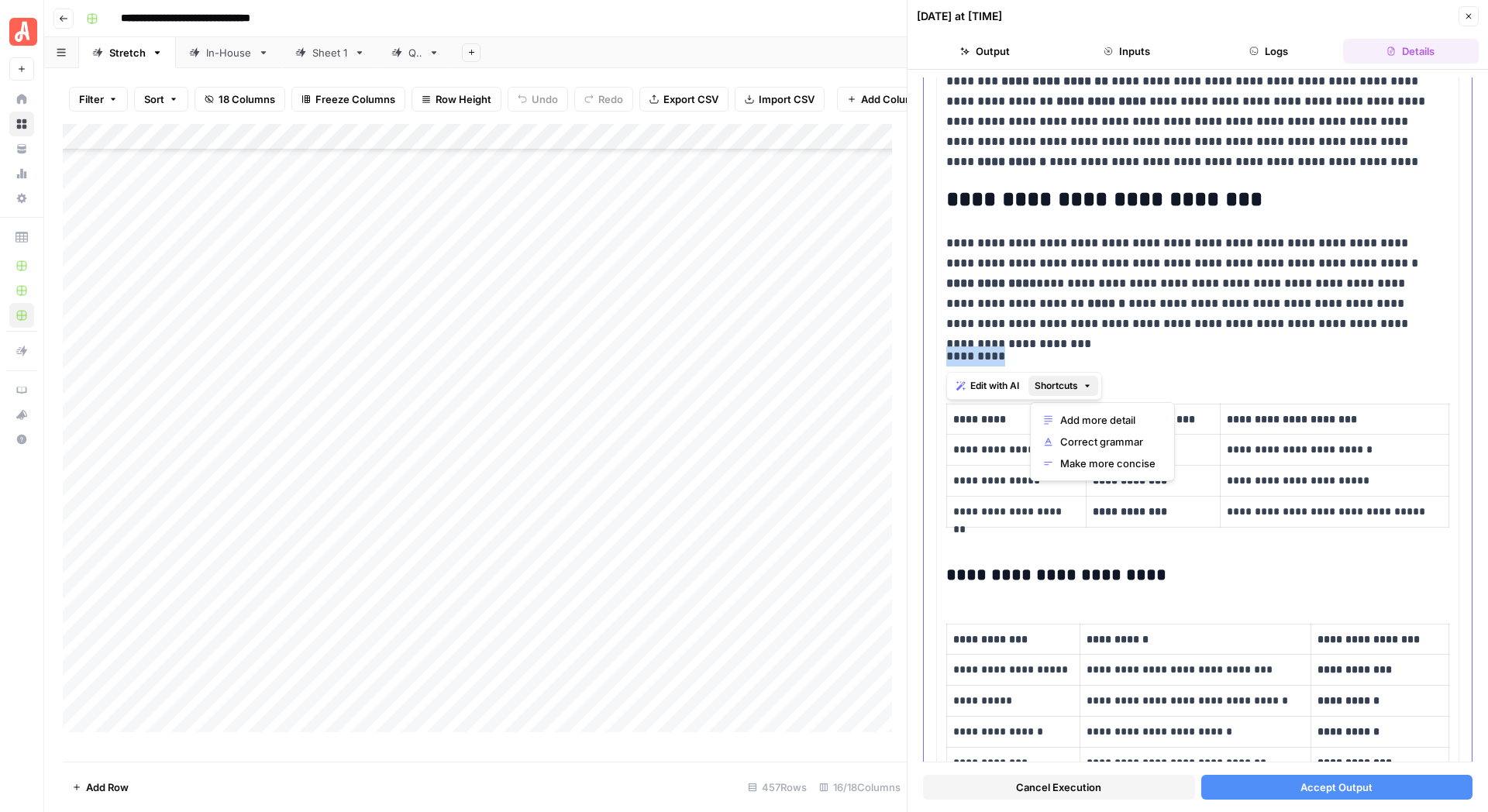 click 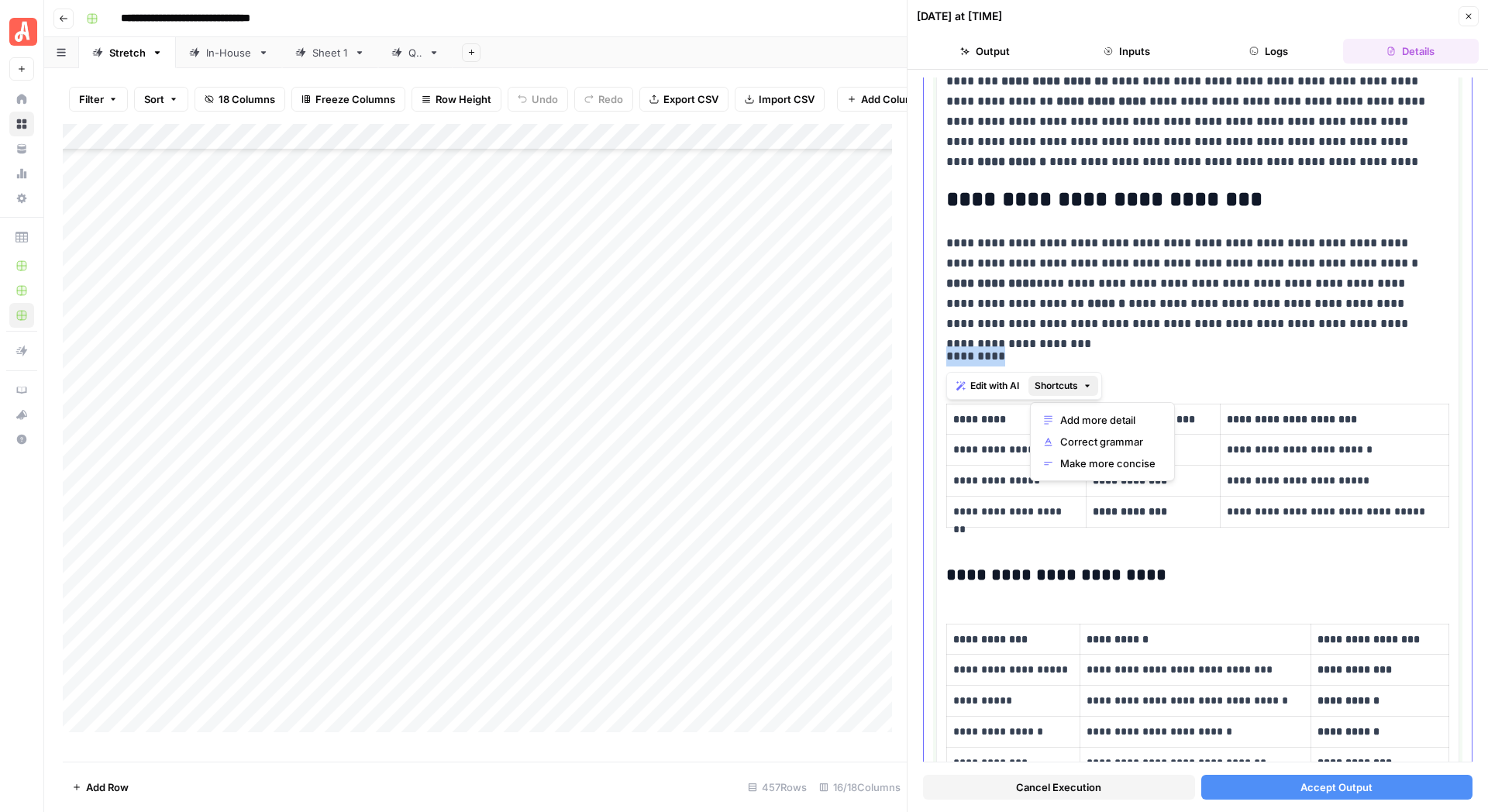 click on "*********" at bounding box center (1190, 356) 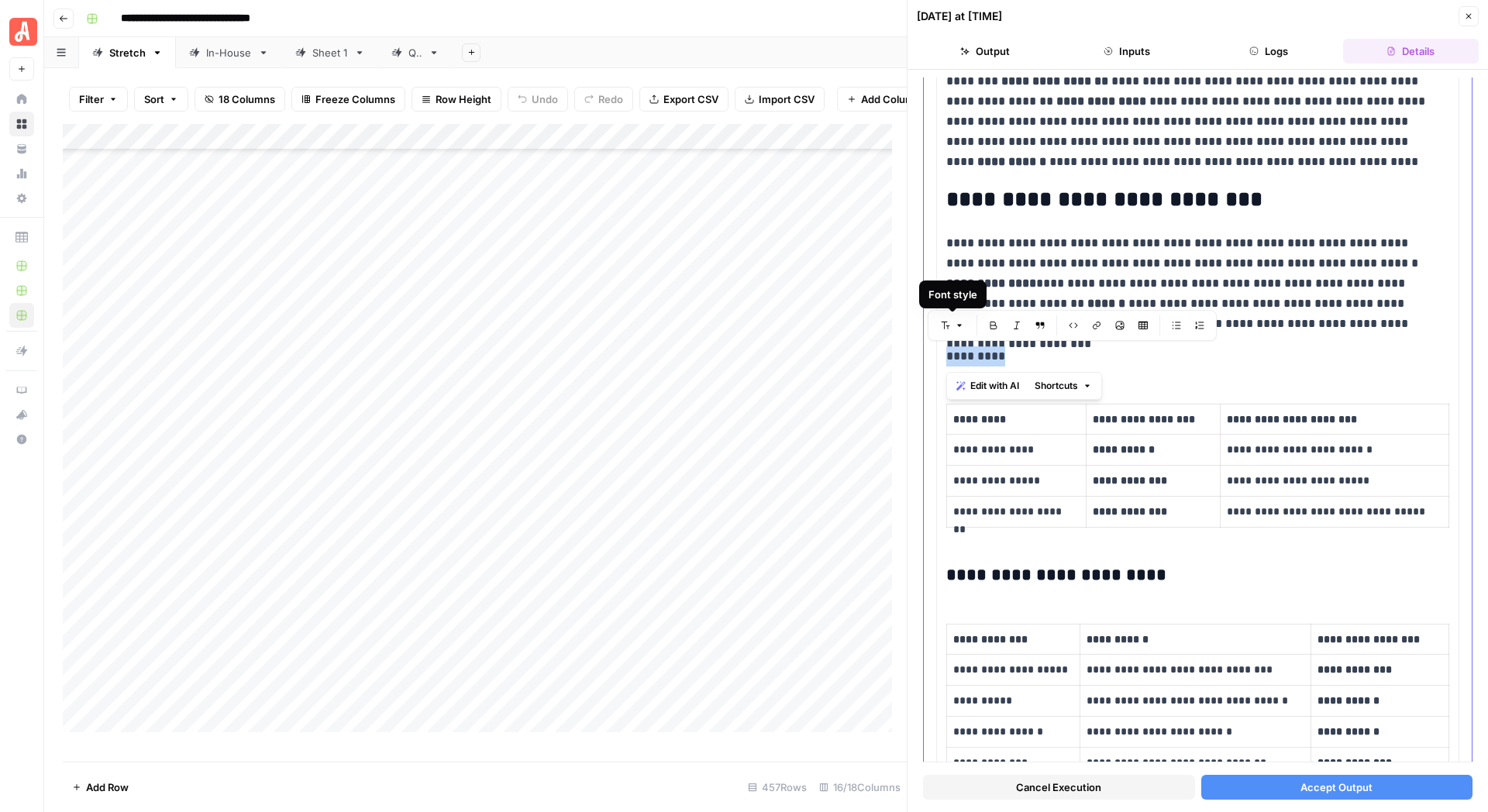 click 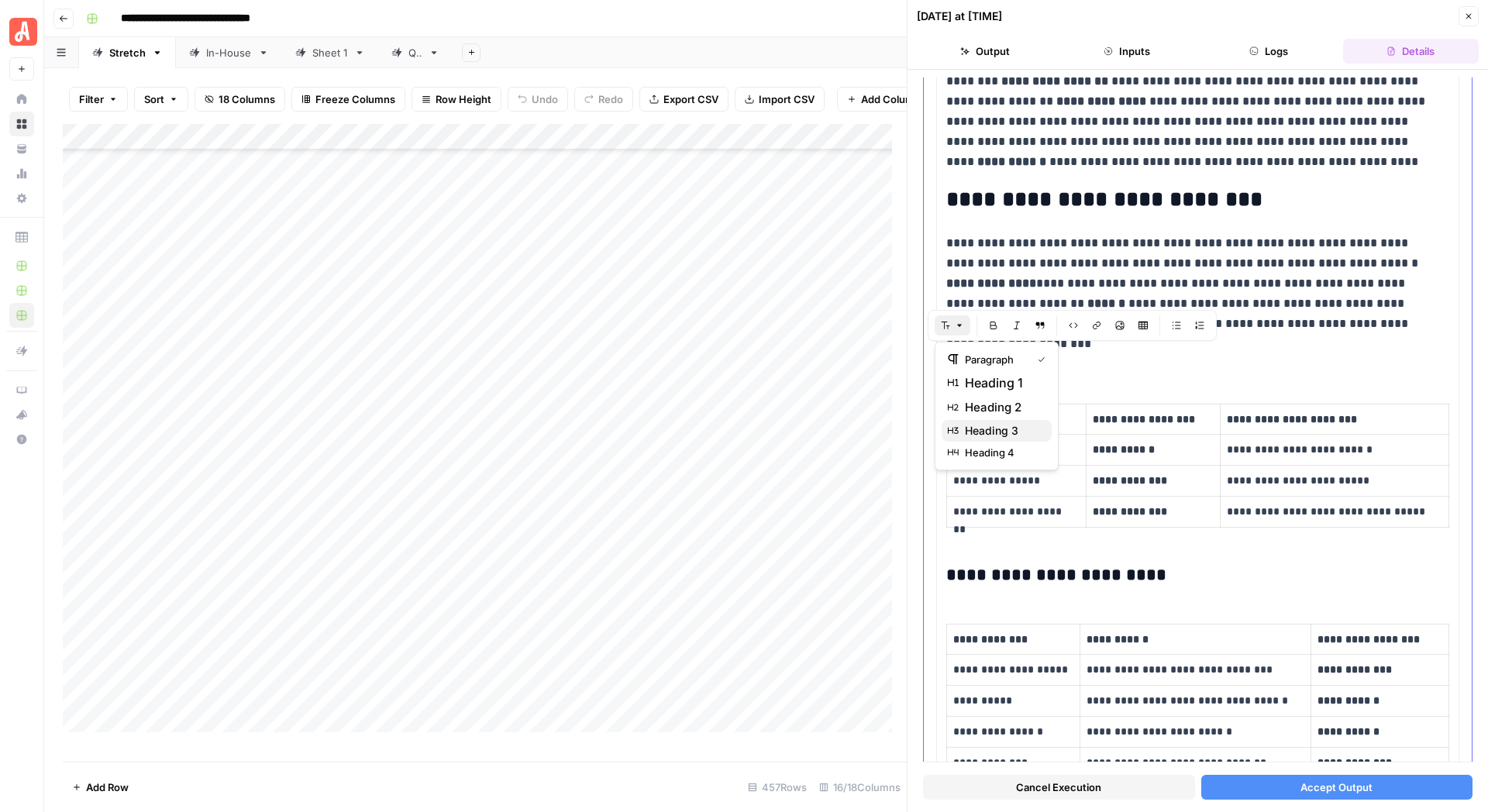 click on "heading 3" at bounding box center [1002, 431] 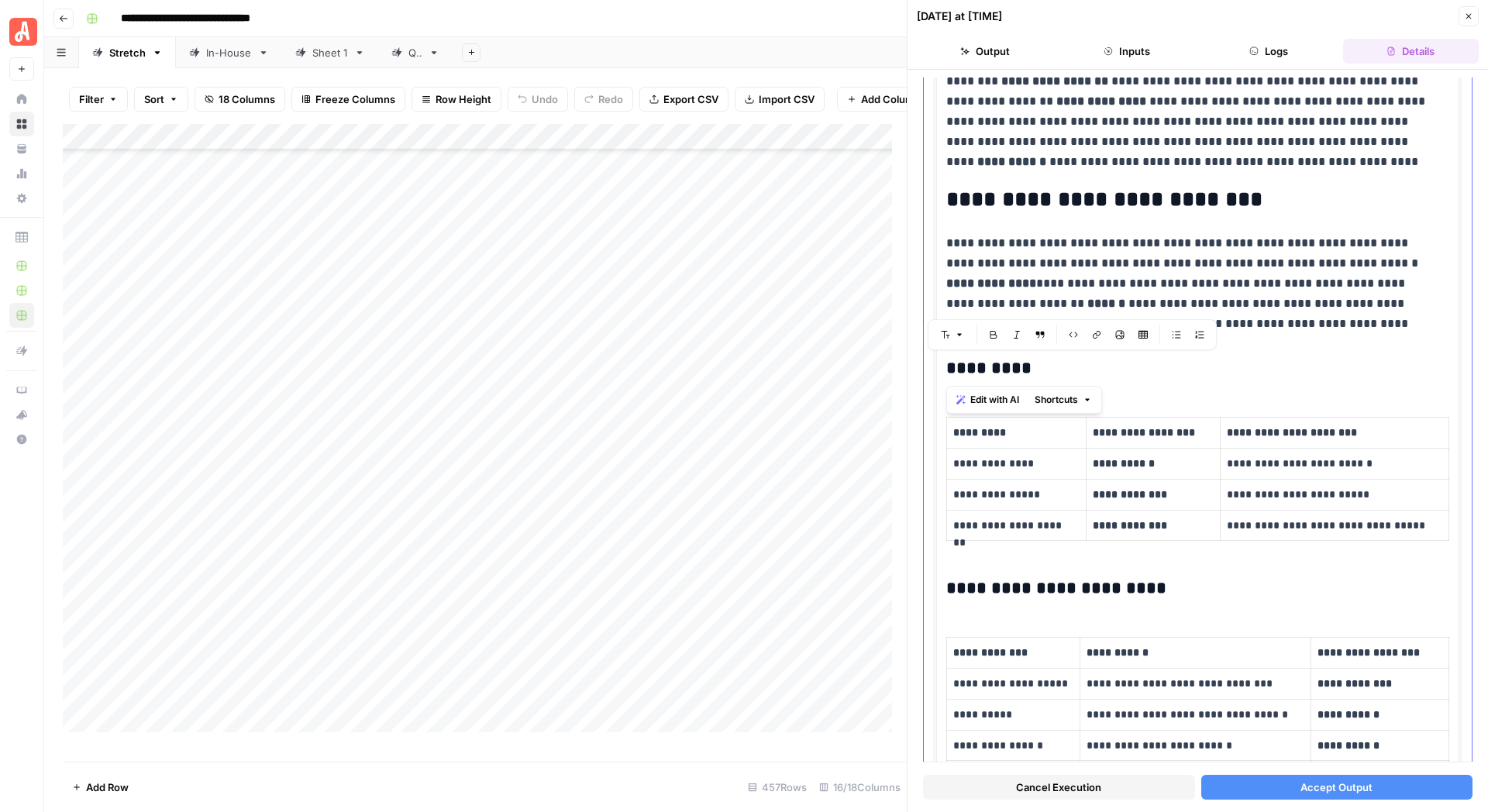 click on "*********" at bounding box center [1190, 369] 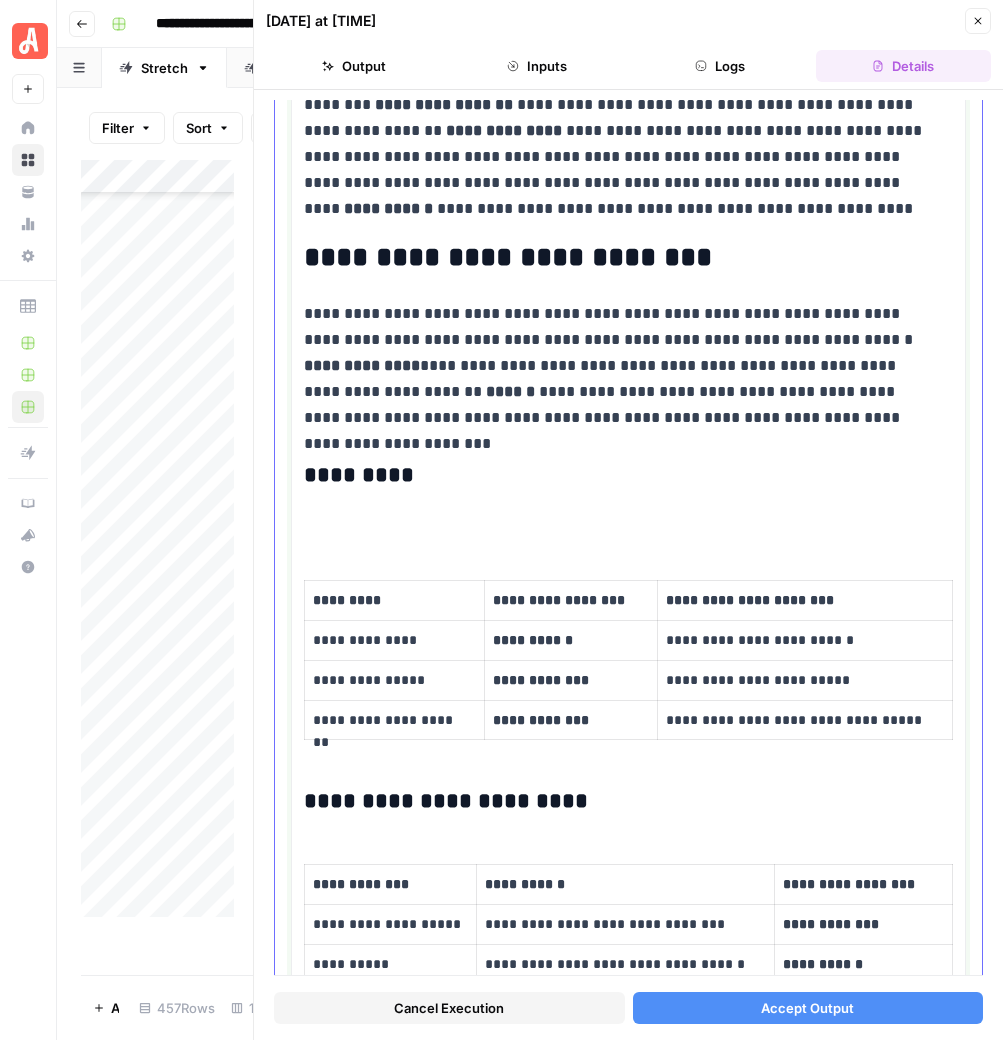 click at bounding box center (628, 519) 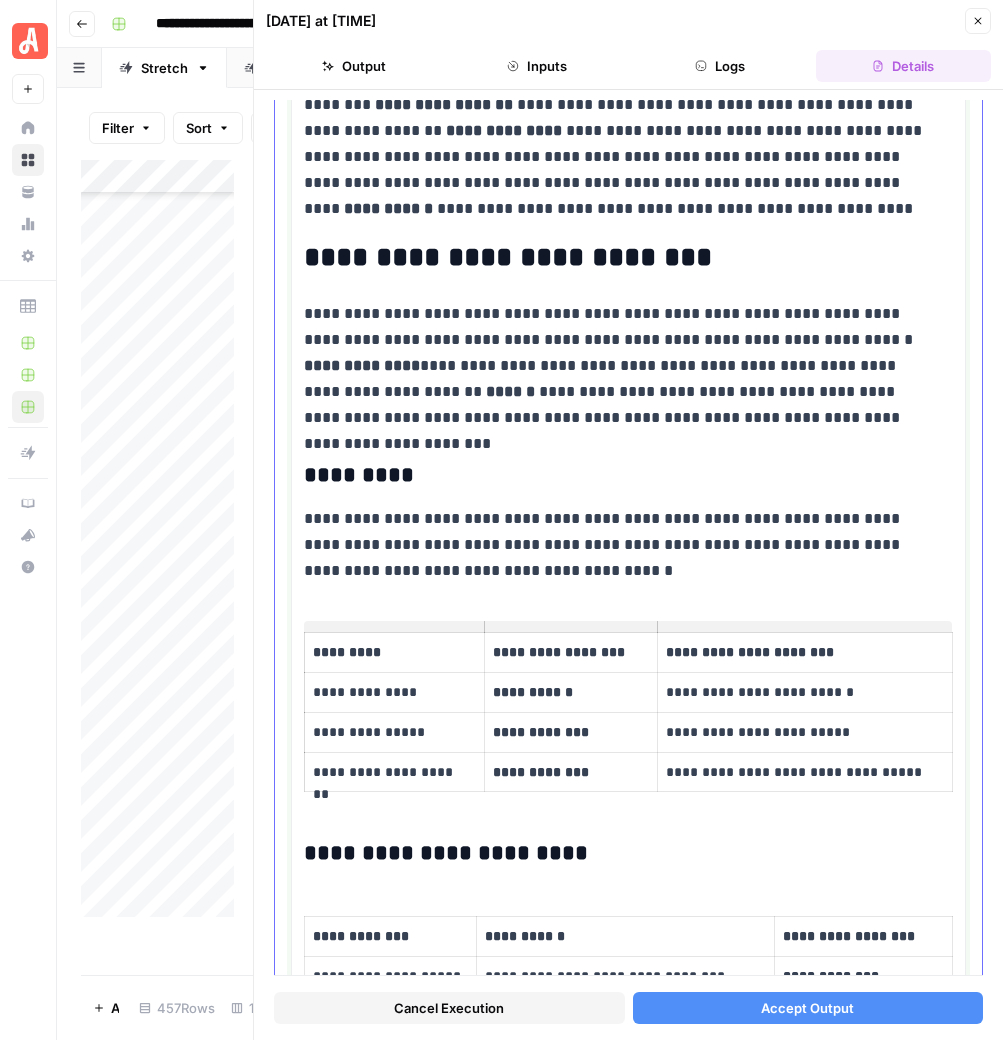 click on "**********" at bounding box center [628, 2266] 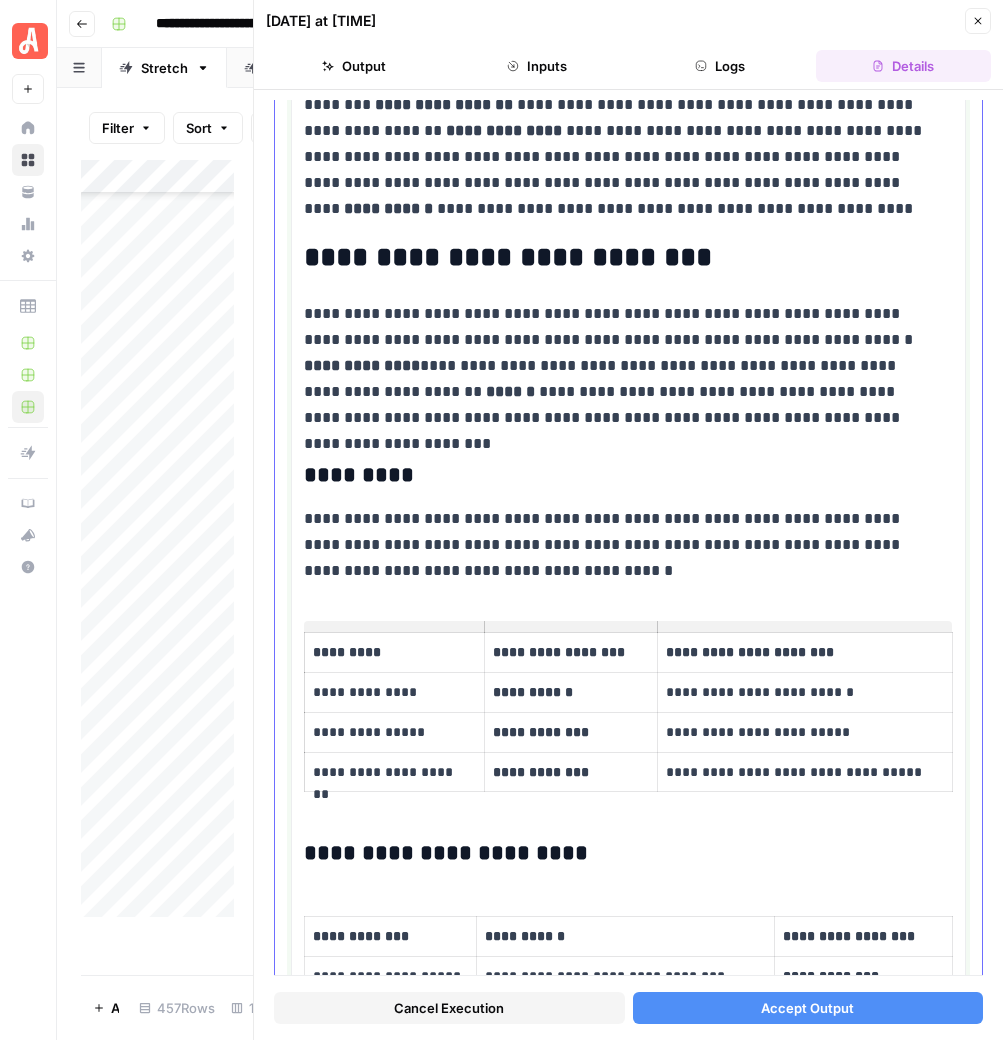 click on "**********" at bounding box center (619, 545) 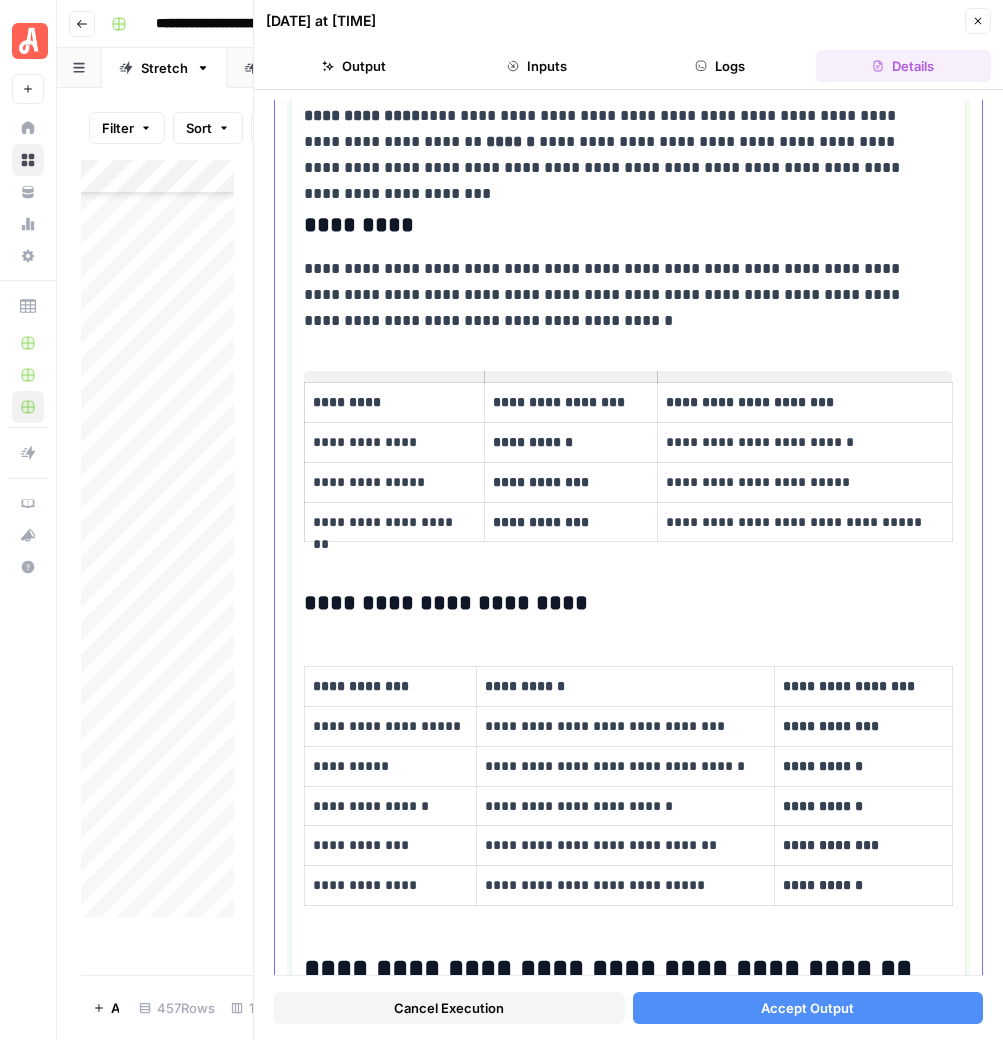 scroll, scrollTop: 2000, scrollLeft: 0, axis: vertical 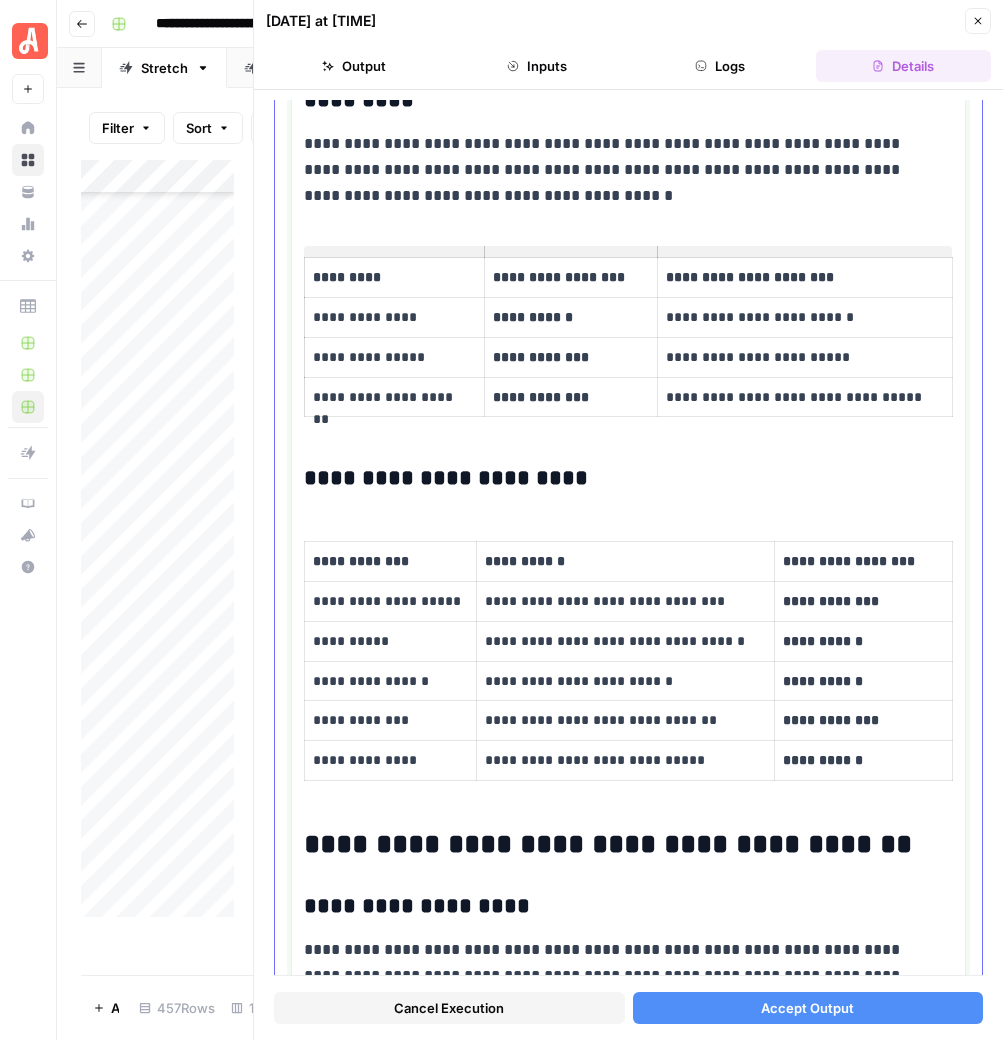 click on "**********" at bounding box center [619, 479] 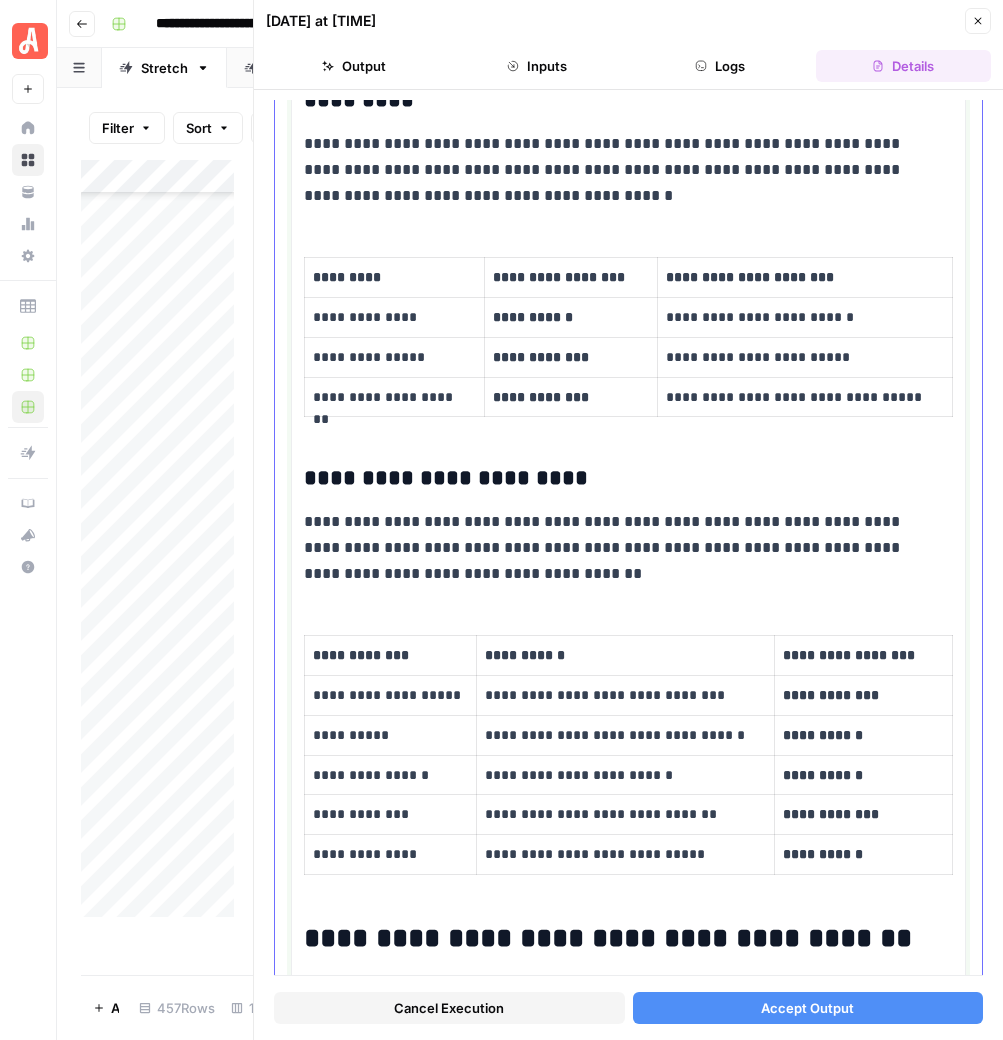 click on "**********" at bounding box center (628, 1938) 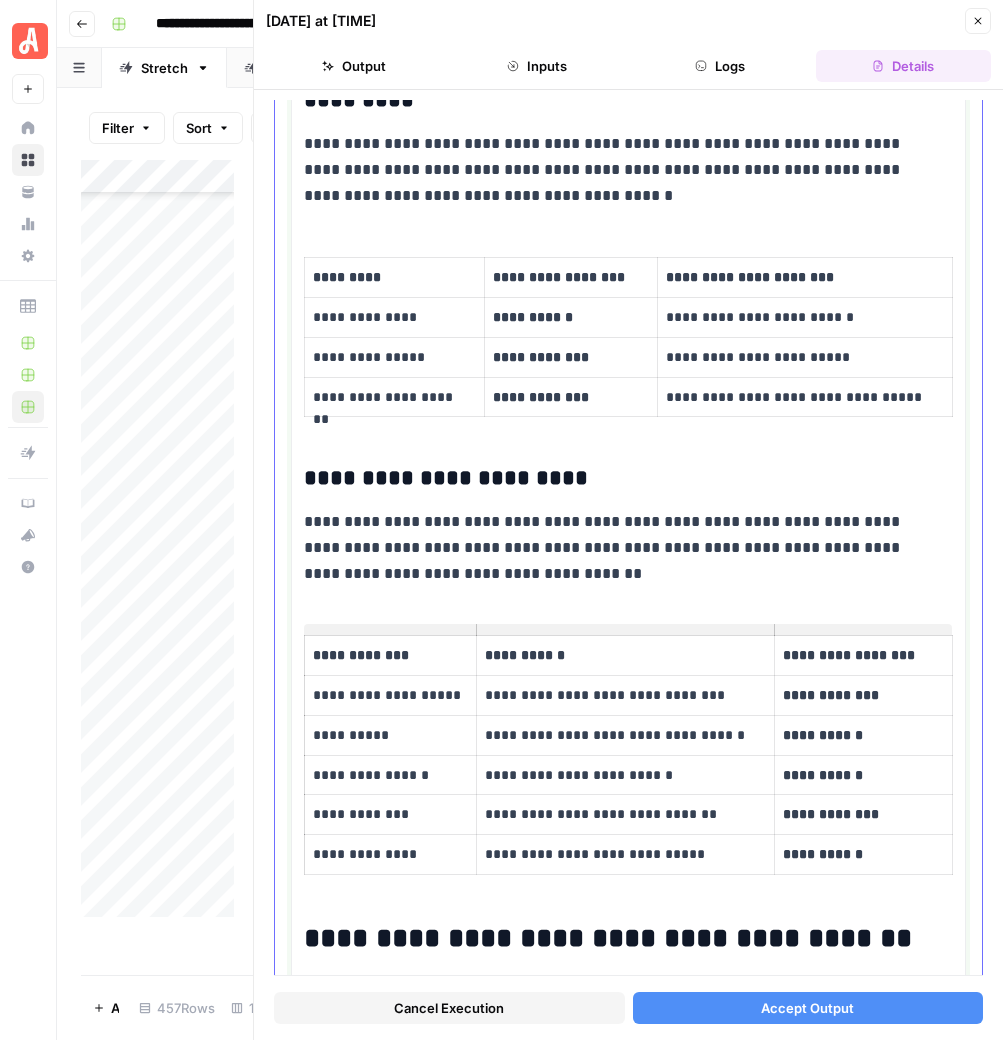 click on "**********" at bounding box center (619, 548) 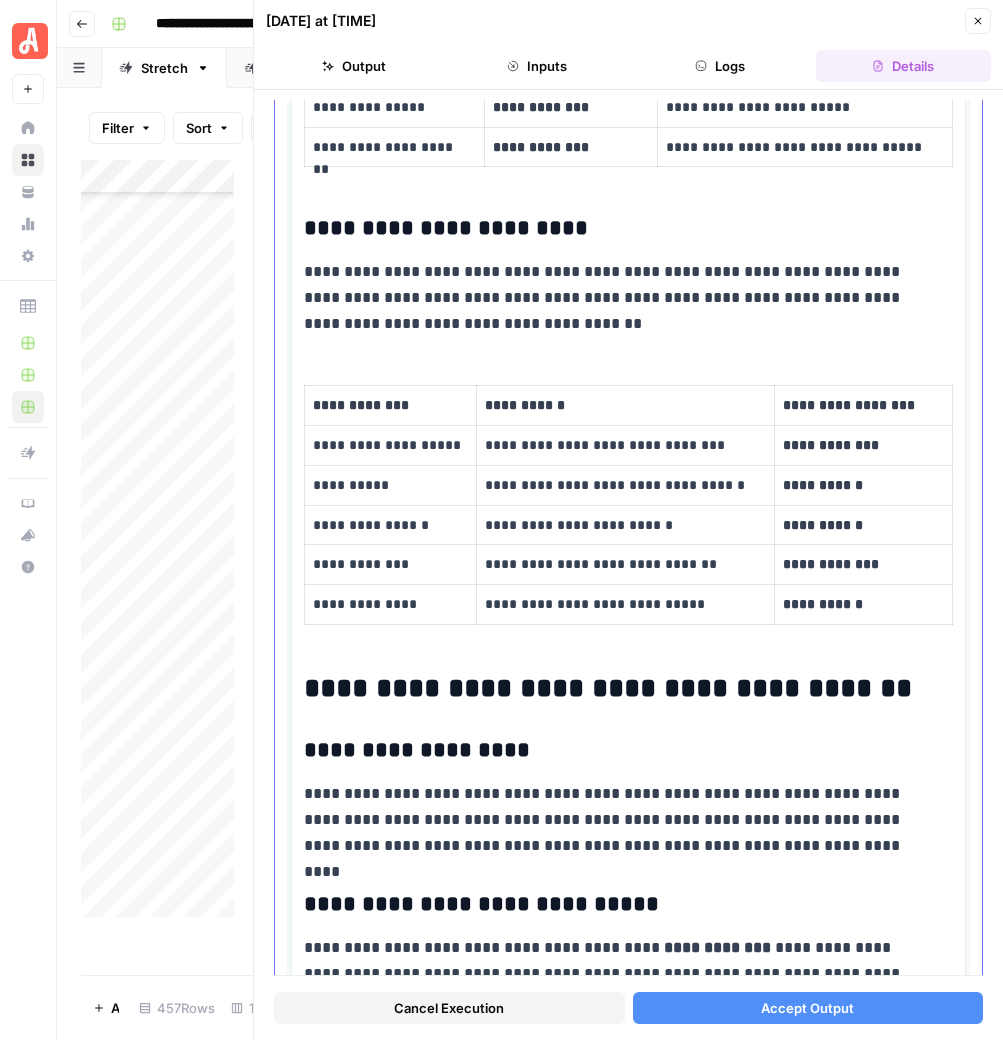 scroll, scrollTop: 2375, scrollLeft: 0, axis: vertical 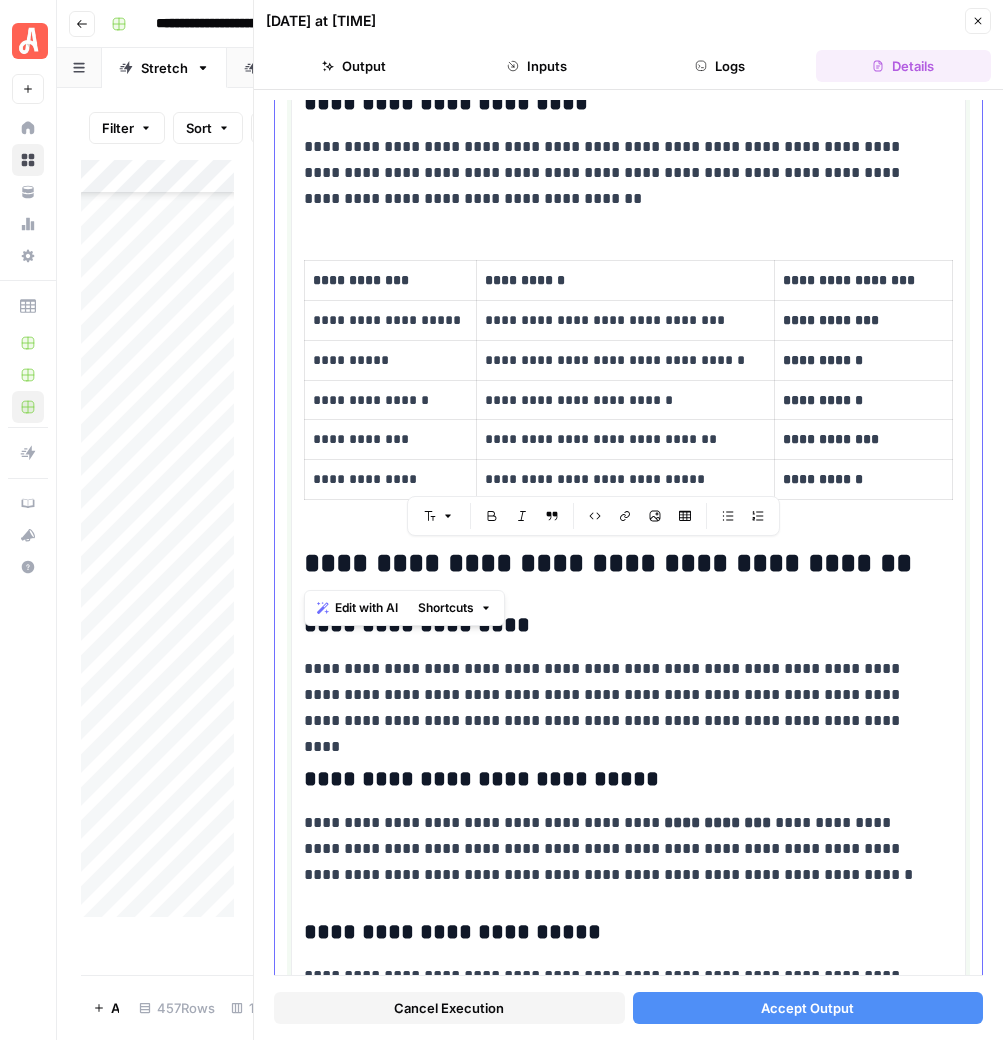 drag, startPoint x: 791, startPoint y: 562, endPoint x: 306, endPoint y: 567, distance: 485.0258 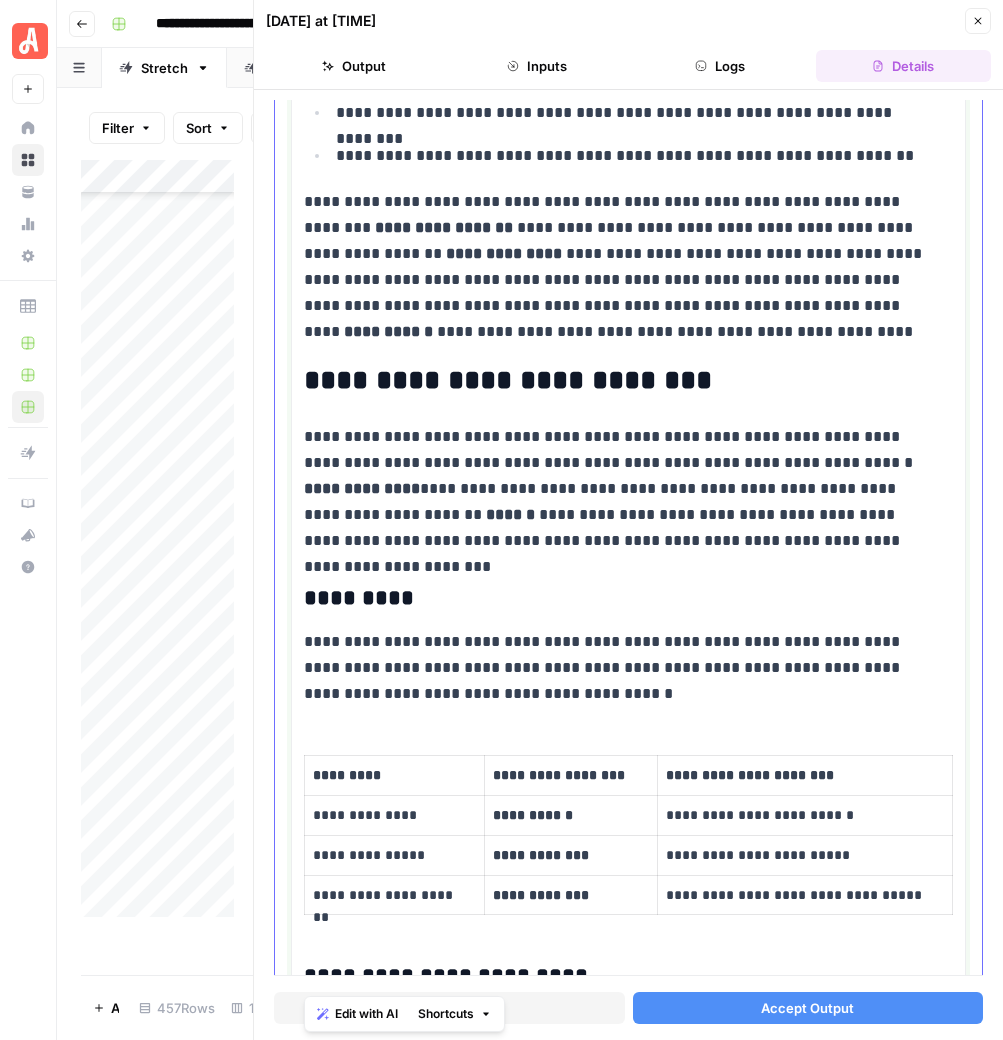 scroll, scrollTop: 1500, scrollLeft: 0, axis: vertical 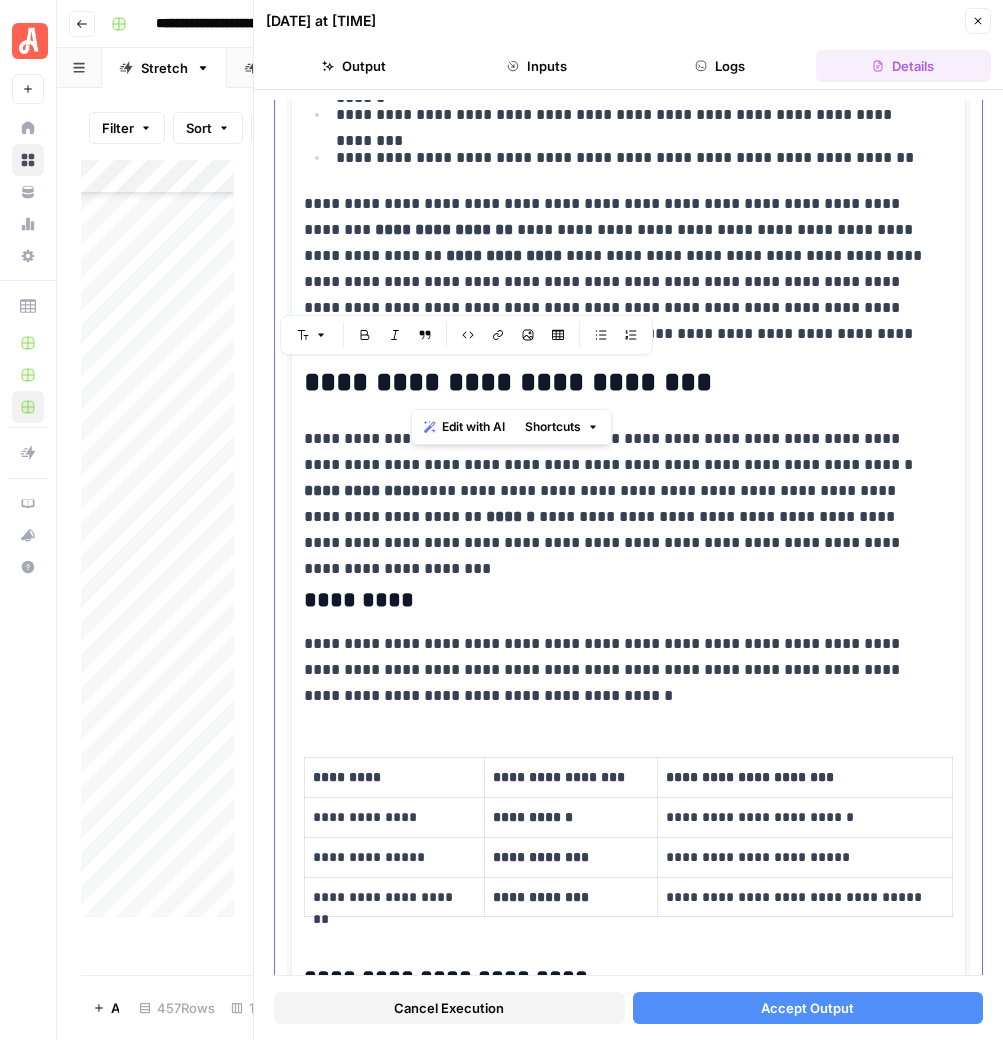 drag, startPoint x: 427, startPoint y: 386, endPoint x: 407, endPoint y: 386, distance: 20 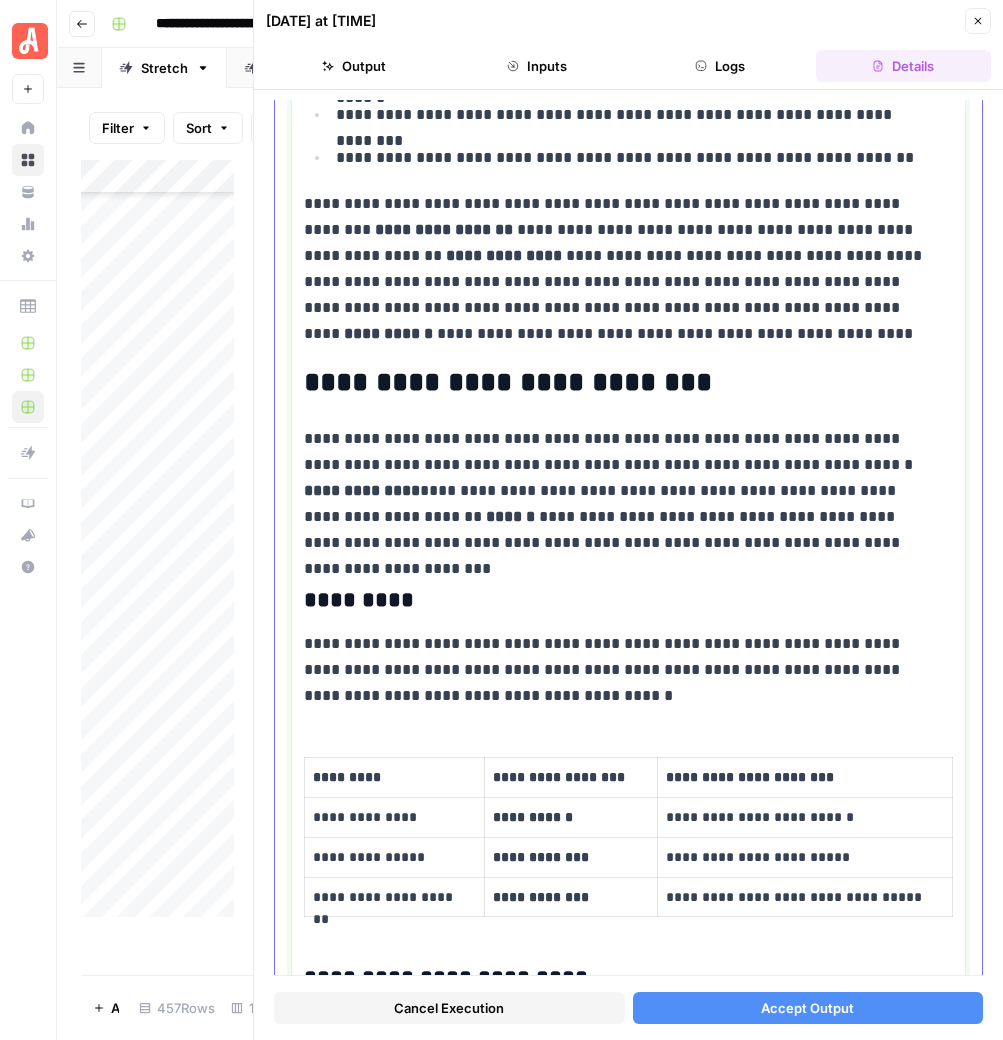 click on "**********" at bounding box center [619, 383] 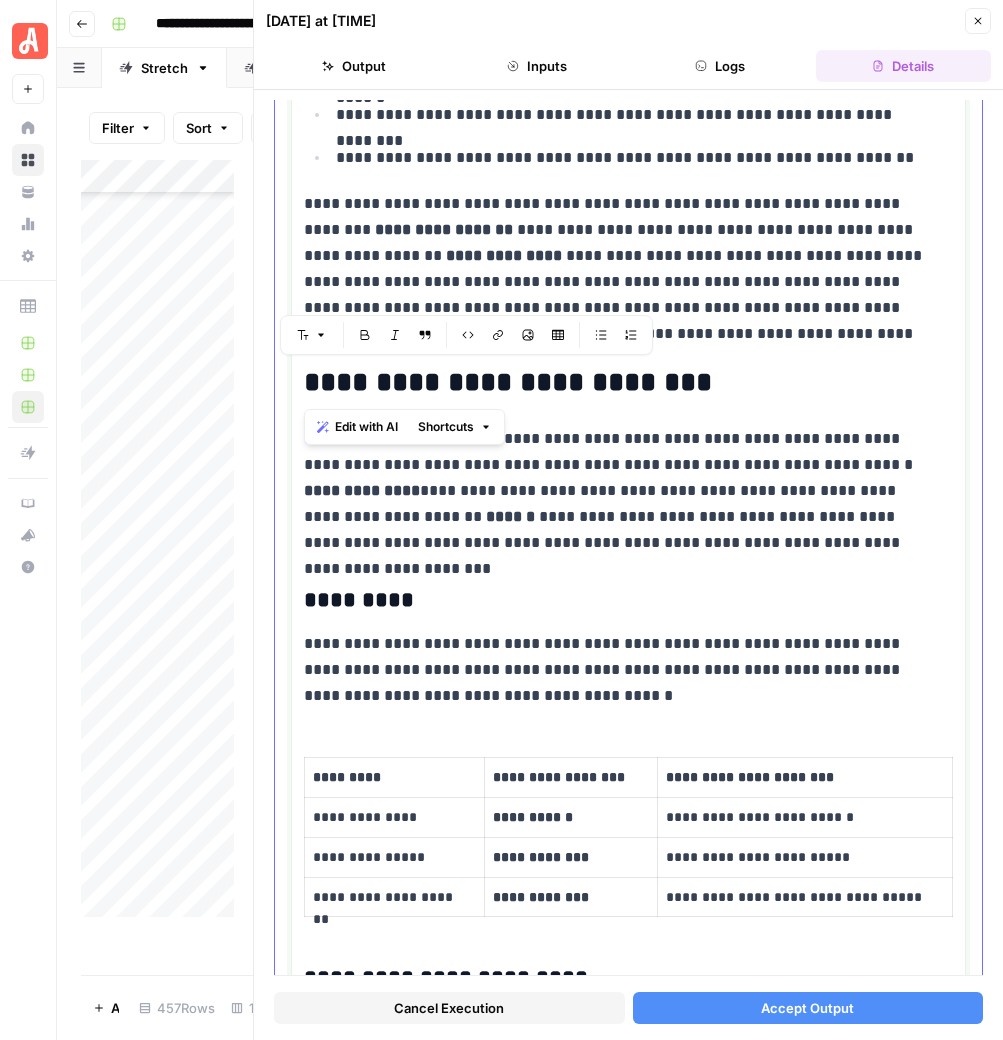 drag, startPoint x: 424, startPoint y: 380, endPoint x: 270, endPoint y: 413, distance: 157.49603 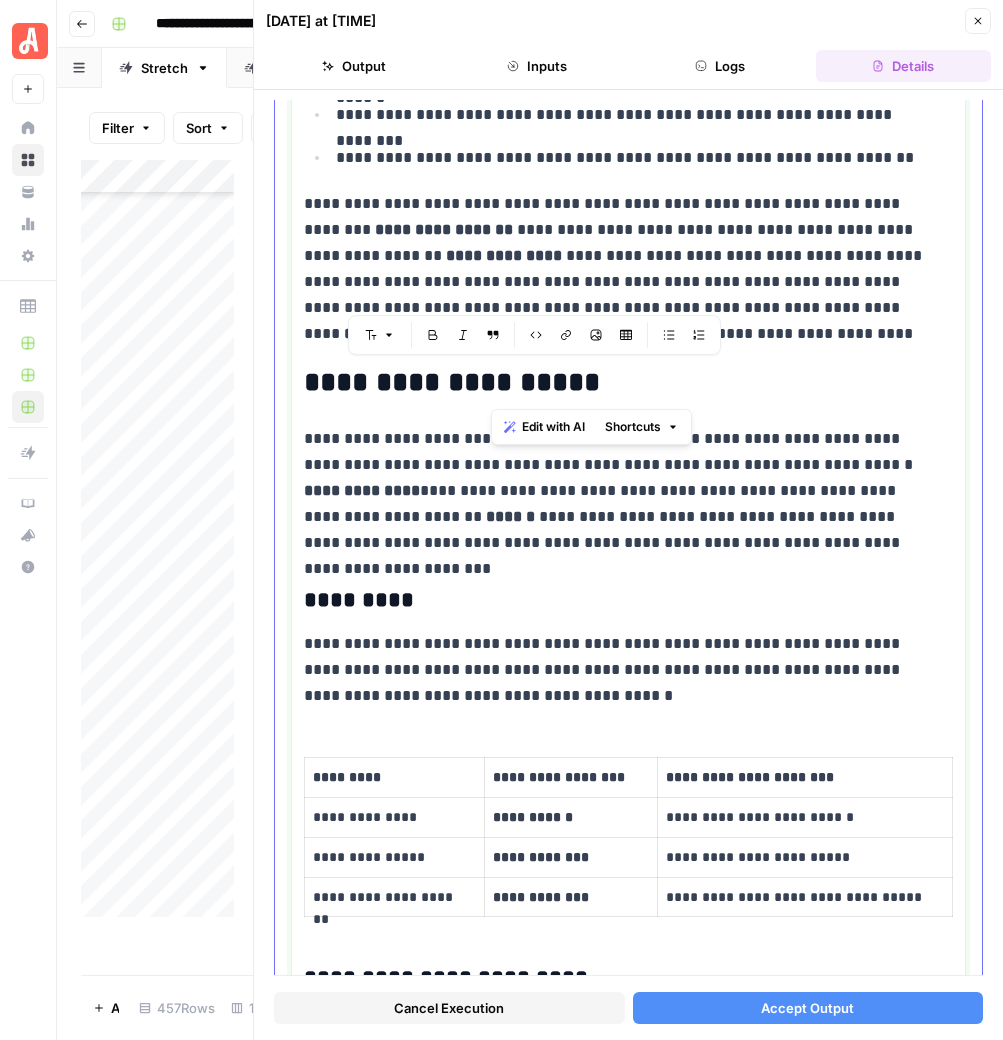 drag, startPoint x: 600, startPoint y: 390, endPoint x: 483, endPoint y: 391, distance: 117.00427 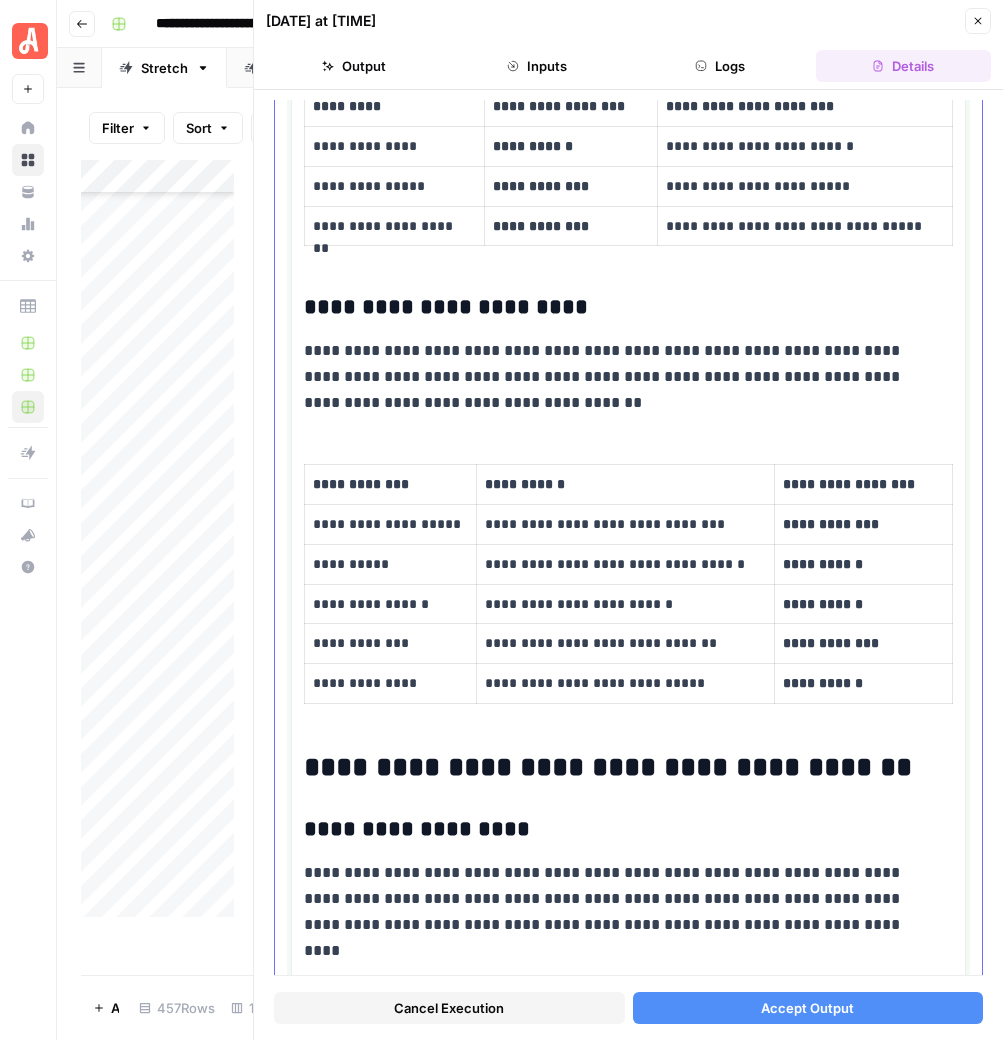scroll, scrollTop: 2250, scrollLeft: 0, axis: vertical 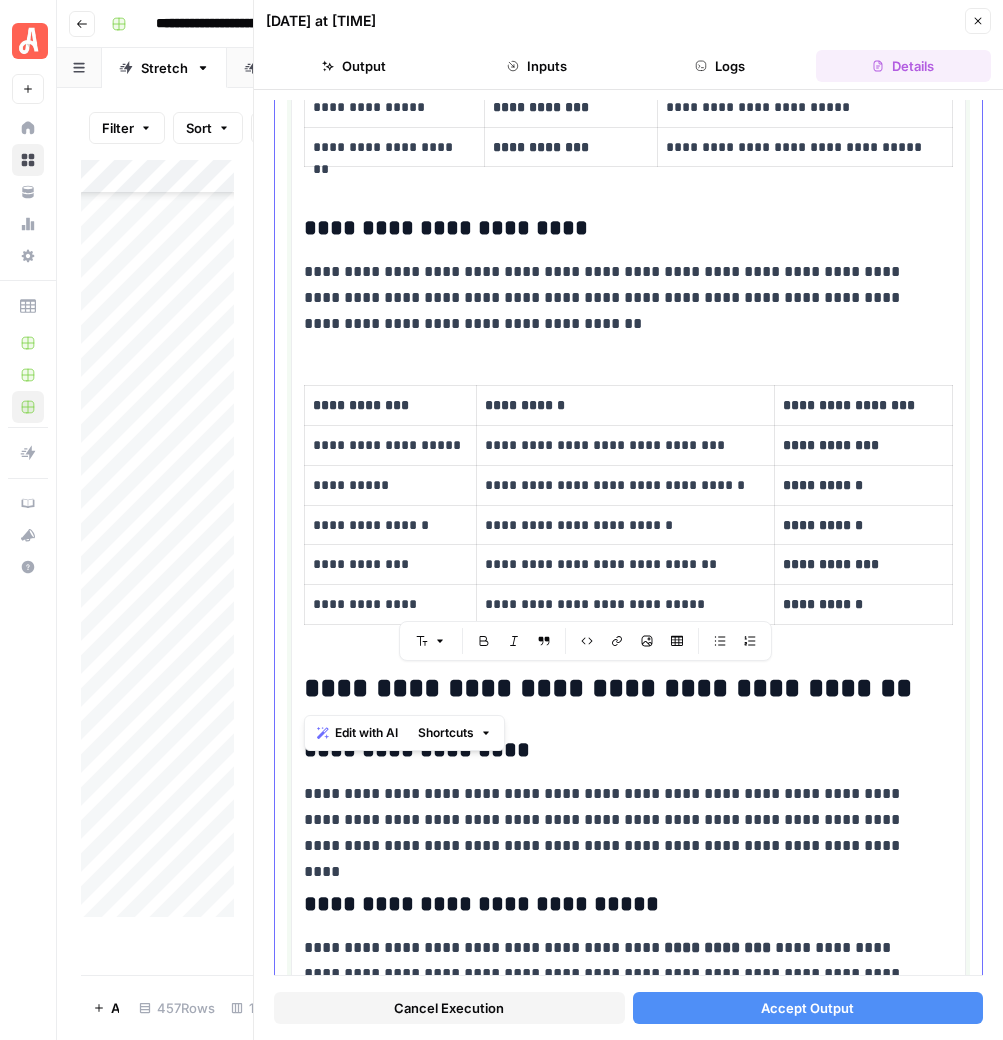 drag, startPoint x: 875, startPoint y: 694, endPoint x: 305, endPoint y: 696, distance: 570.0035 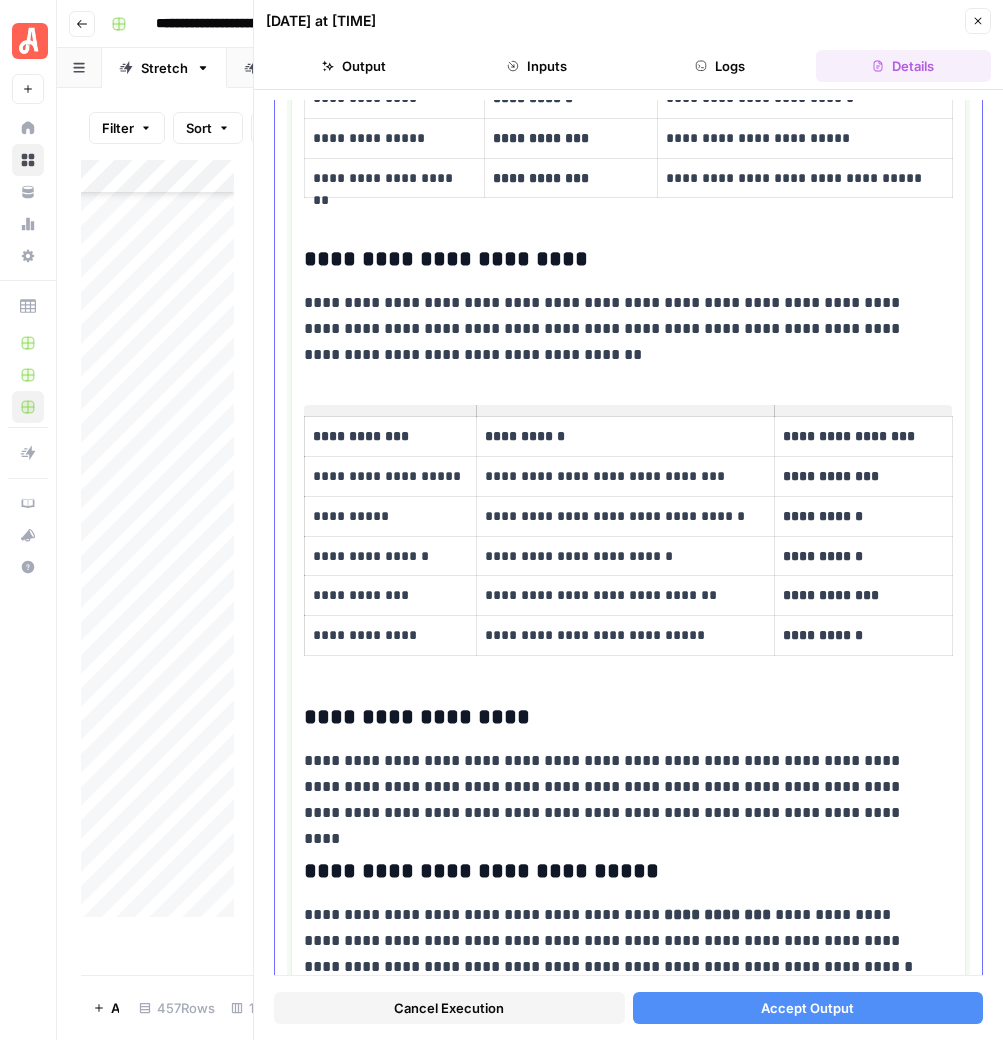 scroll, scrollTop: 2250, scrollLeft: 0, axis: vertical 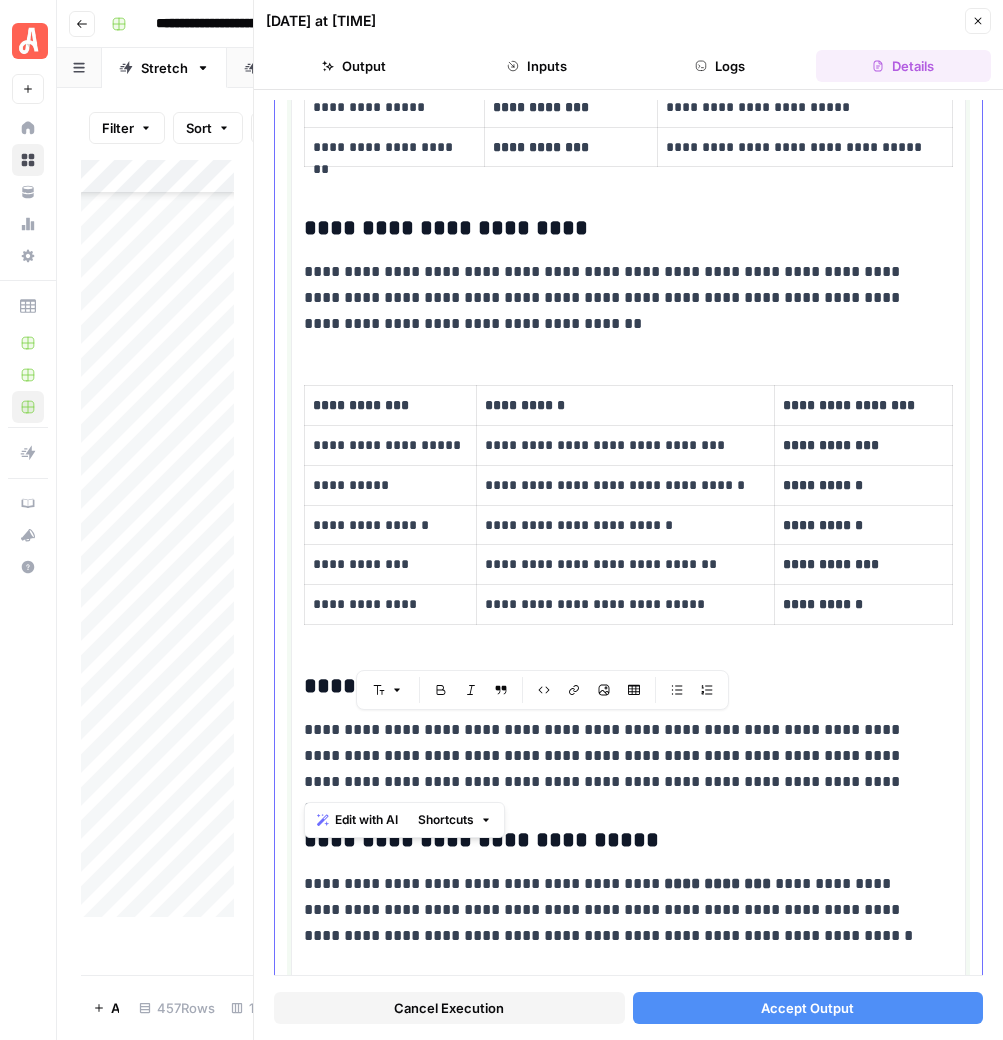 drag, startPoint x: 797, startPoint y: 786, endPoint x: 300, endPoint y: 738, distance: 499.31253 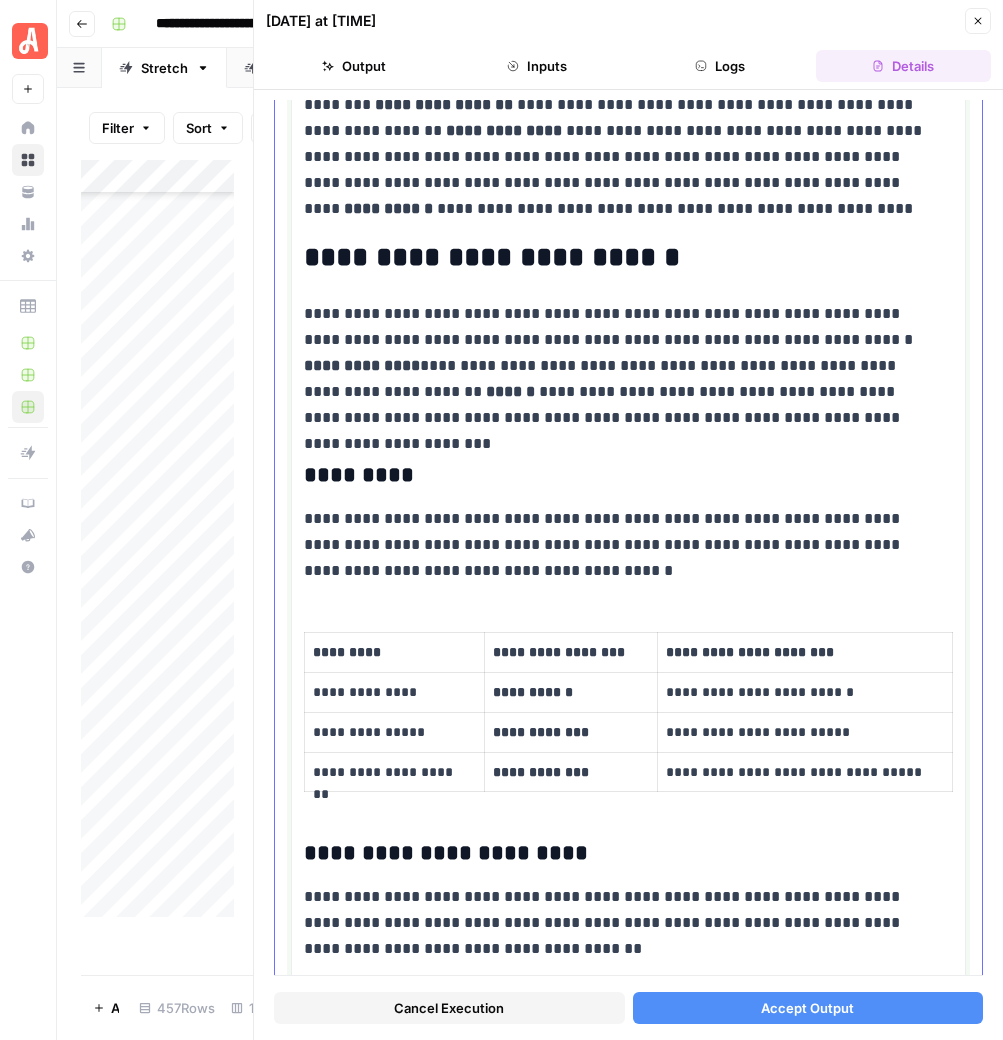 scroll, scrollTop: 1750, scrollLeft: 0, axis: vertical 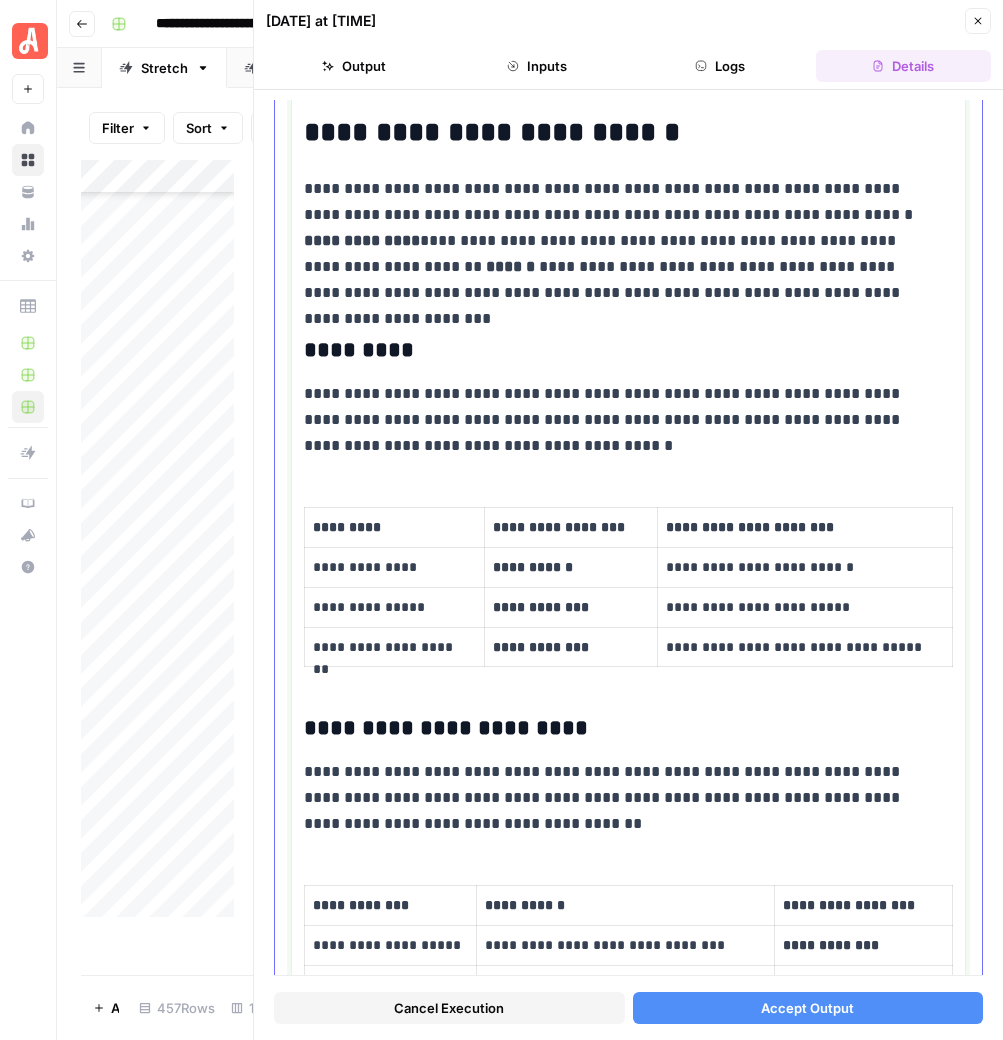 click on "**********" at bounding box center (628, 2130) 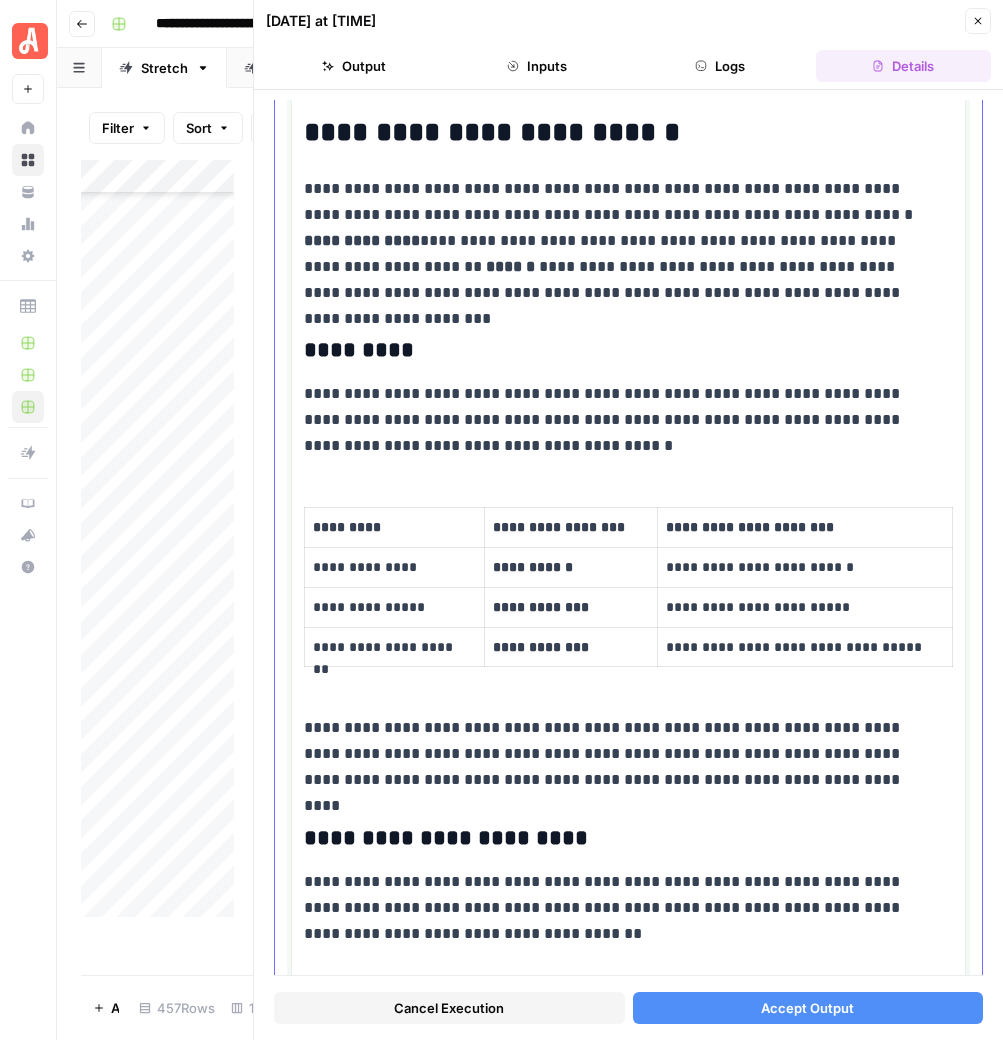click on "*********" at bounding box center [619, 351] 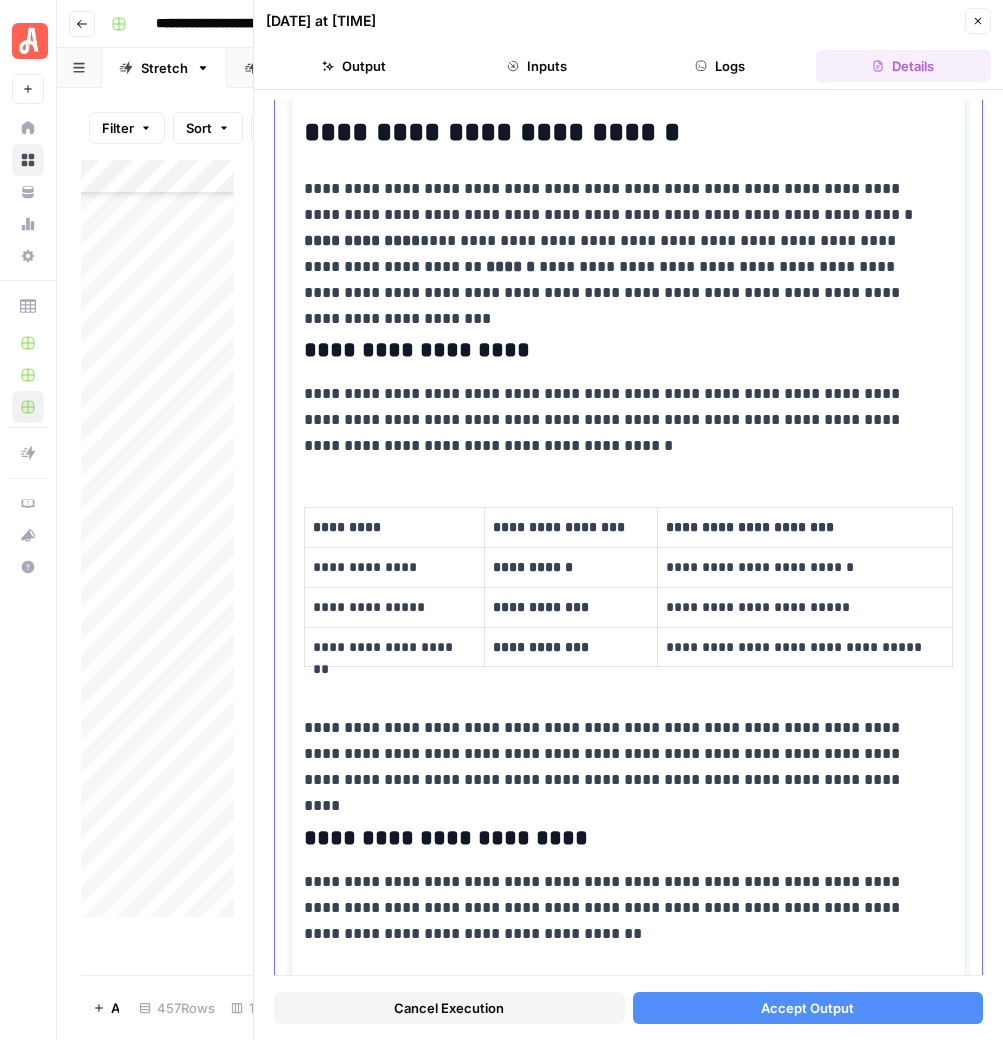 click on "**********" at bounding box center [619, 351] 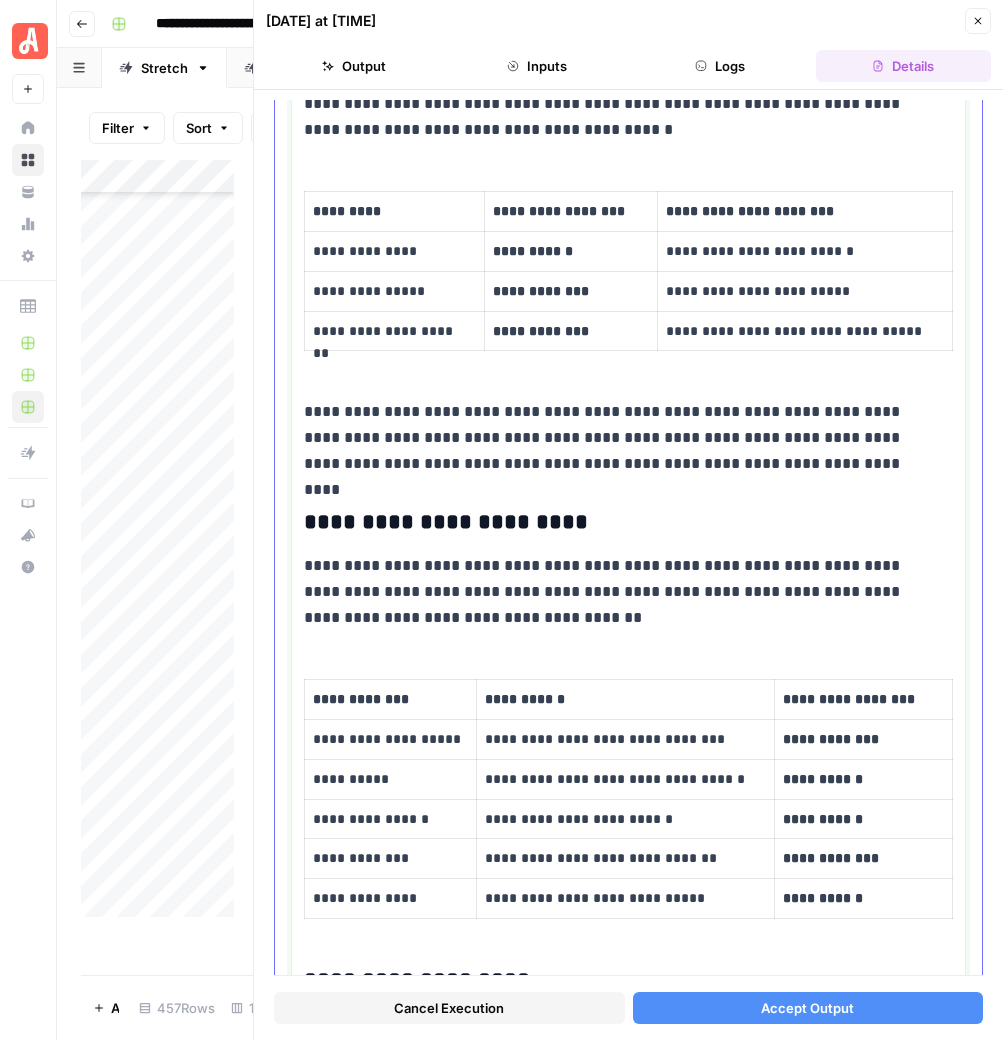 scroll, scrollTop: 2125, scrollLeft: 0, axis: vertical 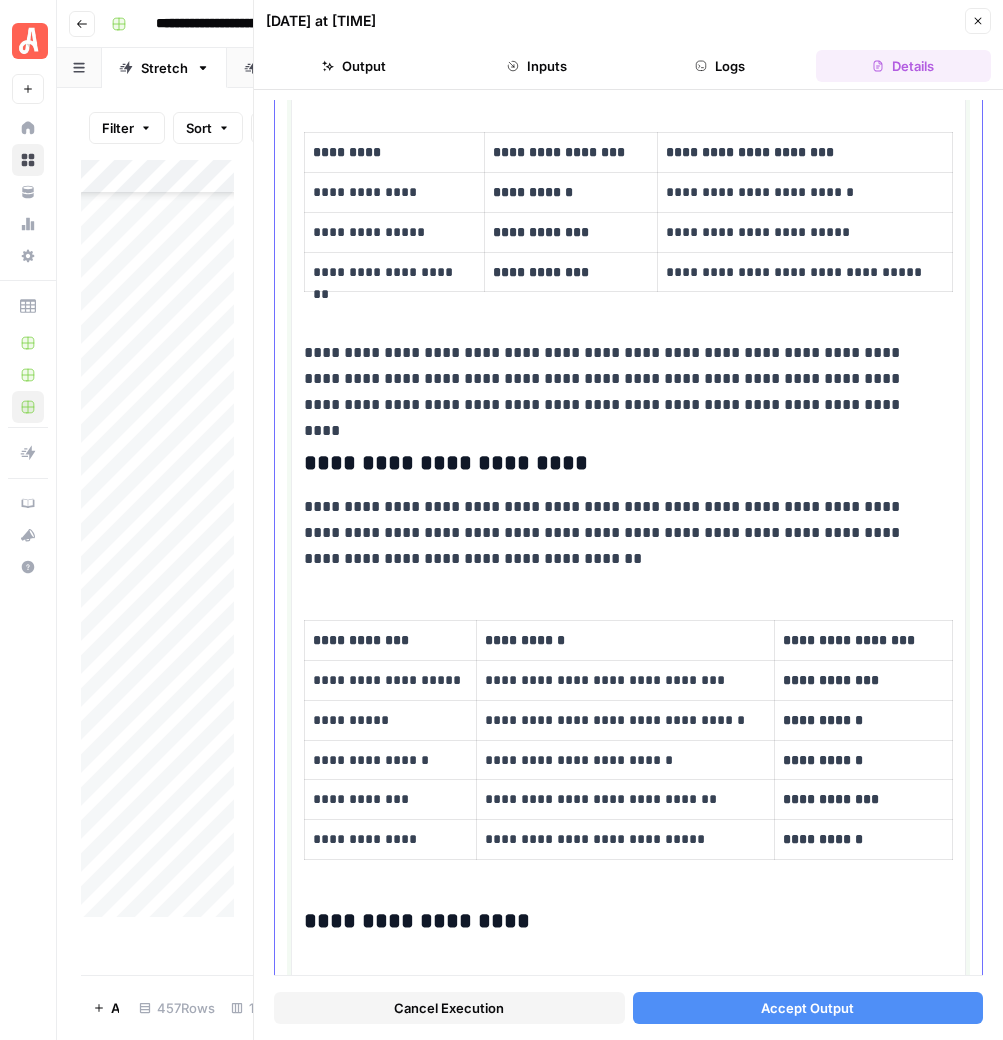 click on "**********" at bounding box center (619, 464) 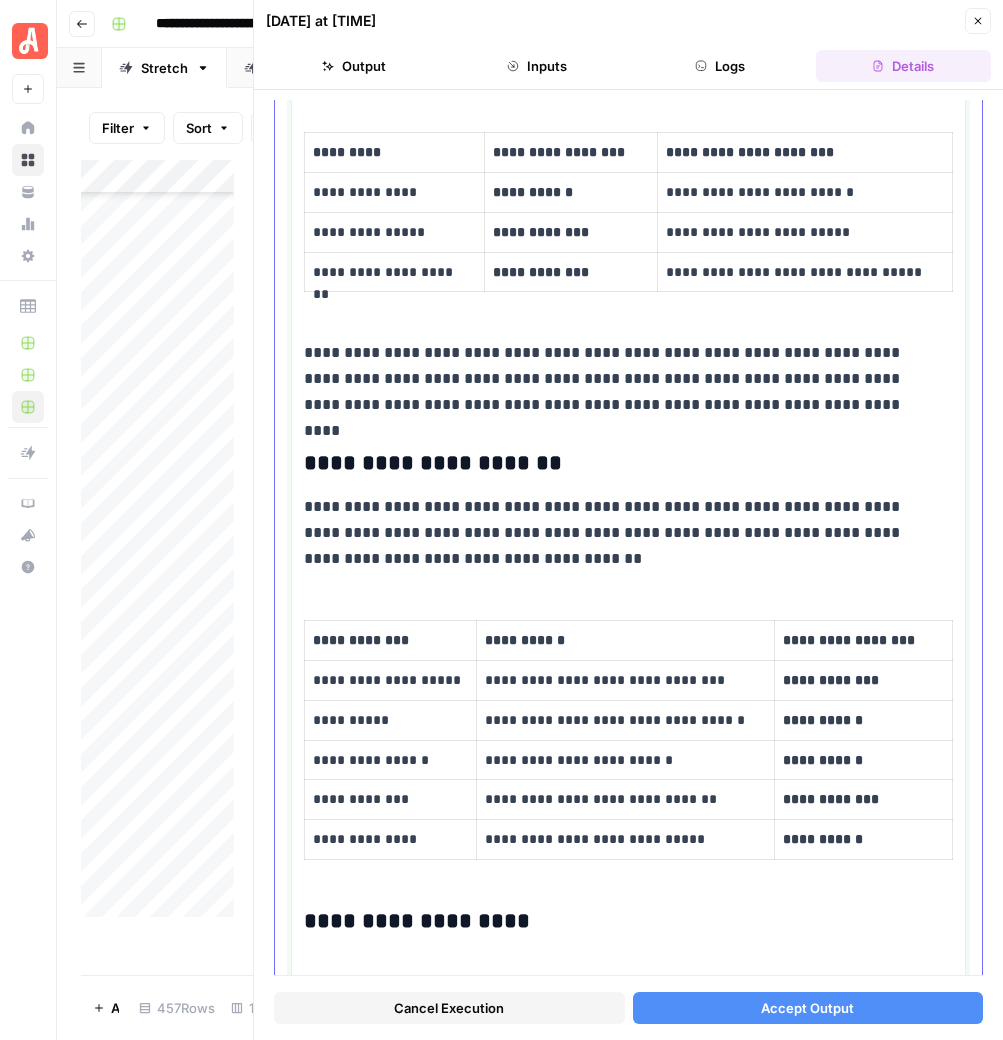 click on "**********" at bounding box center (619, 464) 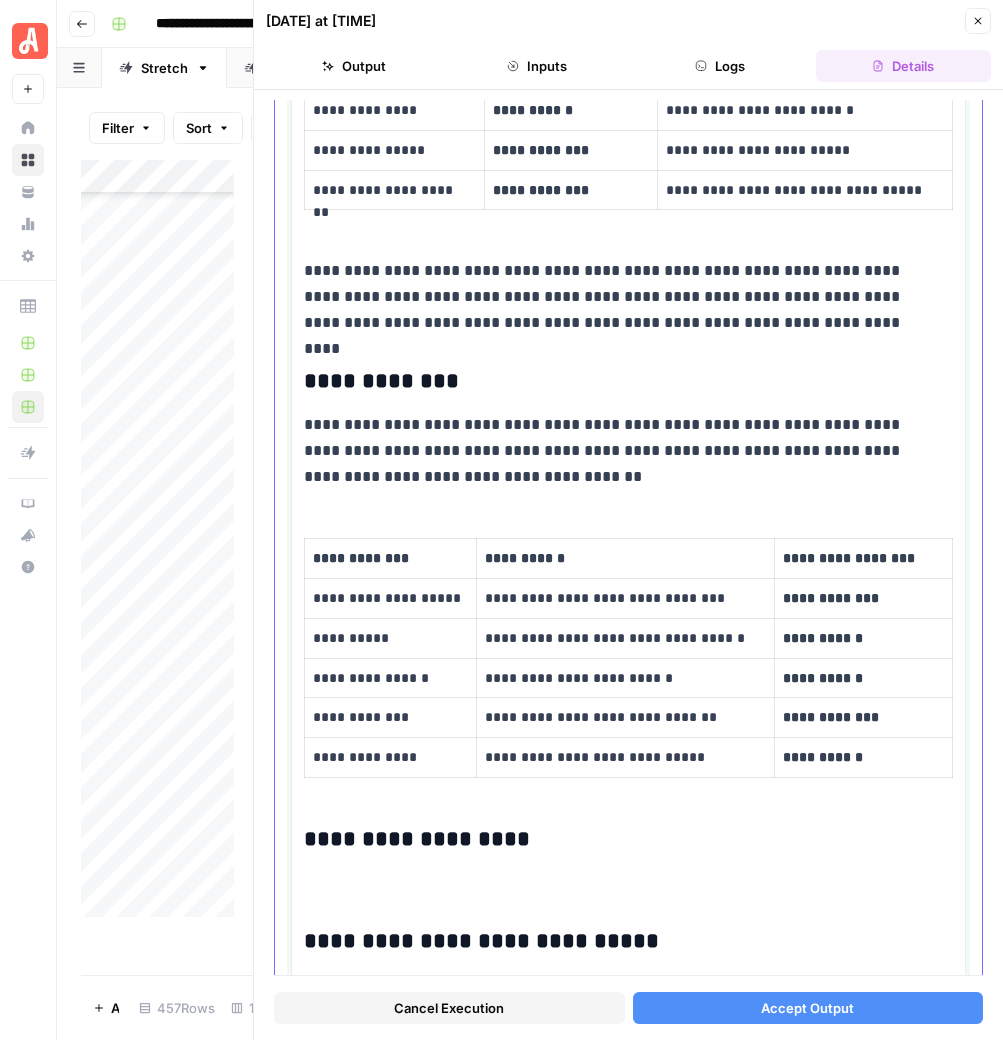 scroll, scrollTop: 2250, scrollLeft: 0, axis: vertical 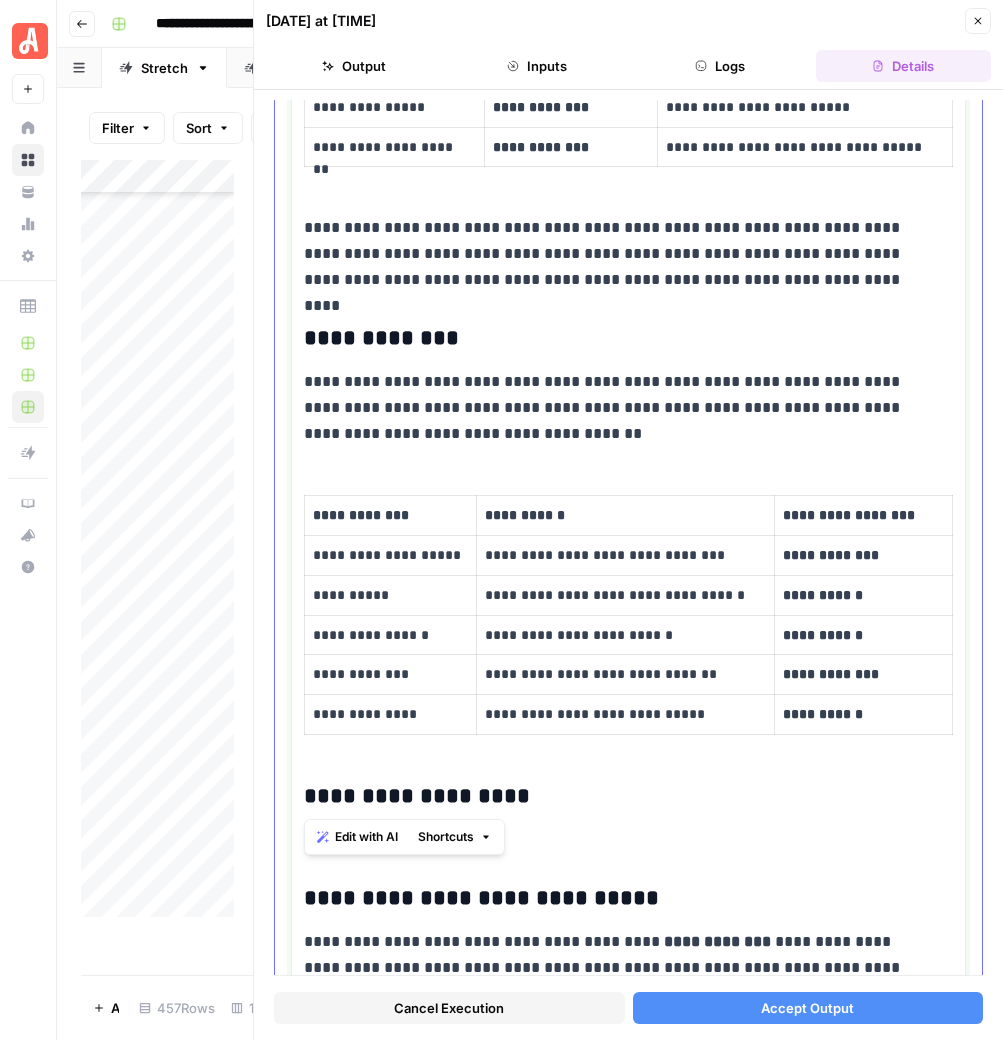 drag, startPoint x: 538, startPoint y: 805, endPoint x: 301, endPoint y: 791, distance: 237.41315 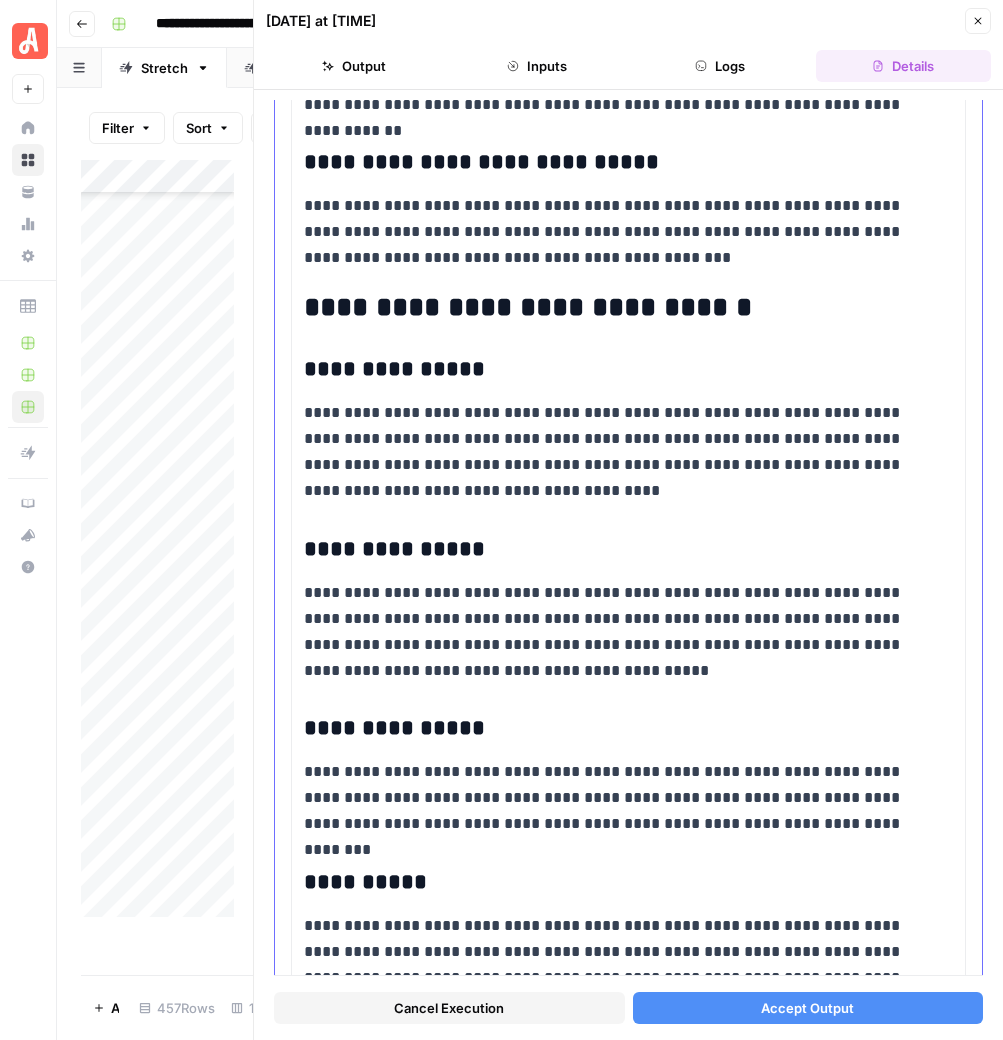 scroll, scrollTop: 3250, scrollLeft: 0, axis: vertical 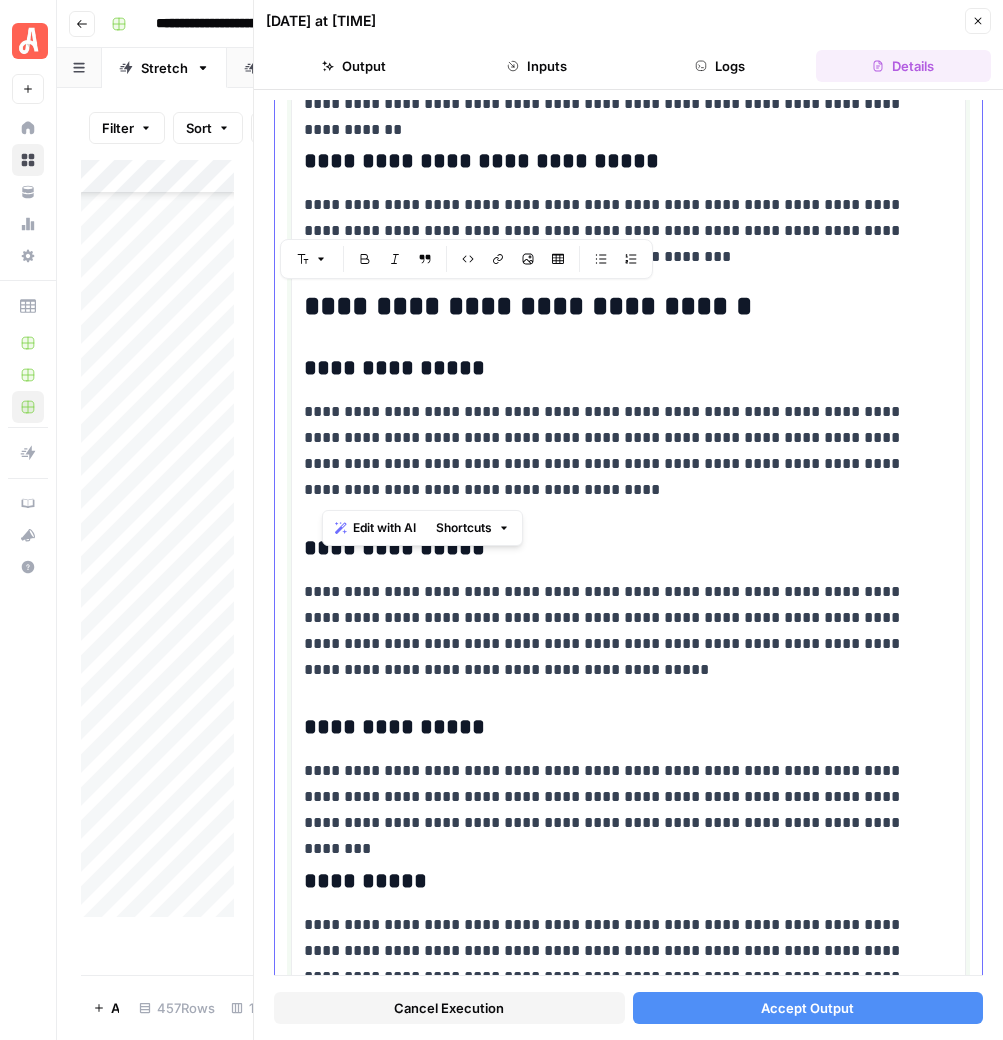 drag, startPoint x: 319, startPoint y: 312, endPoint x: 395, endPoint y: 450, distance: 157.54364 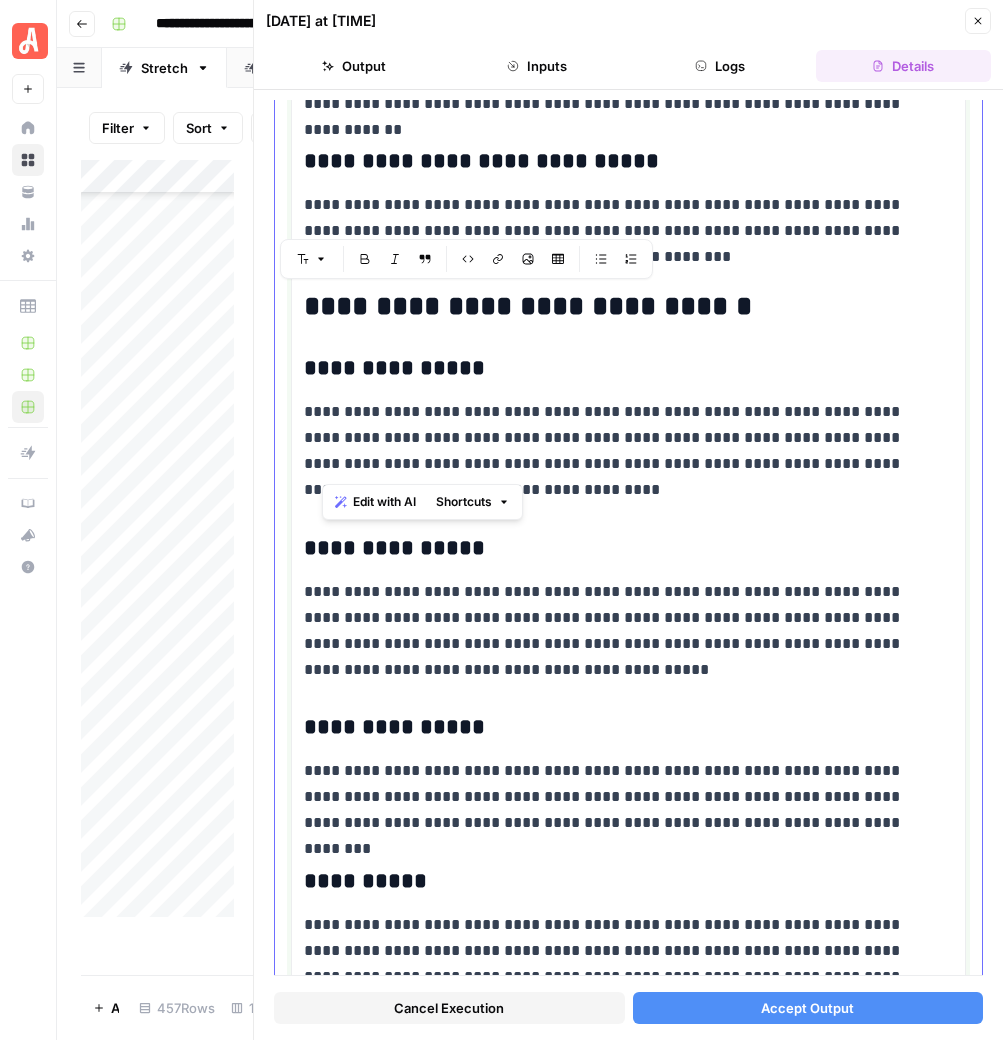 click on "**********" at bounding box center (619, 307) 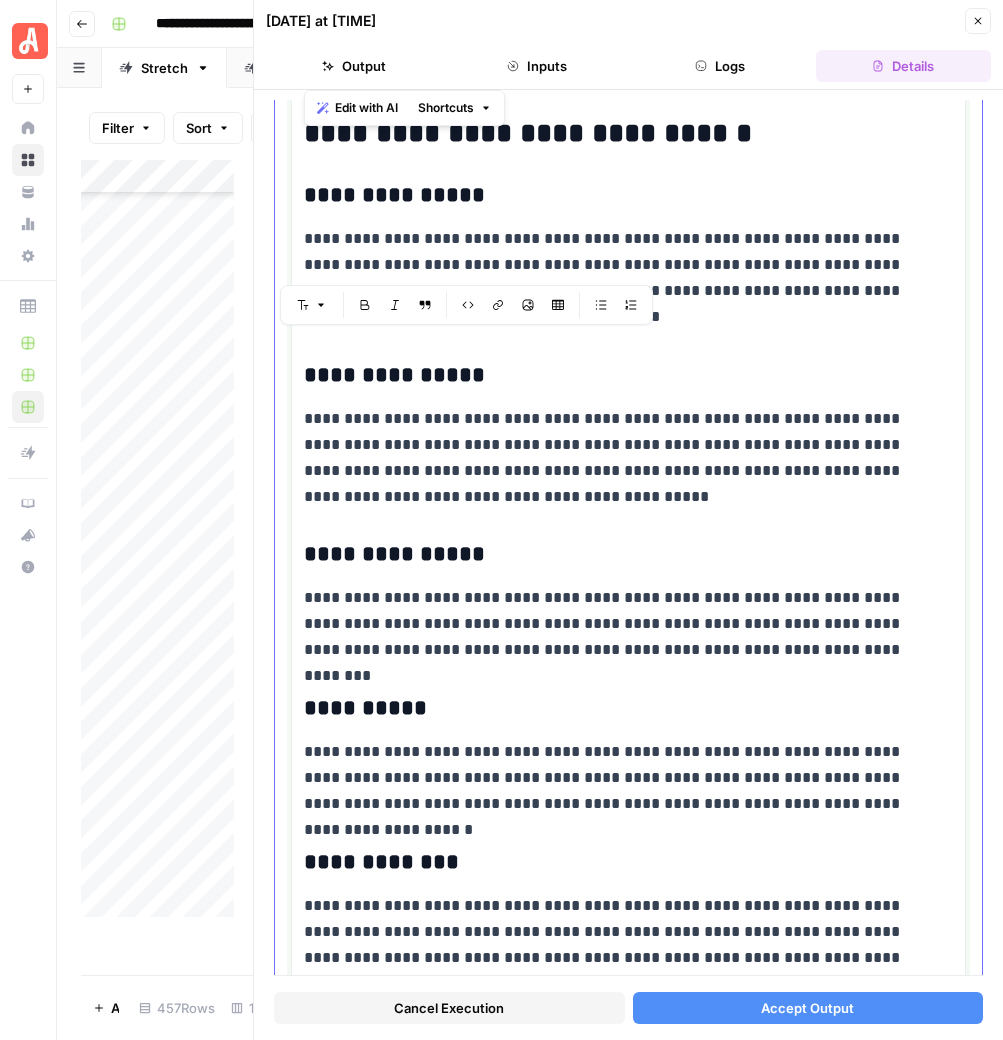 scroll, scrollTop: 3500, scrollLeft: 0, axis: vertical 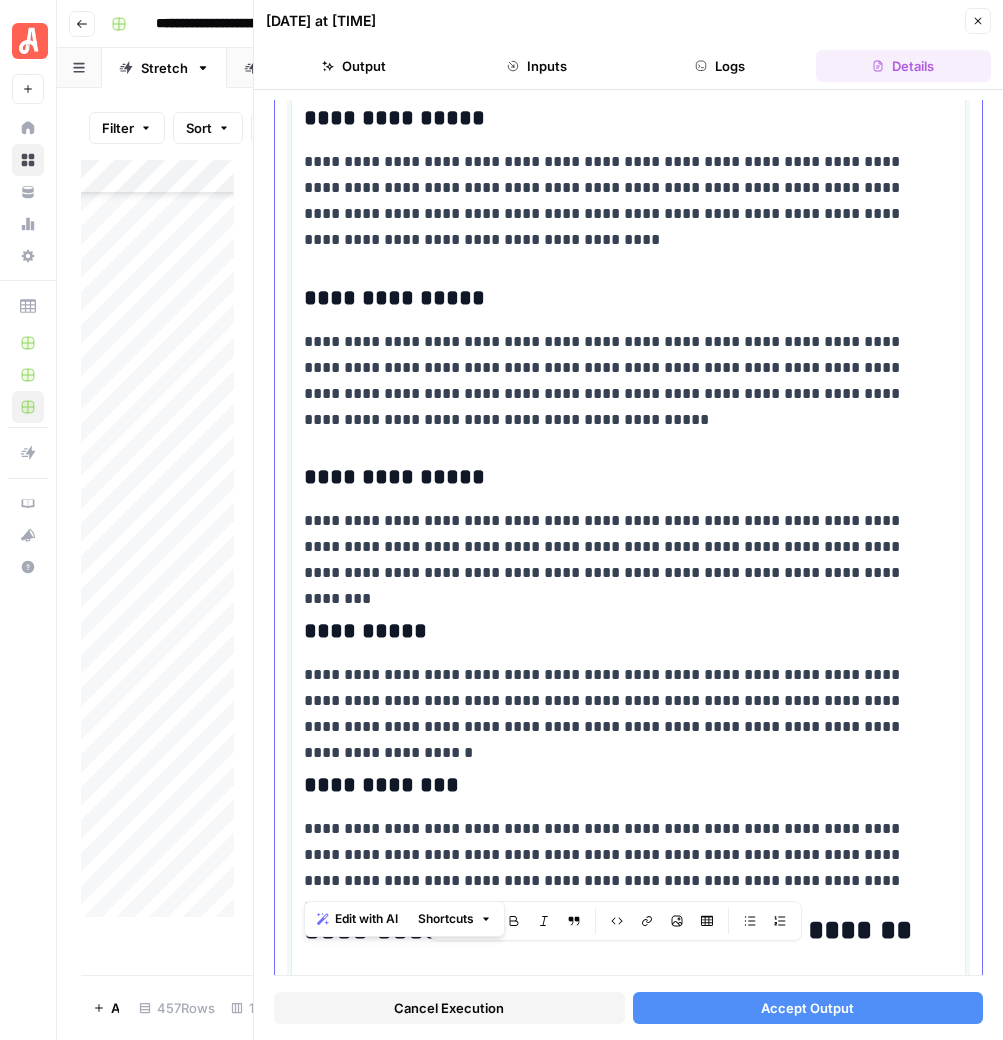 drag, startPoint x: 306, startPoint y: 310, endPoint x: 942, endPoint y: 886, distance: 858.0629 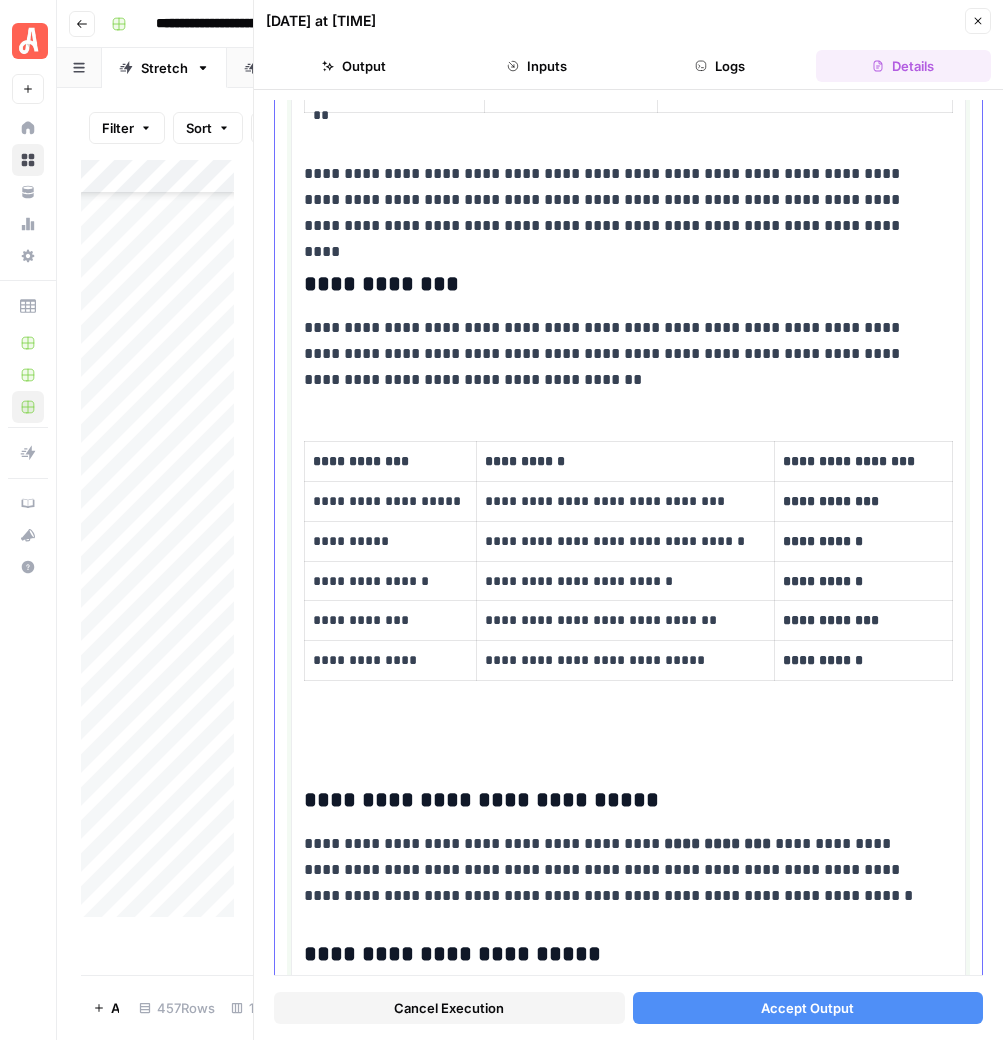 scroll, scrollTop: 2184, scrollLeft: 0, axis: vertical 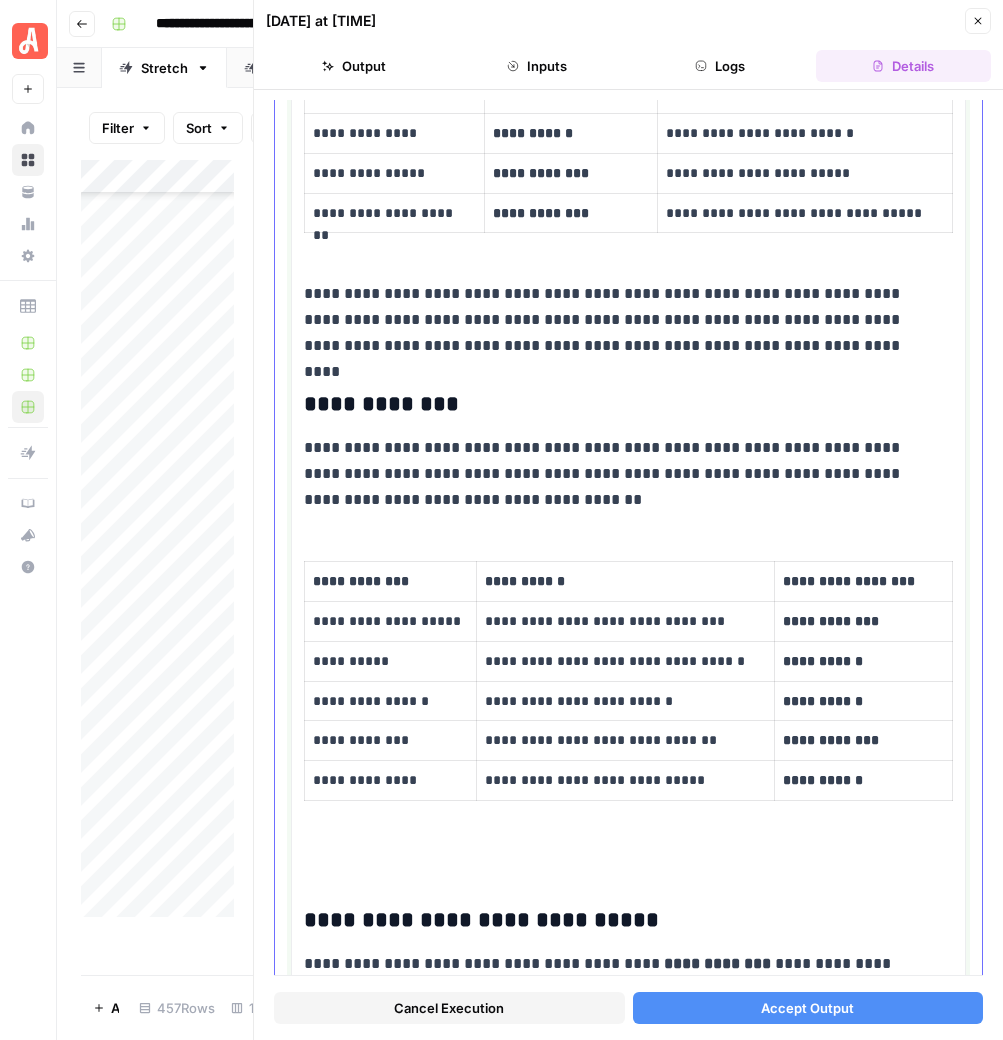 click at bounding box center [628, 862] 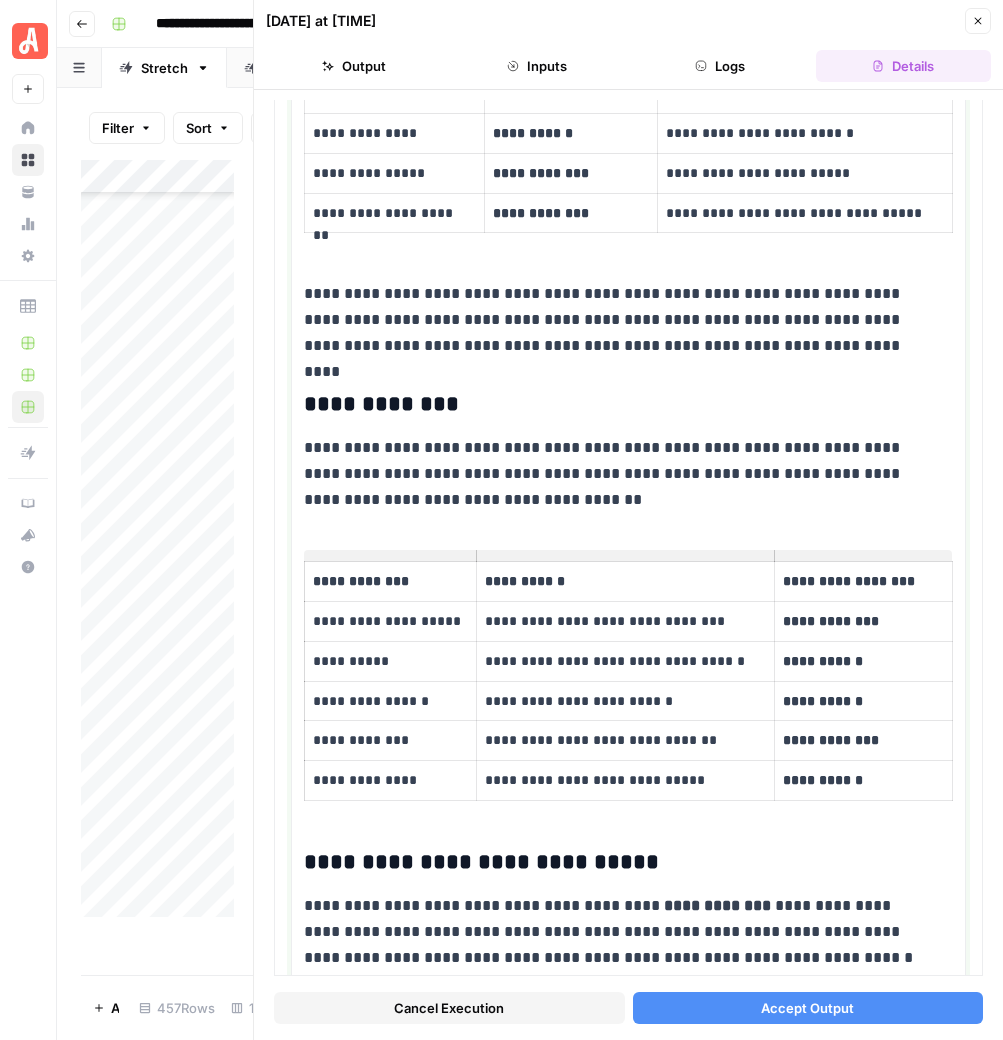 scroll, scrollTop: 14452, scrollLeft: 0, axis: vertical 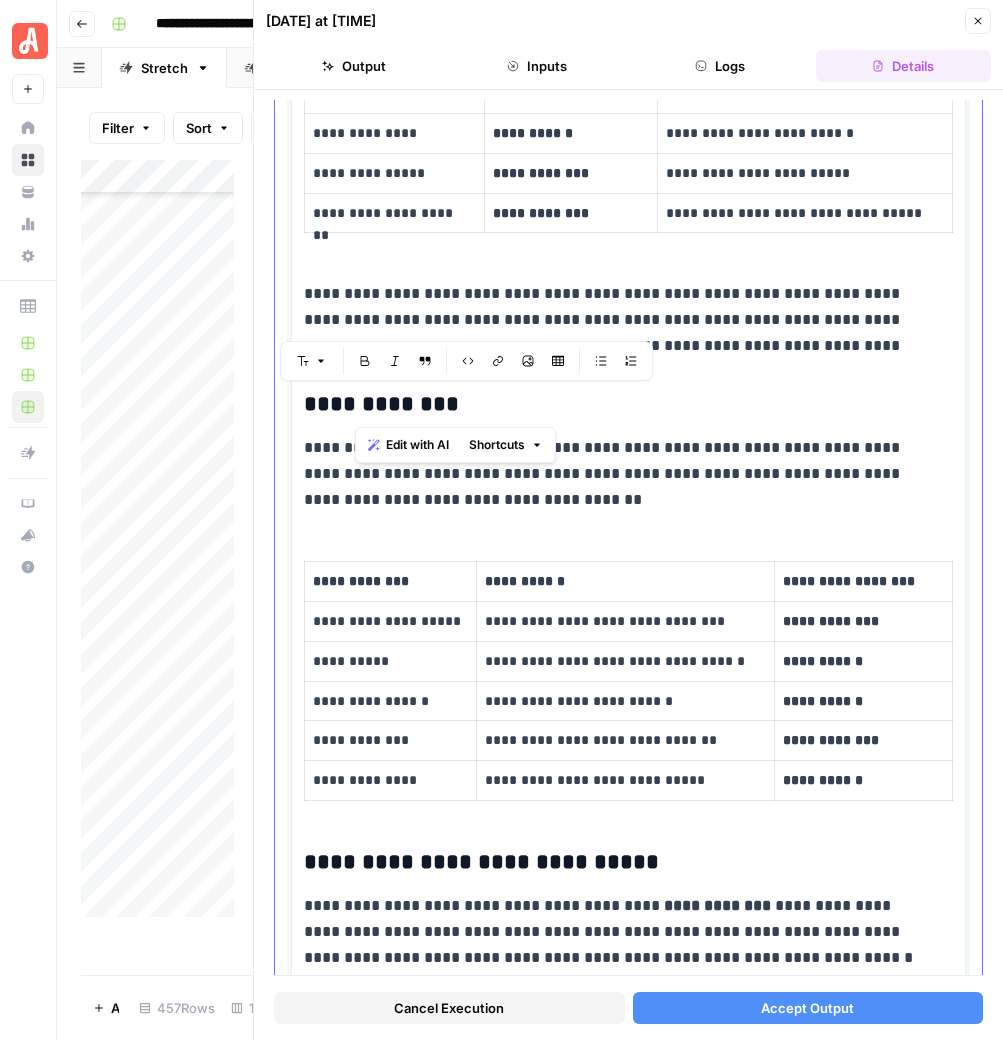 drag, startPoint x: 464, startPoint y: 394, endPoint x: 351, endPoint y: 402, distance: 113.28283 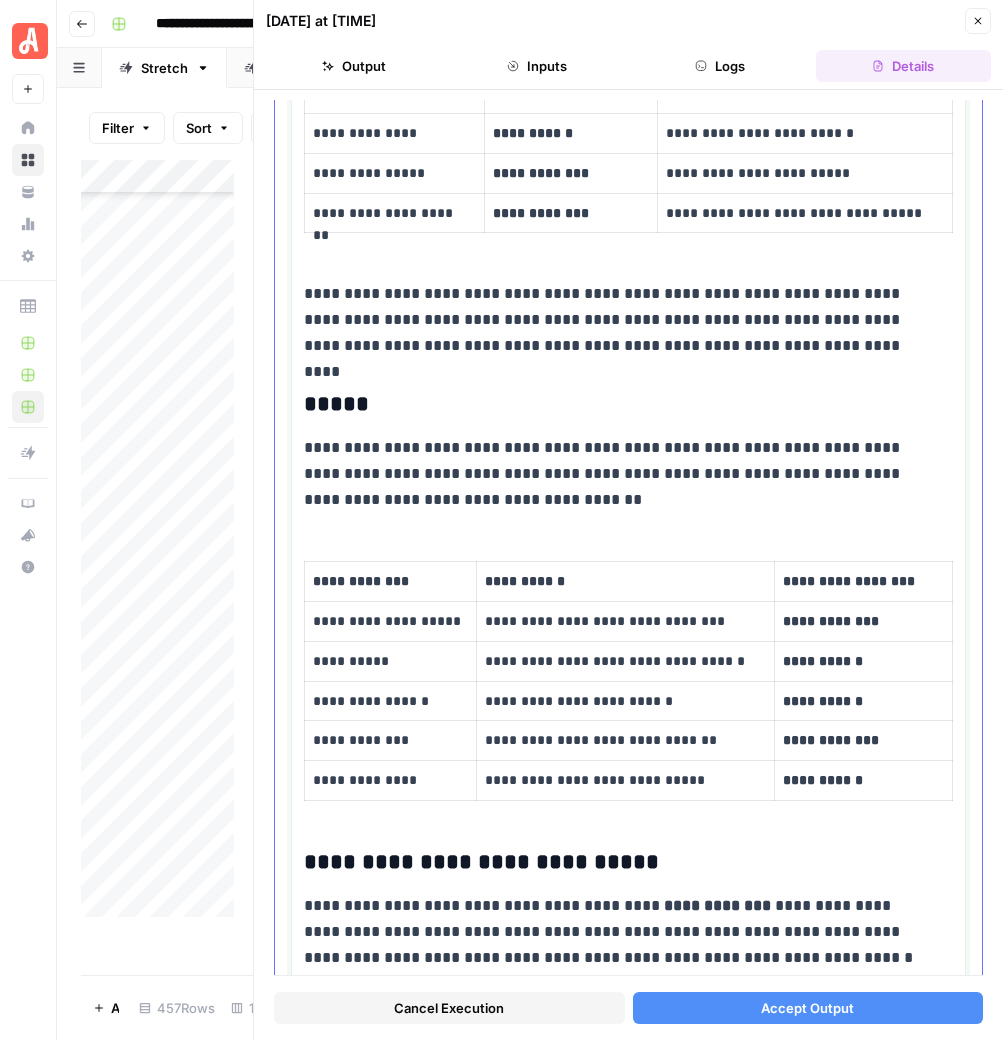 click on "**********" at bounding box center (619, 474) 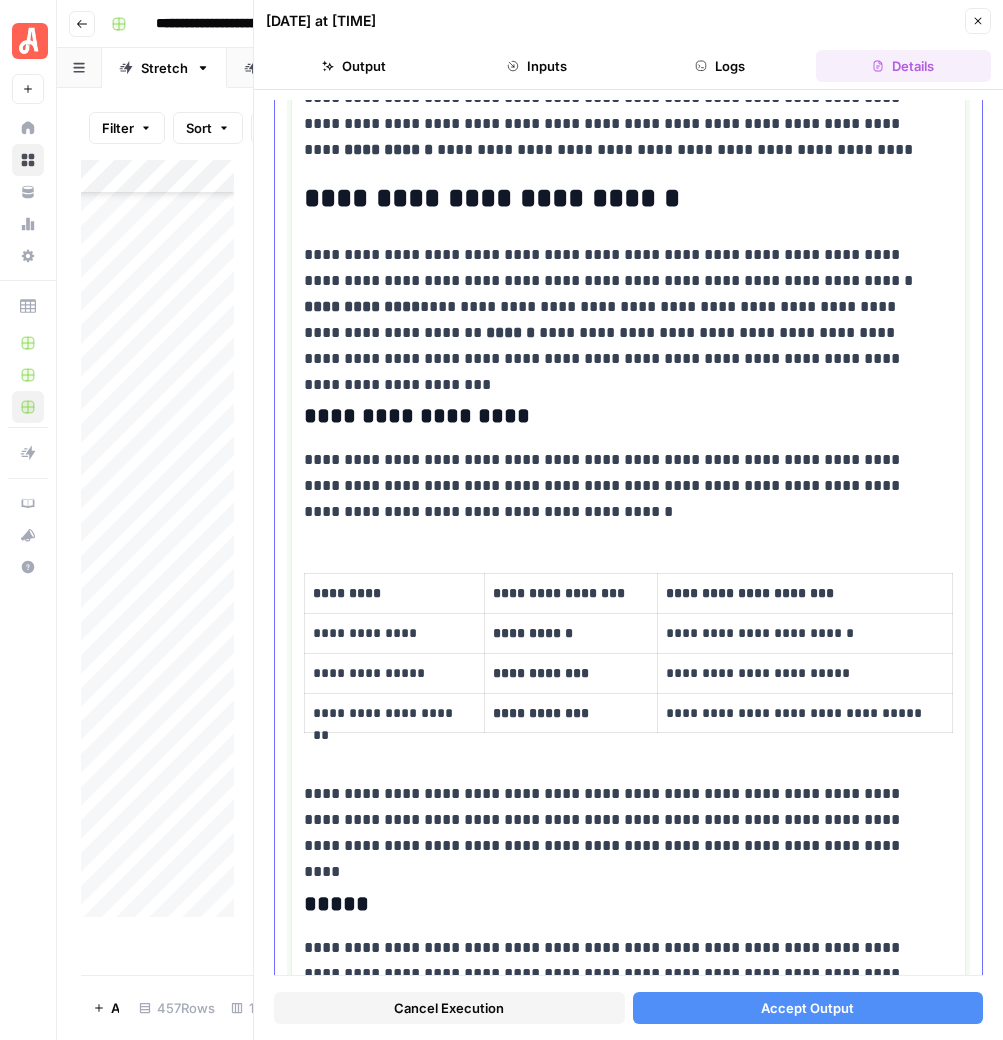 scroll, scrollTop: 1809, scrollLeft: 0, axis: vertical 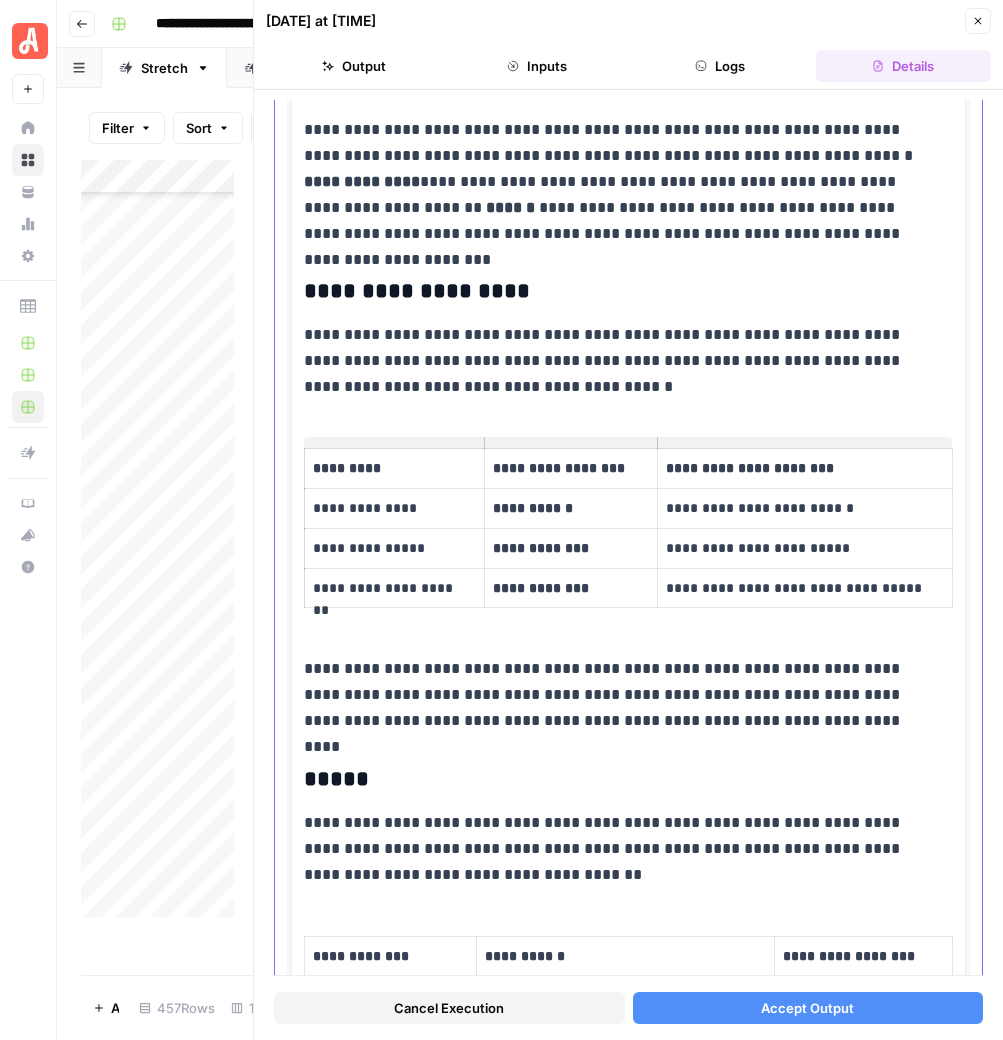 click on "**********" at bounding box center [392, 588] 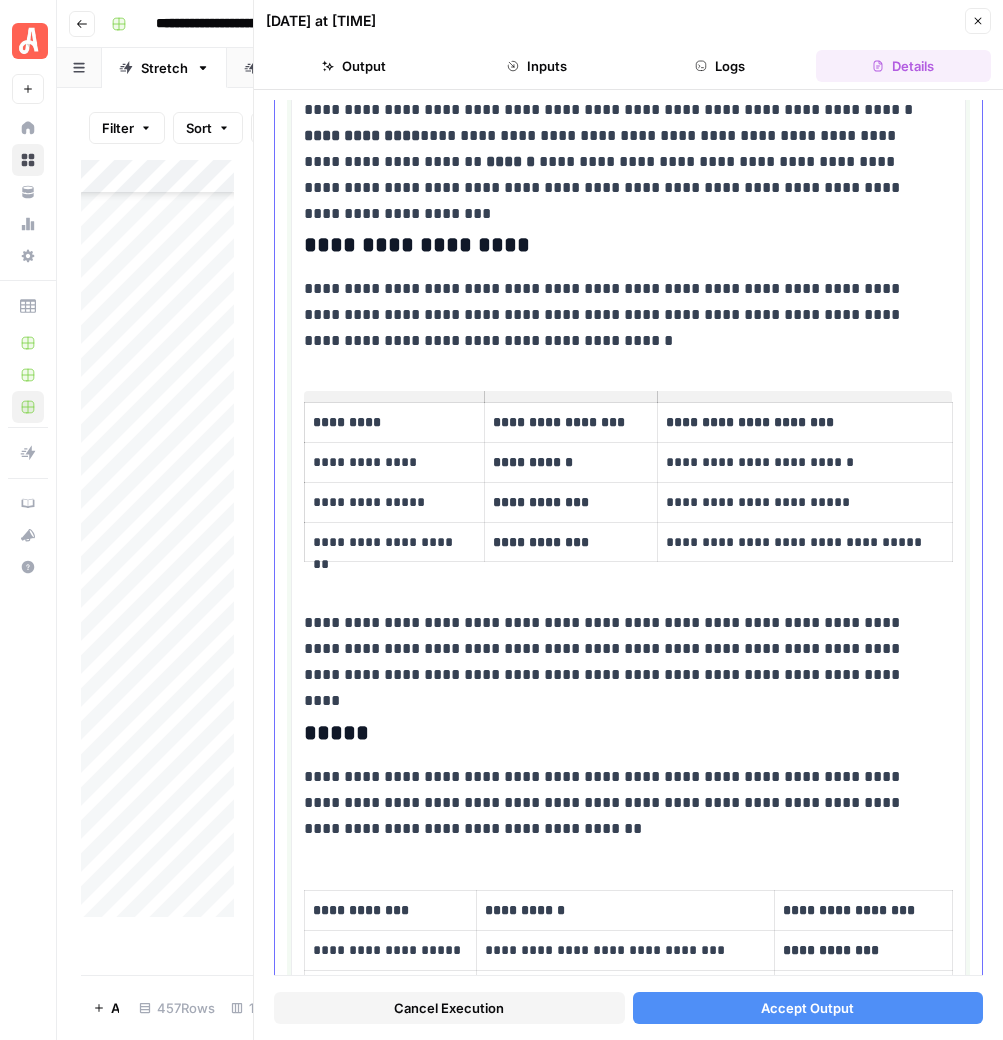 scroll, scrollTop: 1934, scrollLeft: 0, axis: vertical 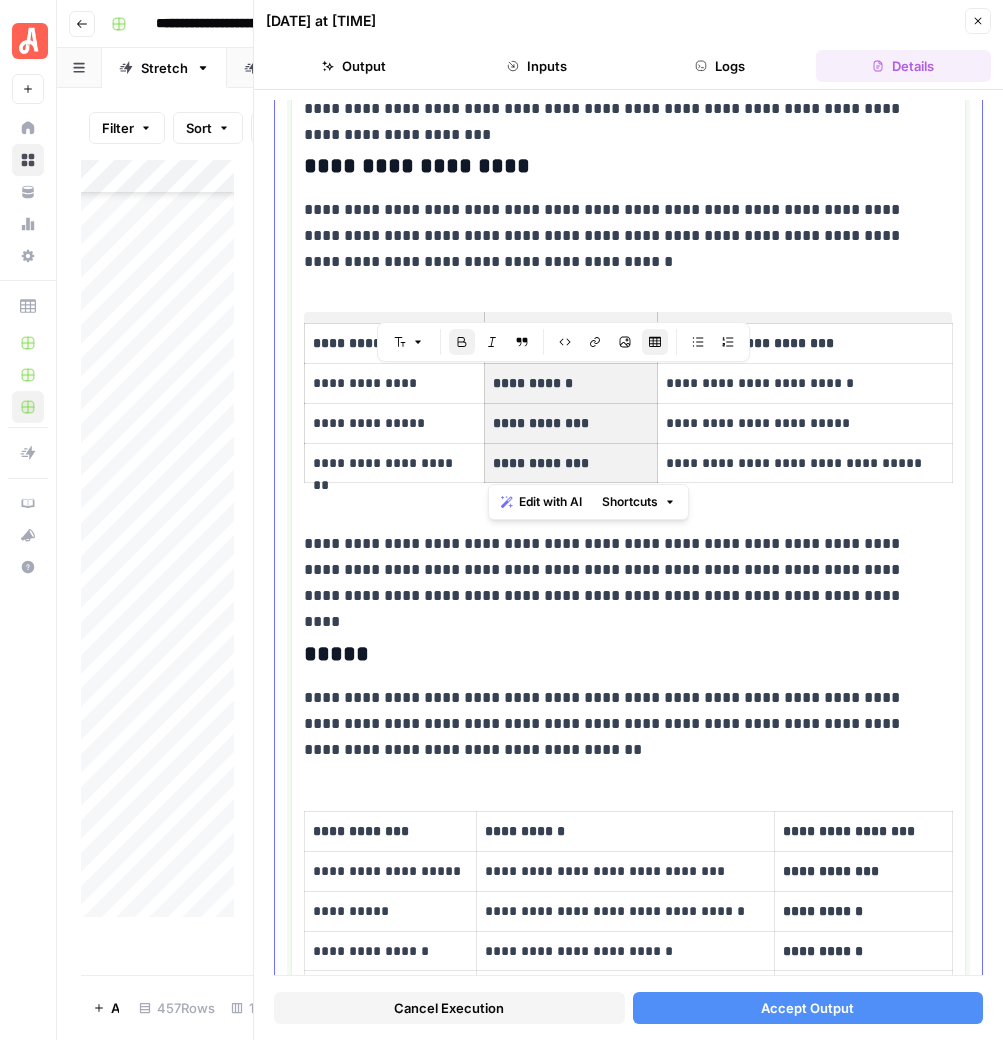 drag, startPoint x: 616, startPoint y: 453, endPoint x: 492, endPoint y: 383, distance: 142.39381 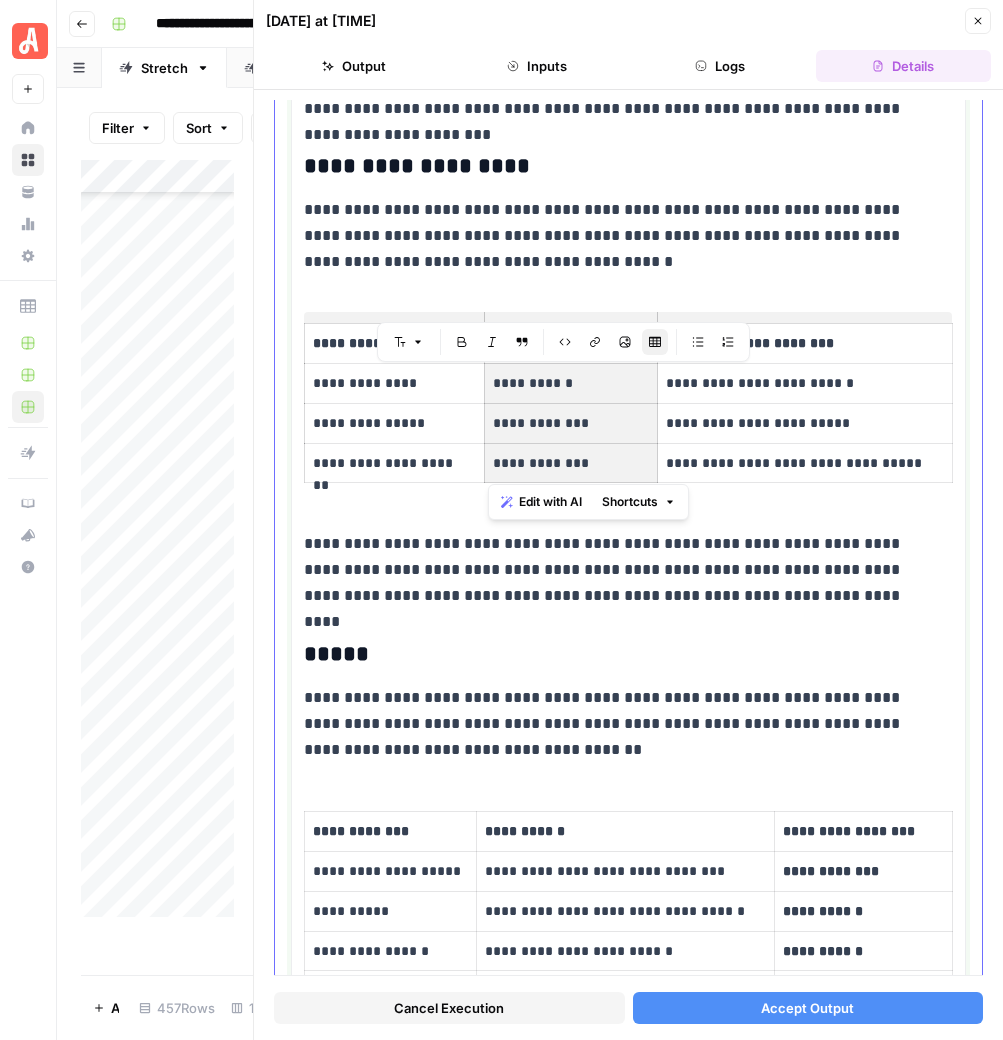 click on "**********" at bounding box center (619, 570) 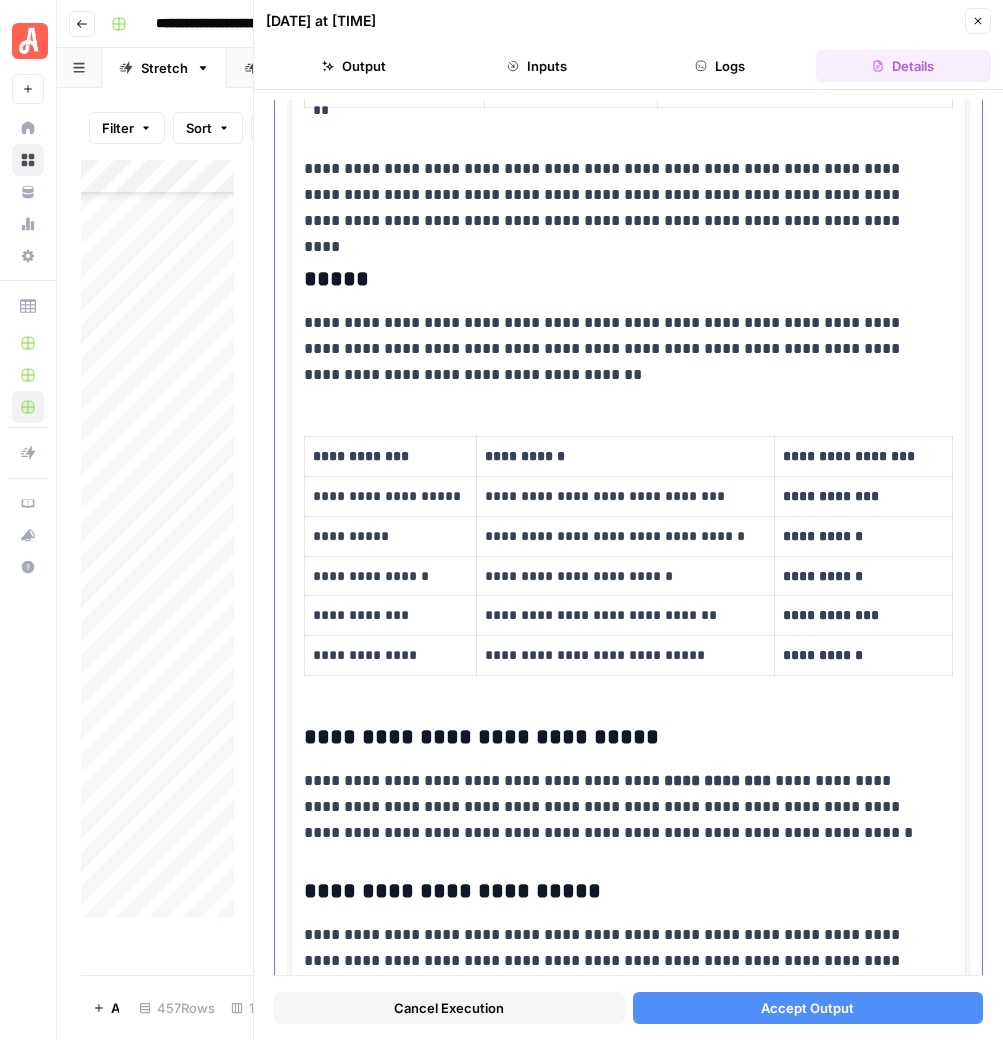 scroll, scrollTop: 2434, scrollLeft: 0, axis: vertical 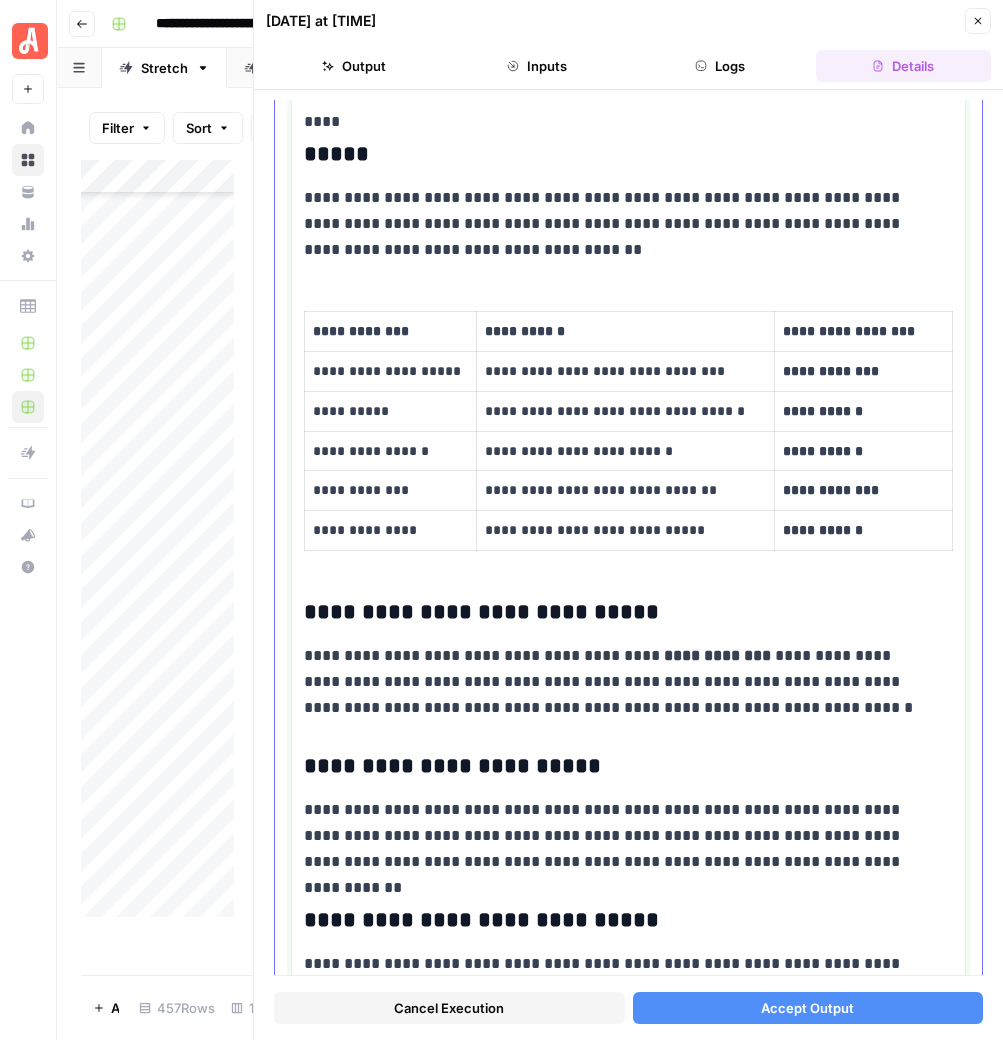 click on "**********" at bounding box center [619, 613] 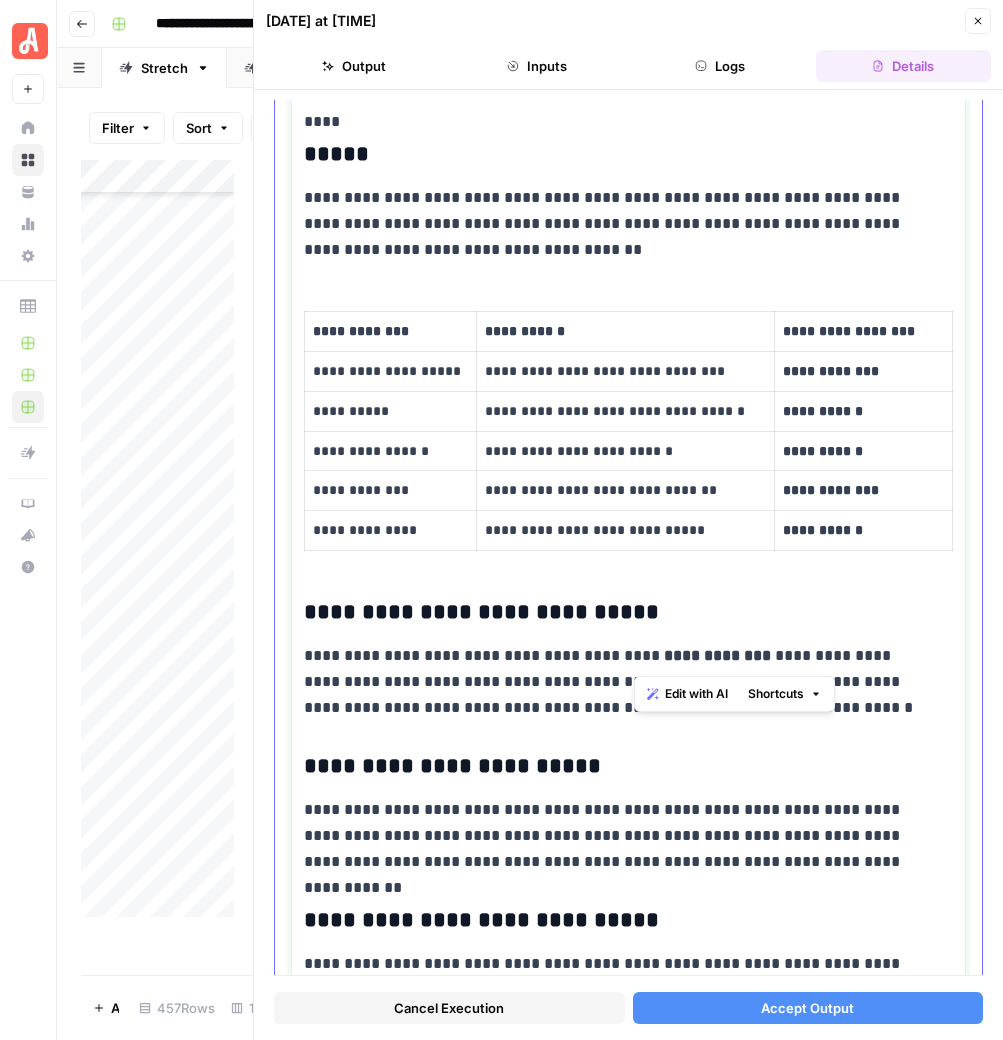 drag, startPoint x: 632, startPoint y: 655, endPoint x: 846, endPoint y: 661, distance: 214.08409 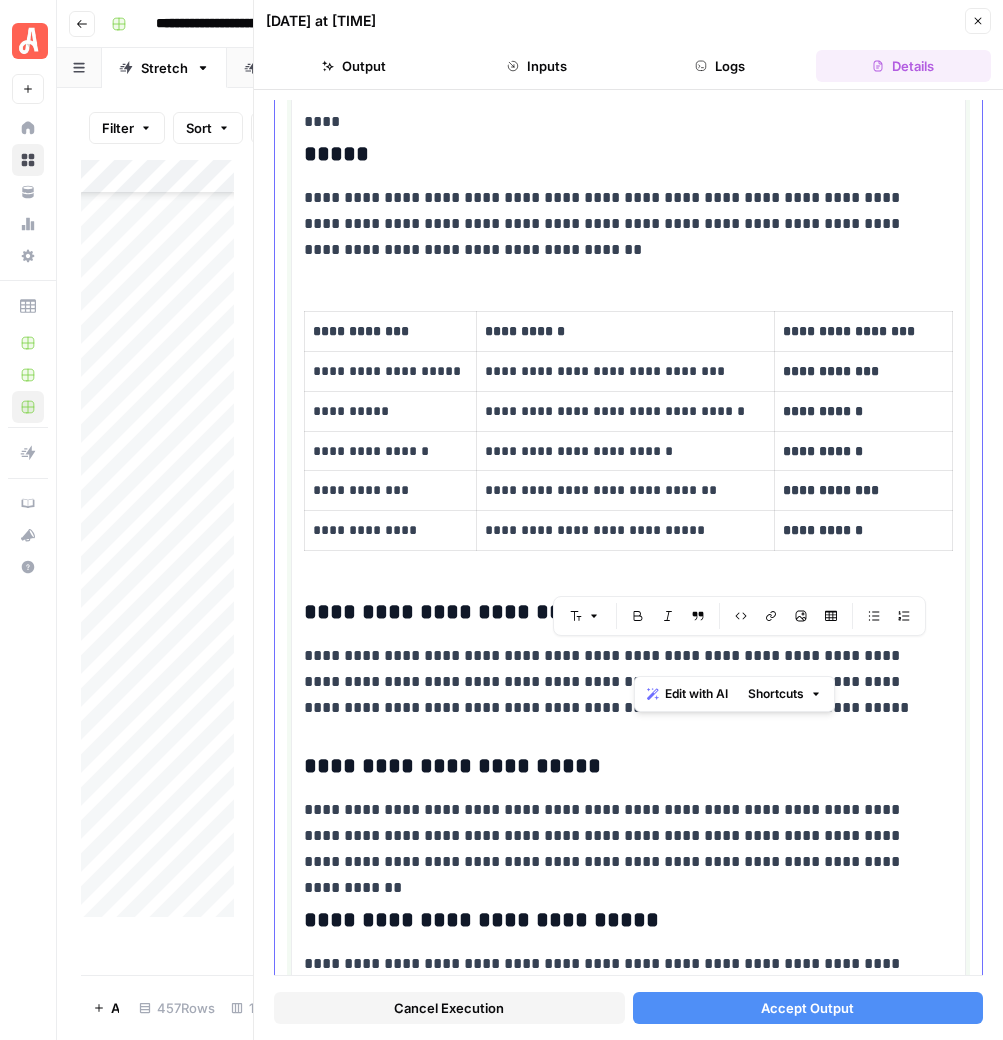 click on "**********" at bounding box center (619, 682) 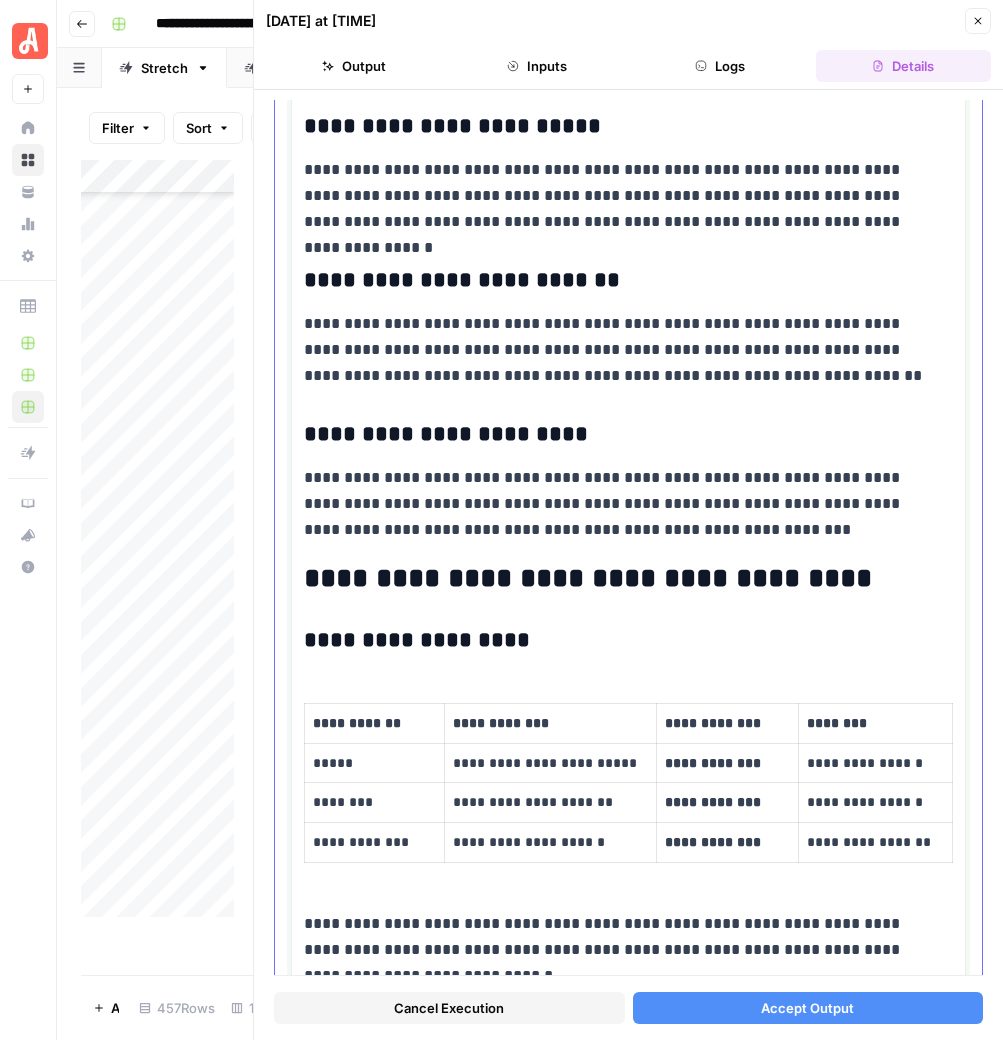 scroll, scrollTop: 3684, scrollLeft: 0, axis: vertical 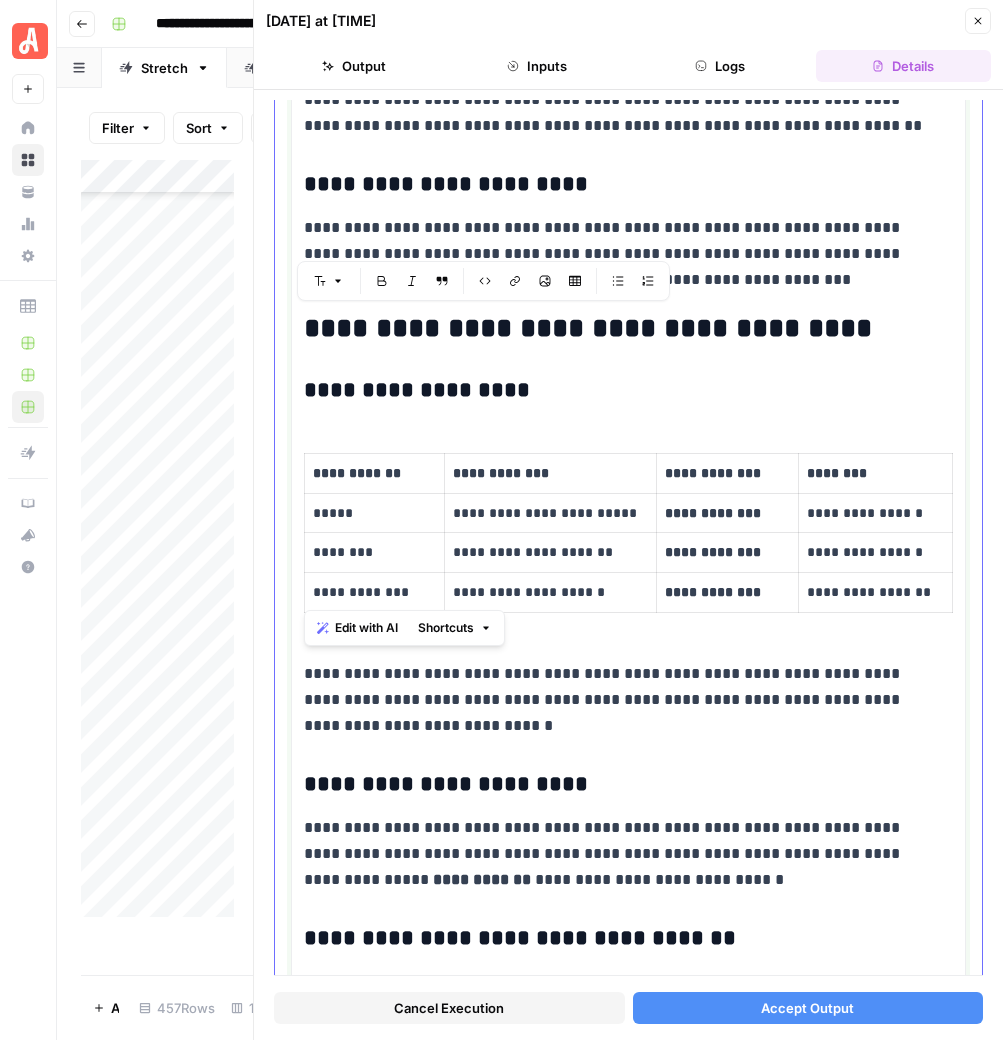 drag, startPoint x: 306, startPoint y: 331, endPoint x: 667, endPoint y: 601, distance: 450.80038 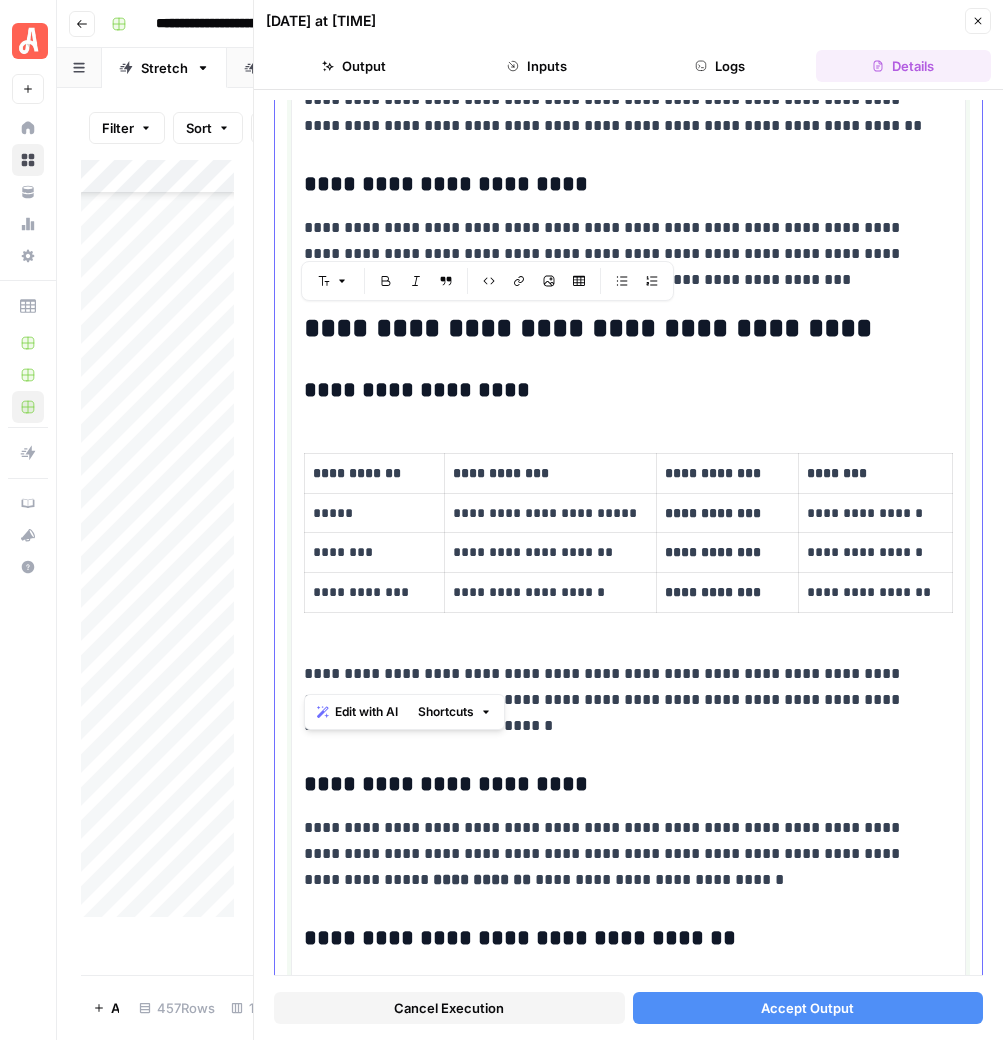 click on "**********" at bounding box center (628, -236) 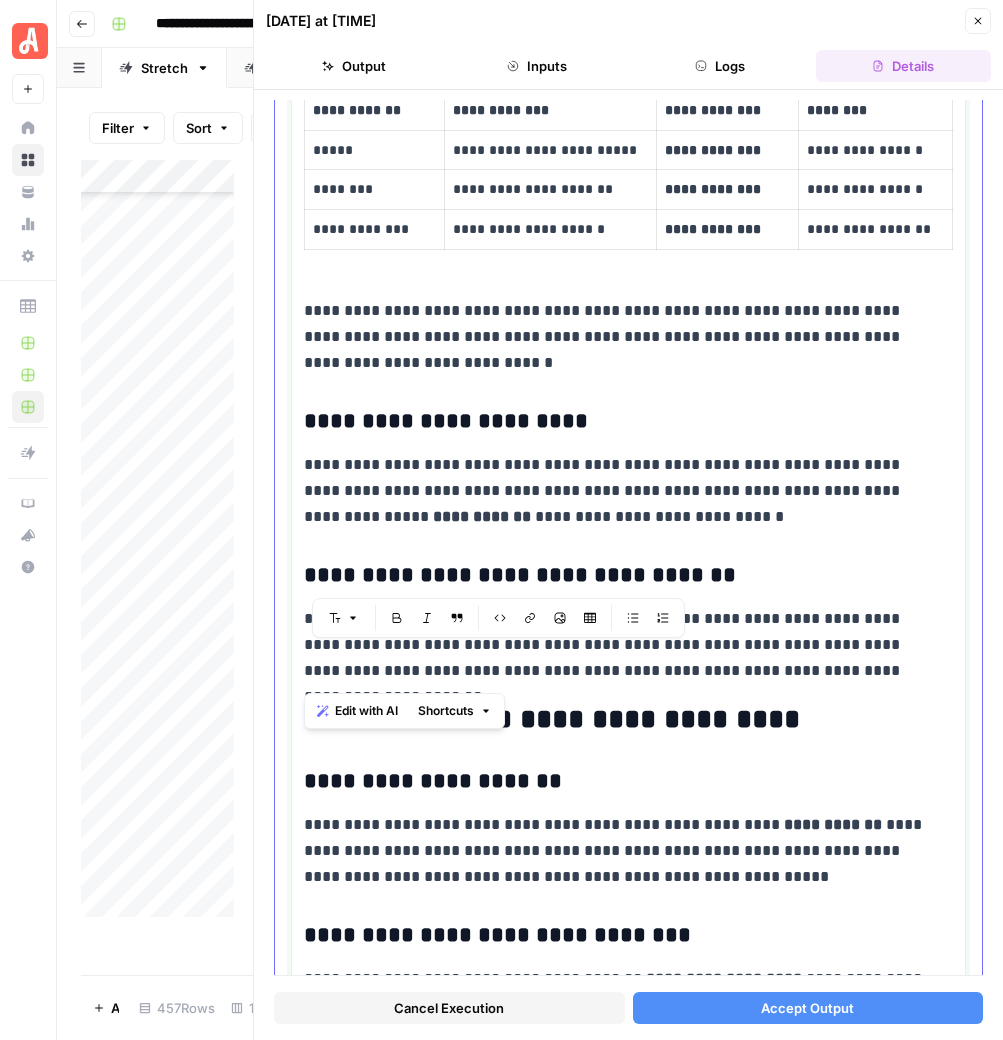 scroll, scrollTop: 4059, scrollLeft: 0, axis: vertical 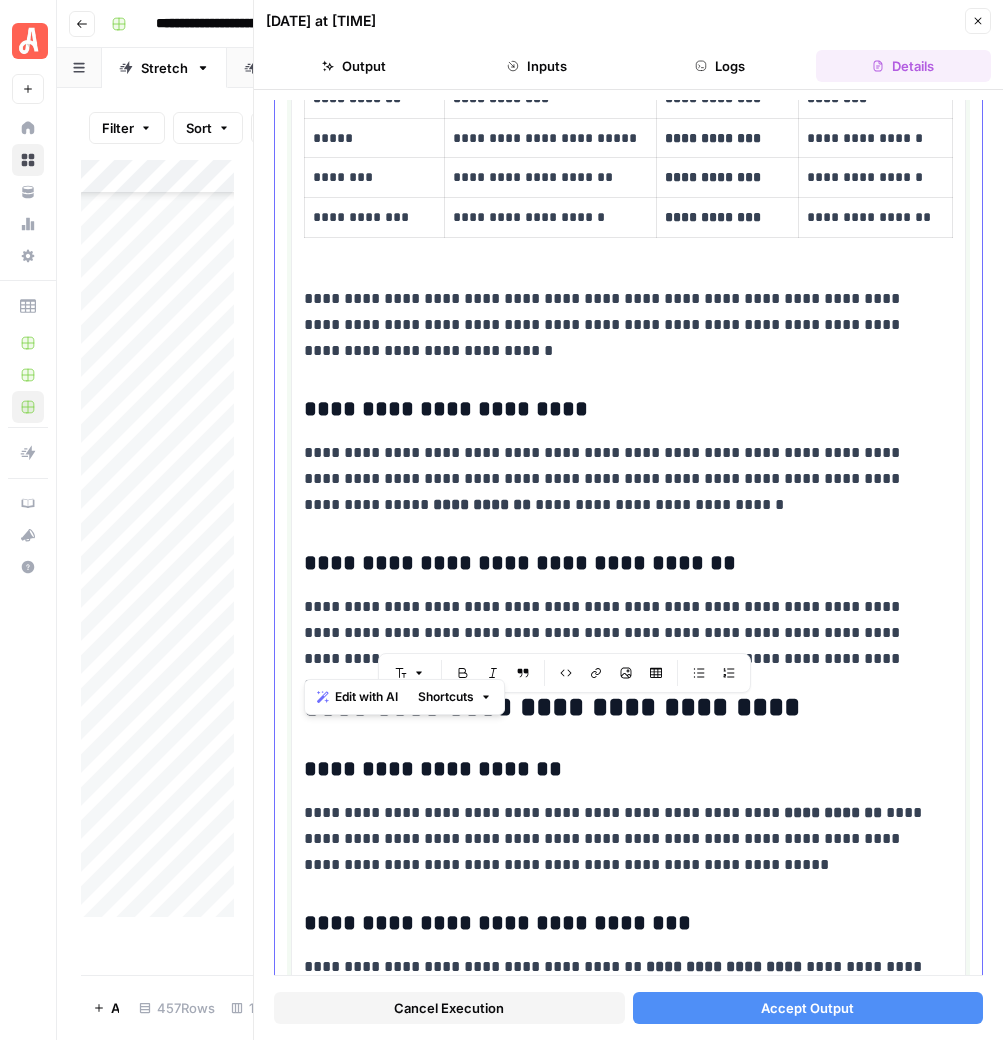 drag, startPoint x: 307, startPoint y: 386, endPoint x: 925, endPoint y: 661, distance: 676.4237 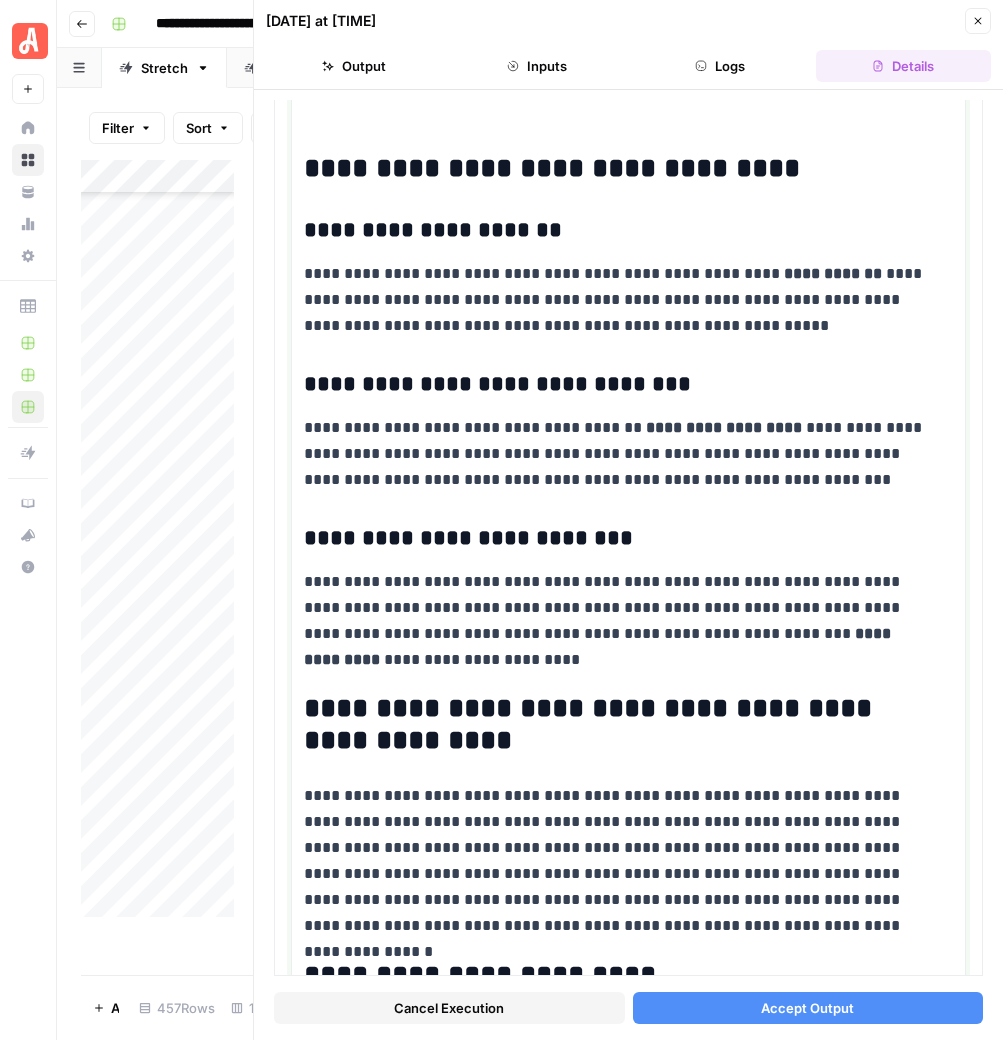 scroll, scrollTop: 3706, scrollLeft: 0, axis: vertical 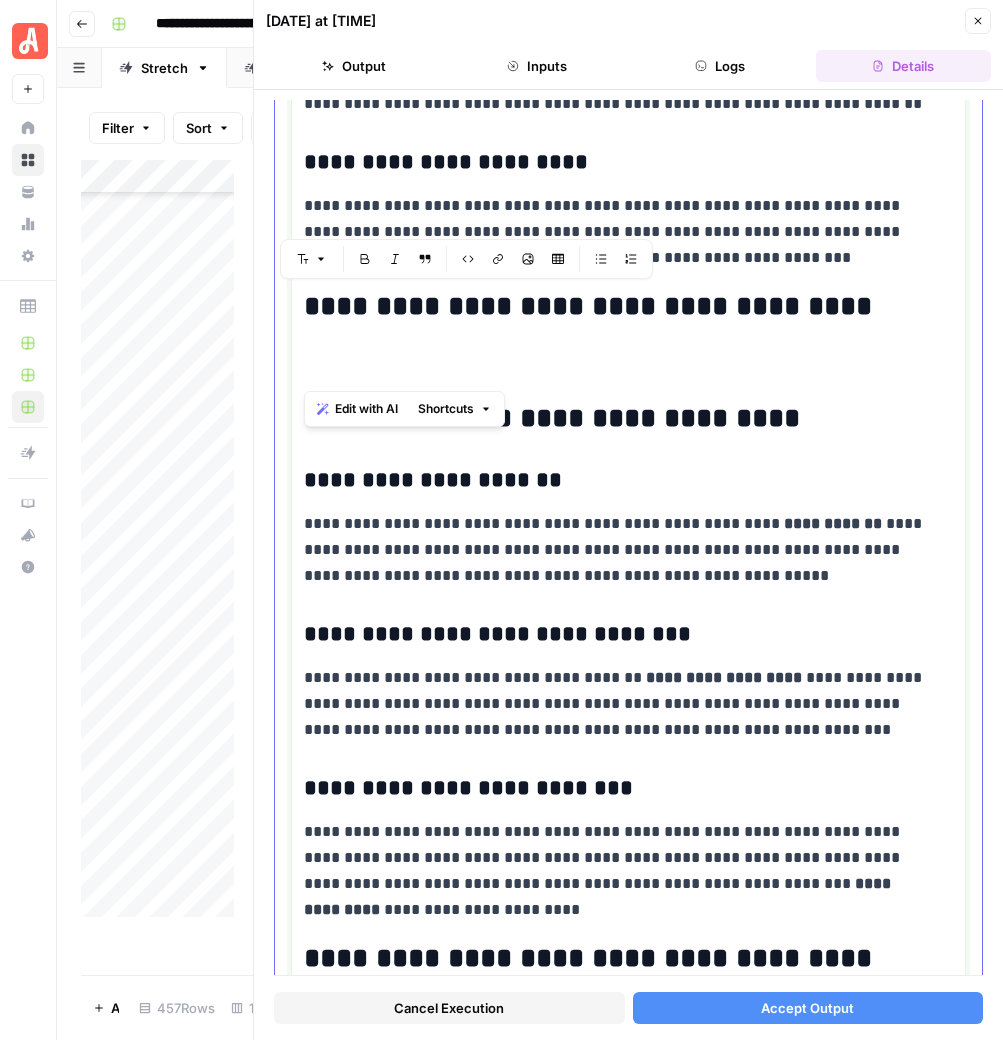 drag, startPoint x: 366, startPoint y: 367, endPoint x: 316, endPoint y: 297, distance: 86.023254 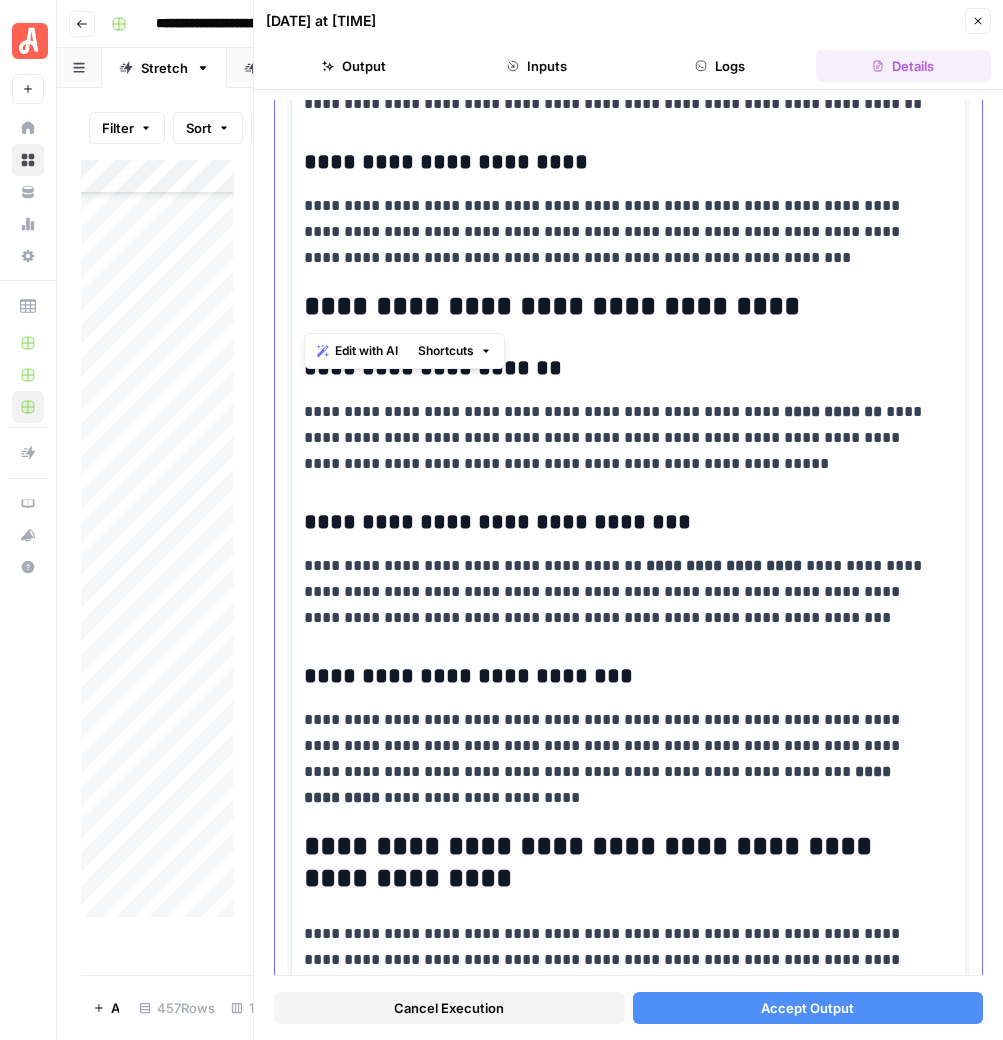 drag, startPoint x: 424, startPoint y: 312, endPoint x: 298, endPoint y: 309, distance: 126.035706 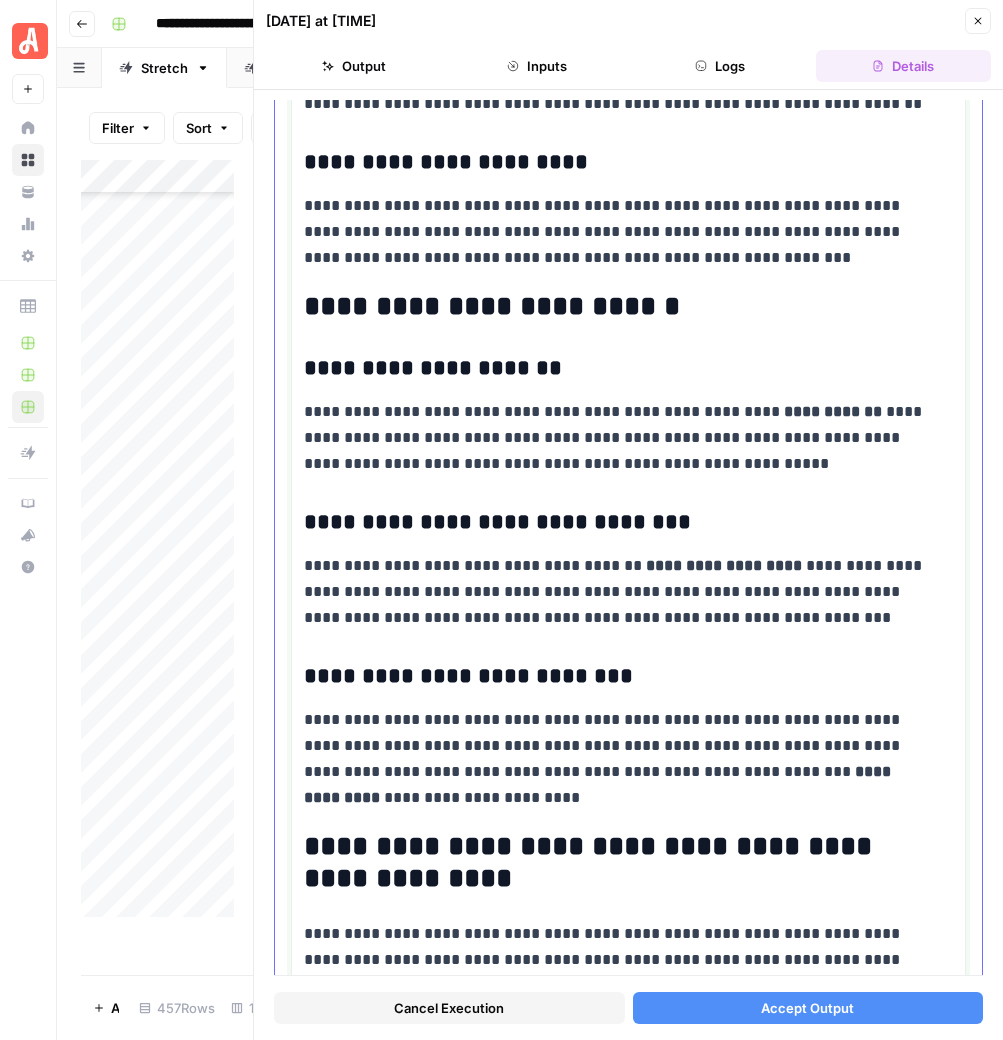 click on "**********" at bounding box center [619, 307] 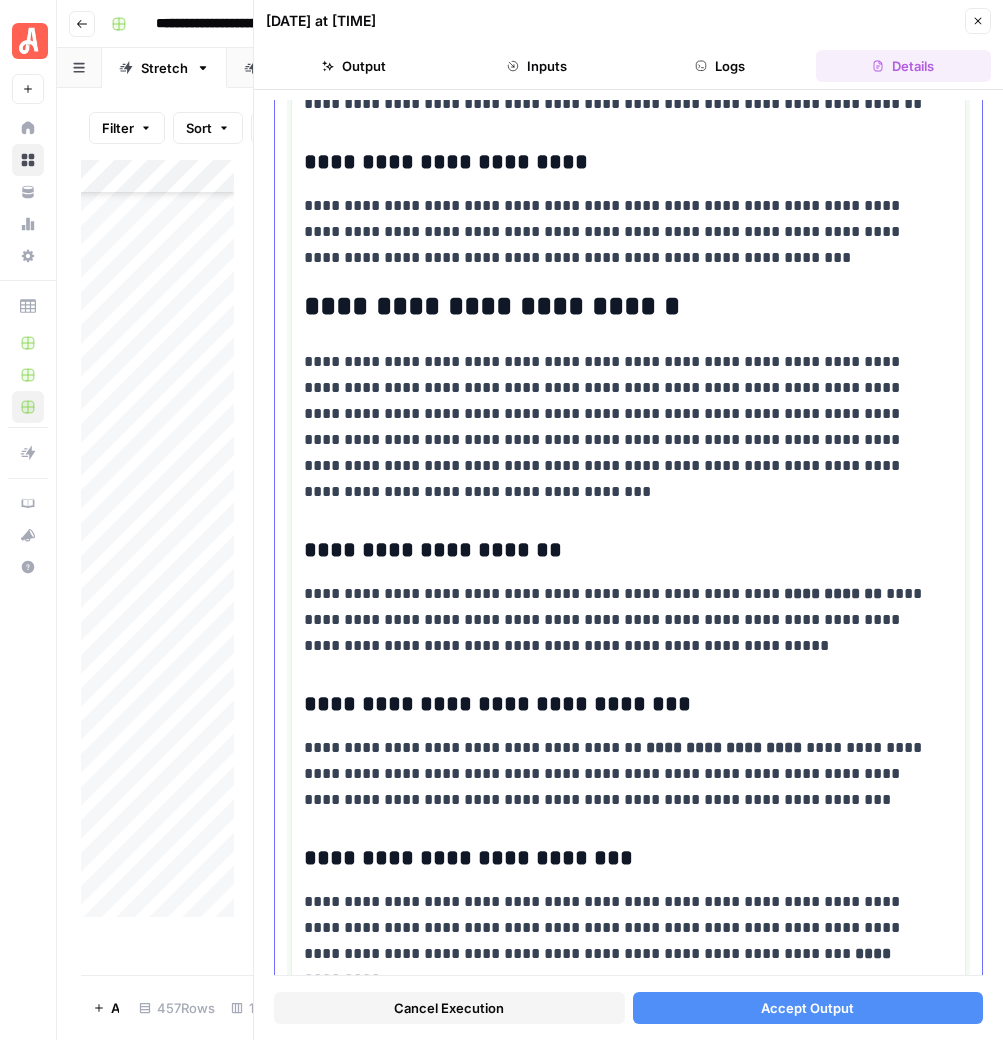 click on "**********" at bounding box center (628, -544) 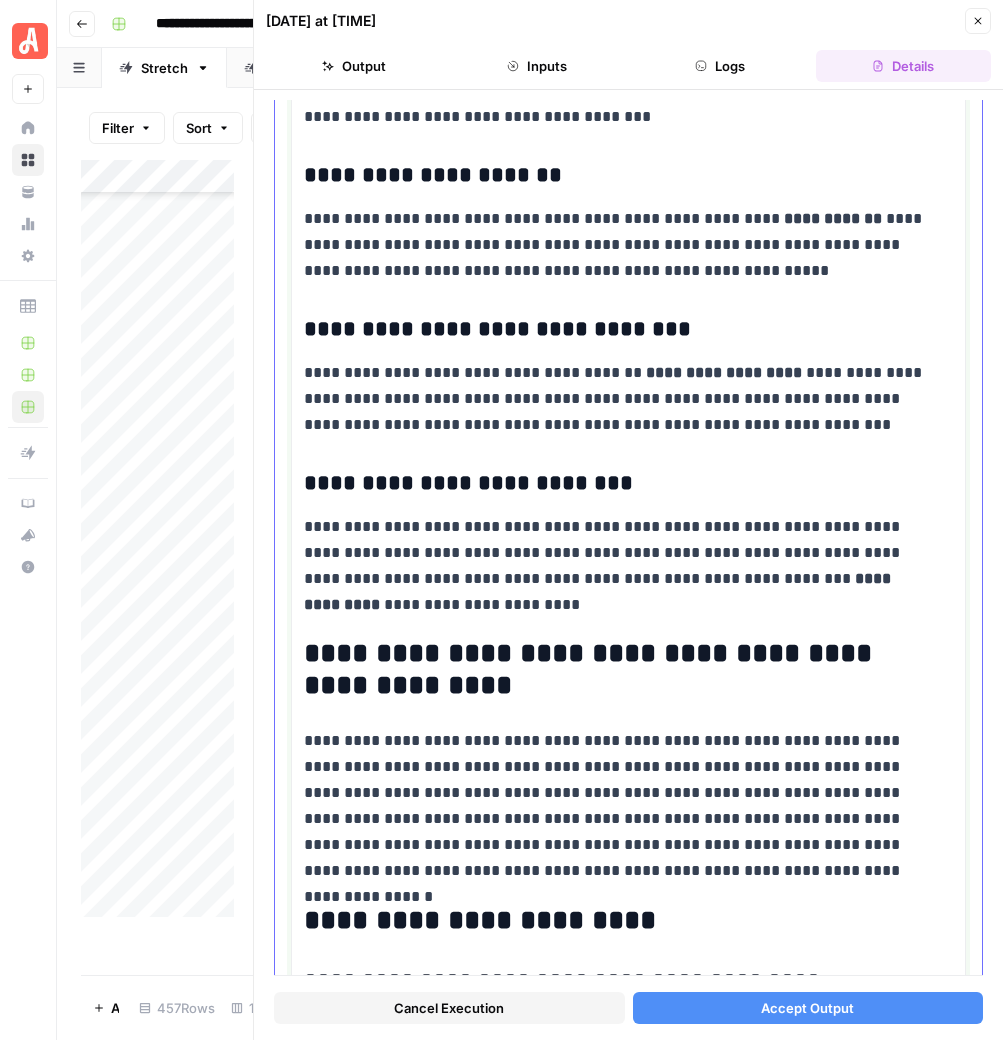 scroll, scrollTop: 4206, scrollLeft: 0, axis: vertical 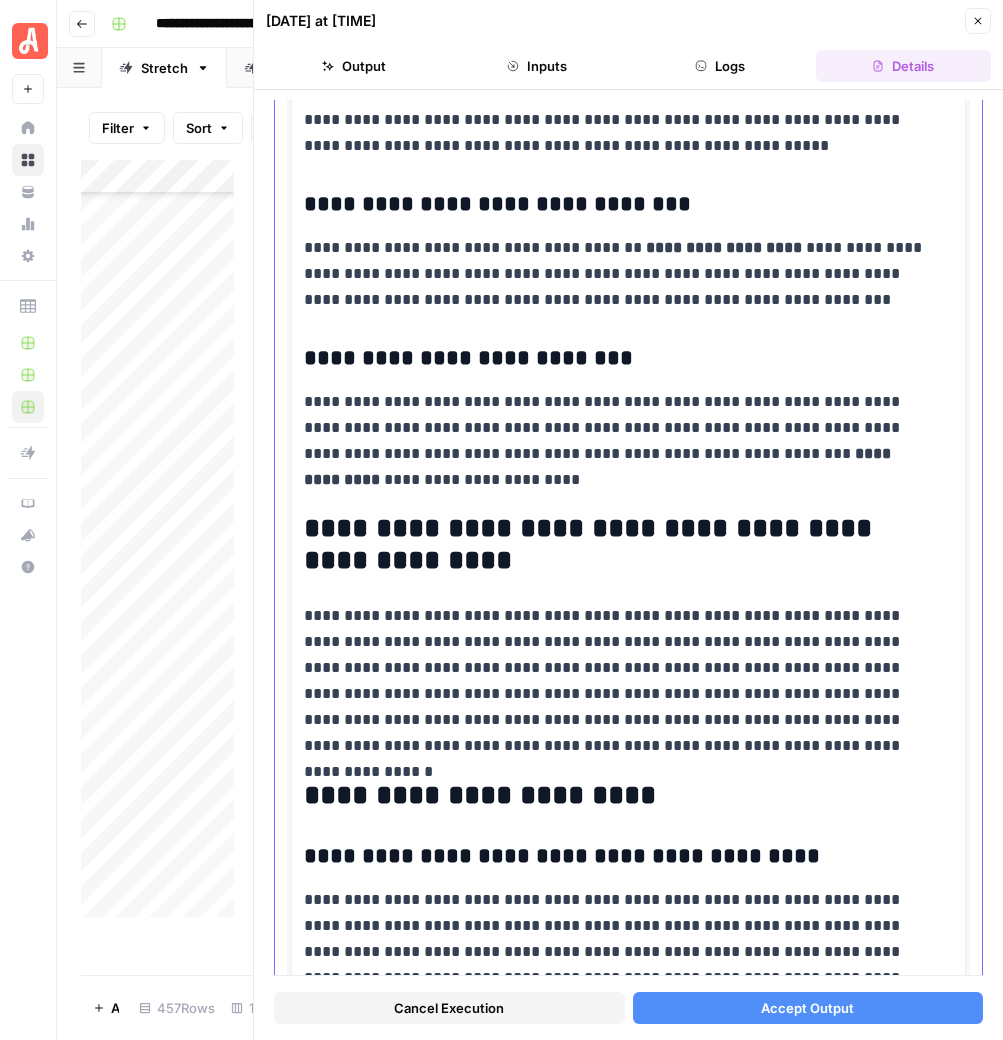 click on "**********" at bounding box center (619, 545) 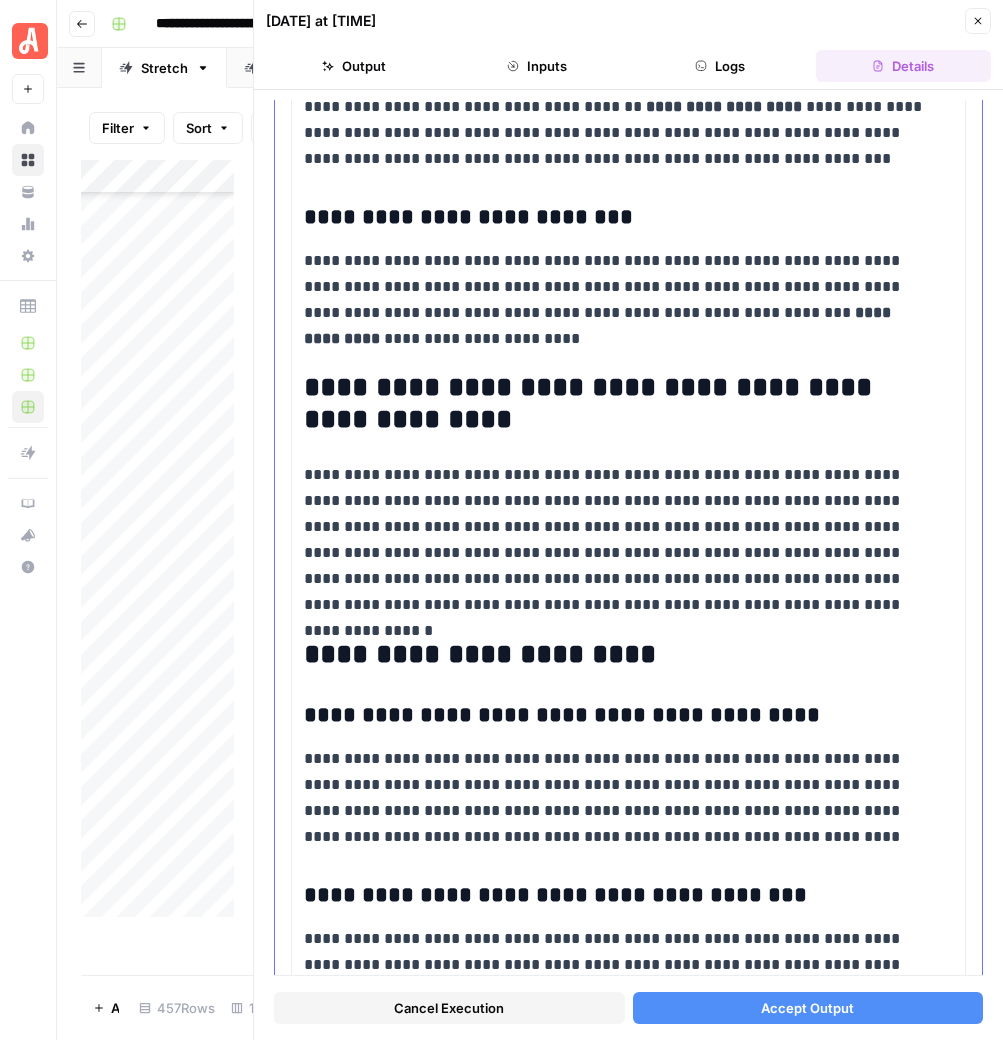 scroll, scrollTop: 4331, scrollLeft: 0, axis: vertical 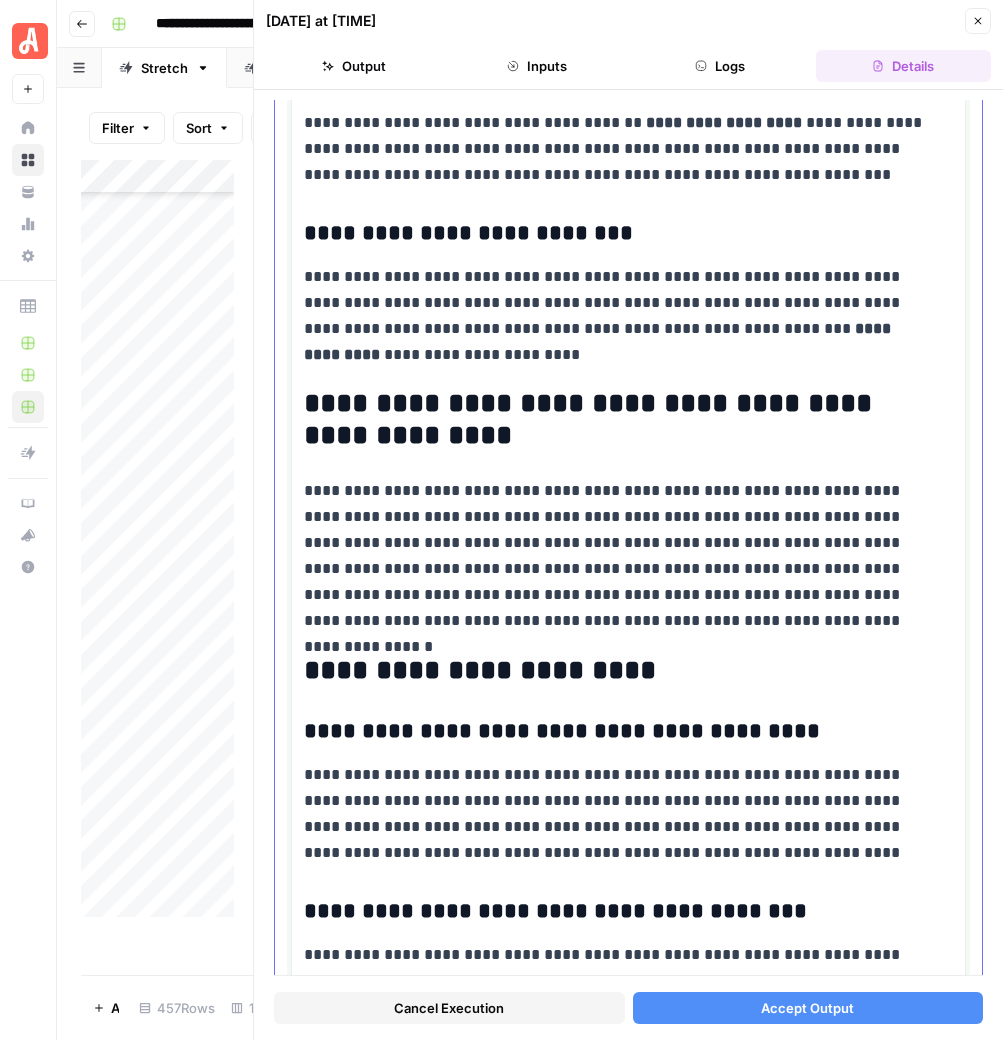 click on "**********" at bounding box center (619, 556) 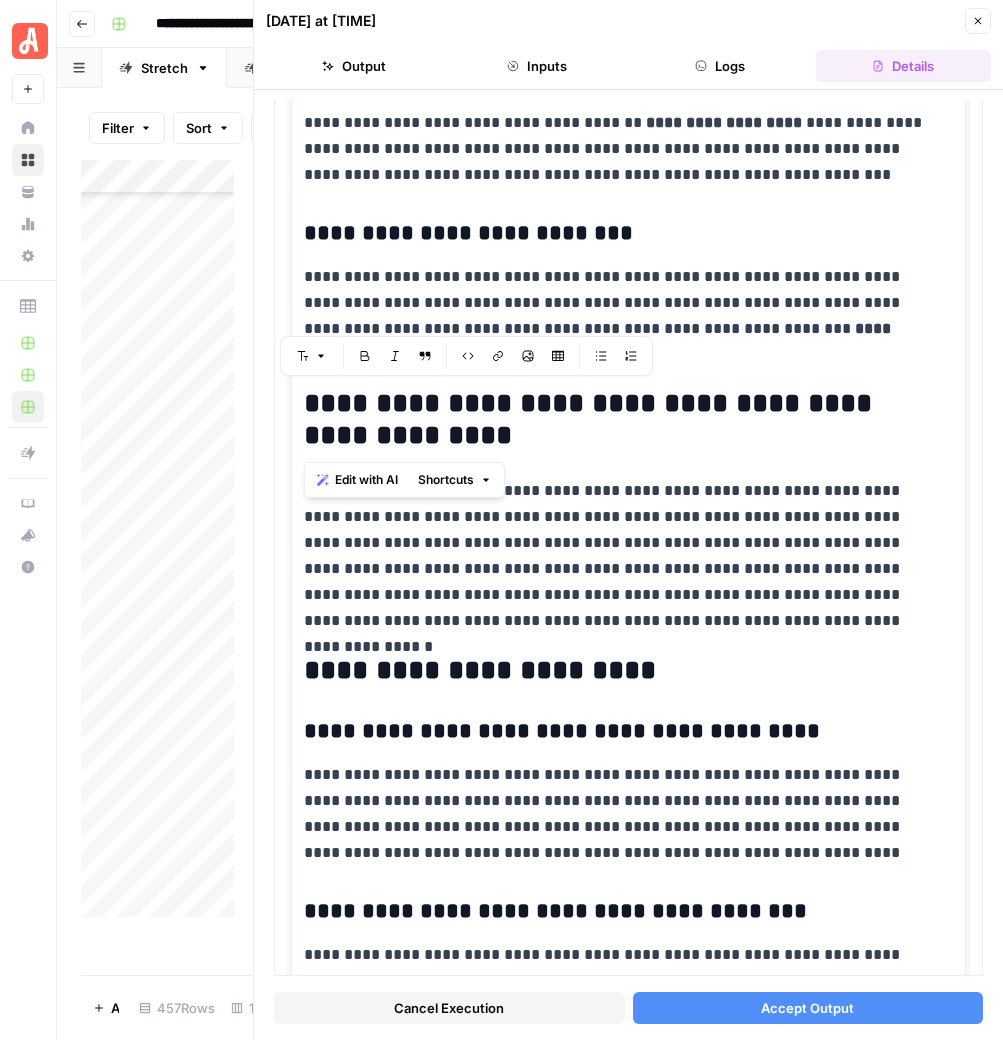 drag, startPoint x: 522, startPoint y: 426, endPoint x: 258, endPoint y: 401, distance: 265.18106 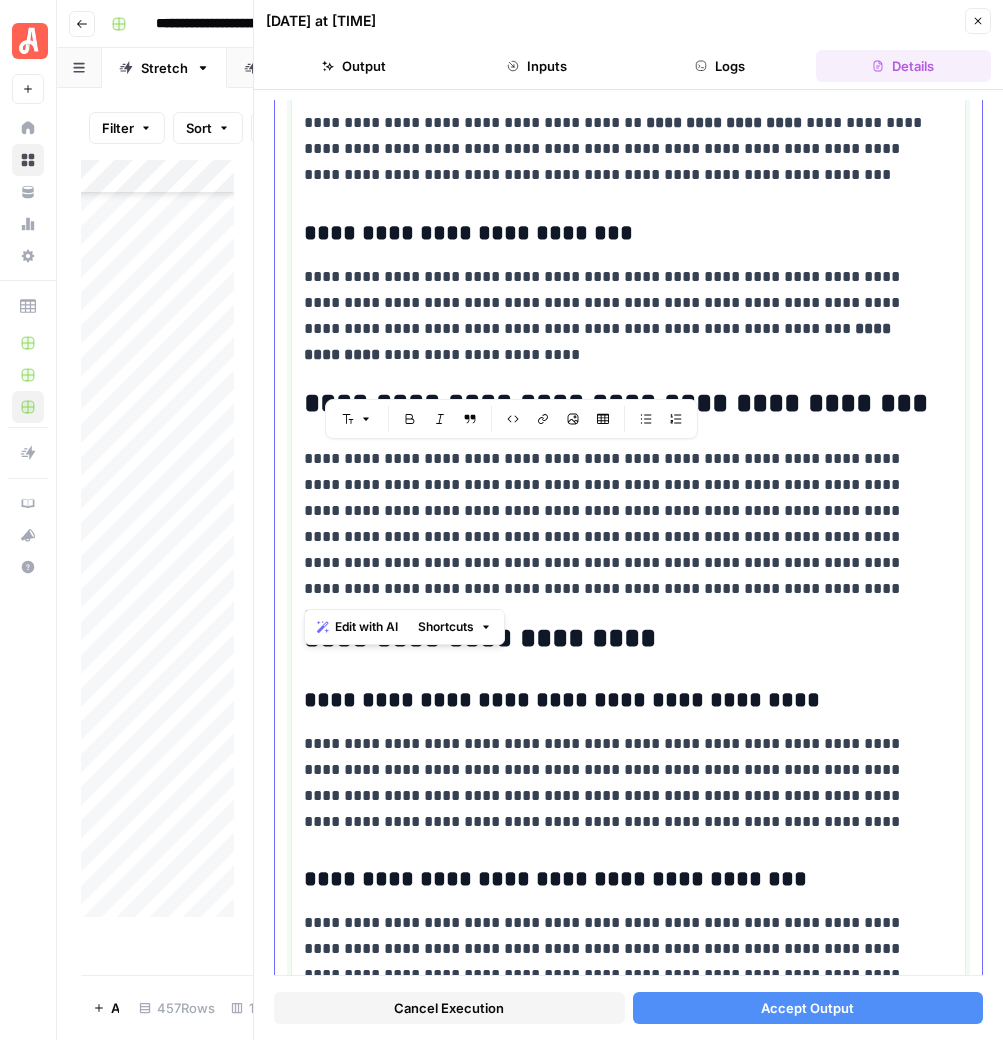 drag, startPoint x: 748, startPoint y: 587, endPoint x: 287, endPoint y: 468, distance: 476.11133 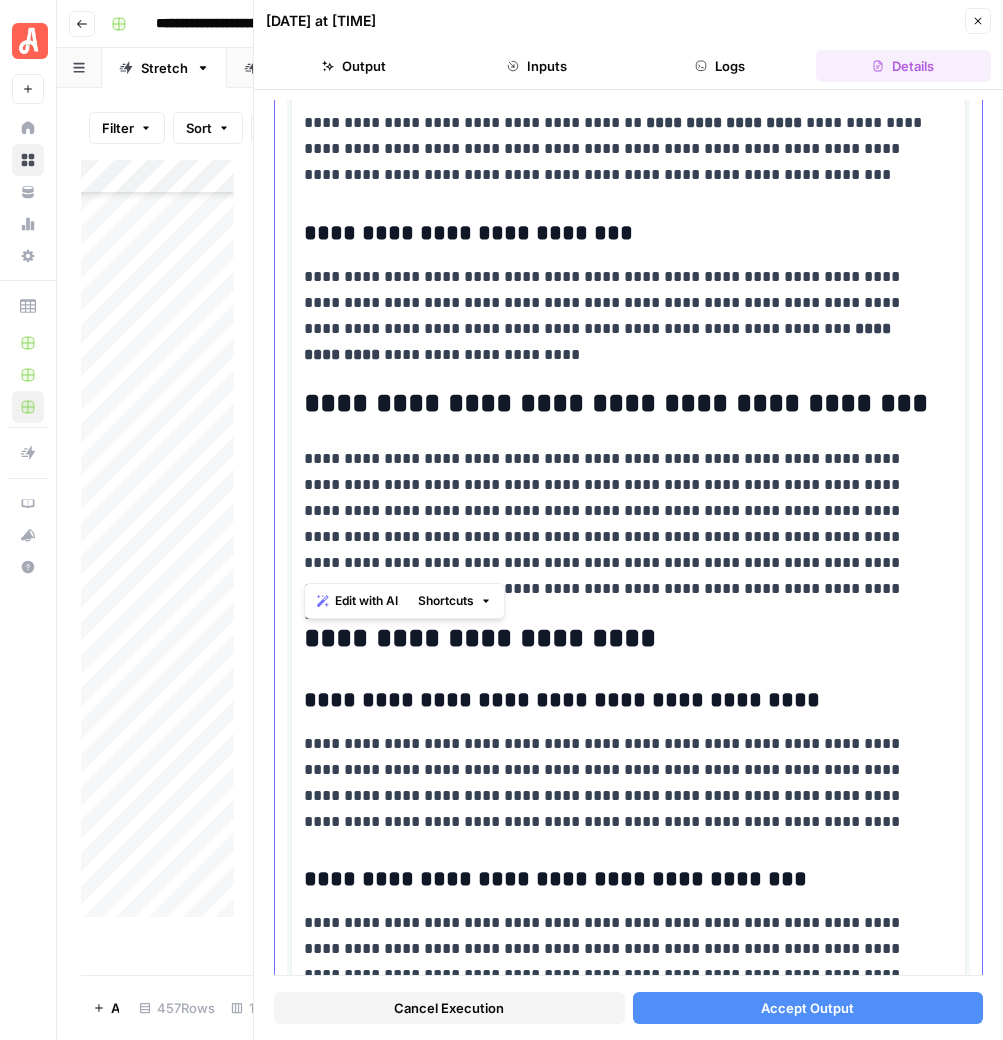 drag, startPoint x: 760, startPoint y: 567, endPoint x: 298, endPoint y: 451, distance: 476.3402 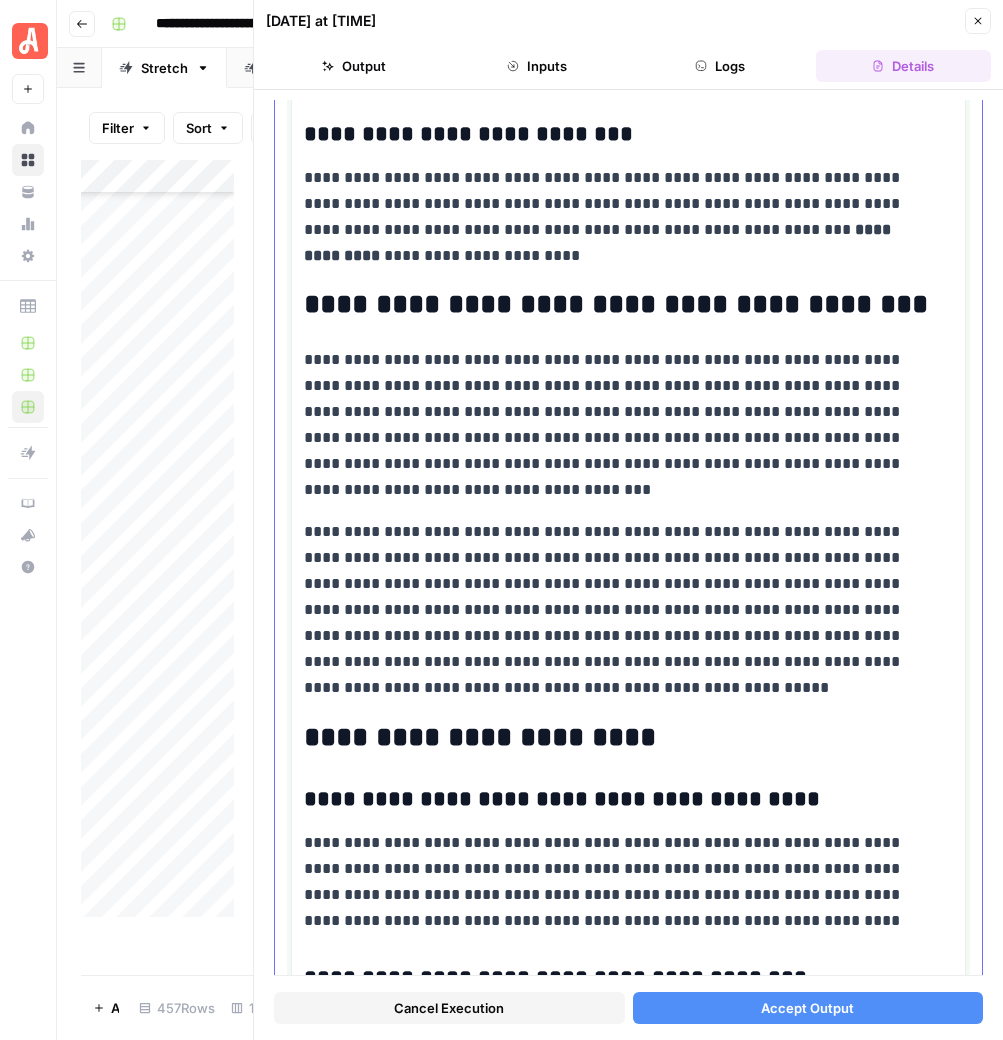 scroll, scrollTop: 4456, scrollLeft: 0, axis: vertical 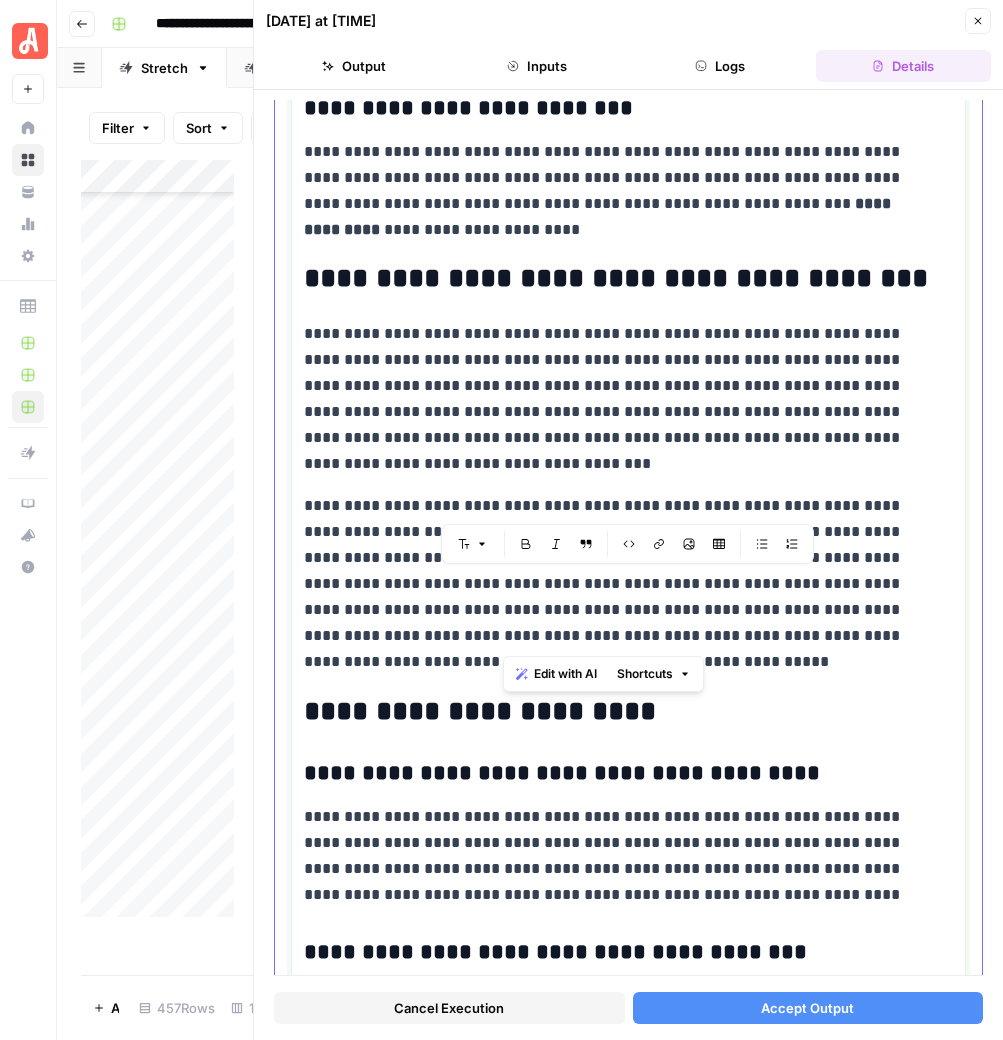 drag, startPoint x: 760, startPoint y: 584, endPoint x: 504, endPoint y: 644, distance: 262.93726 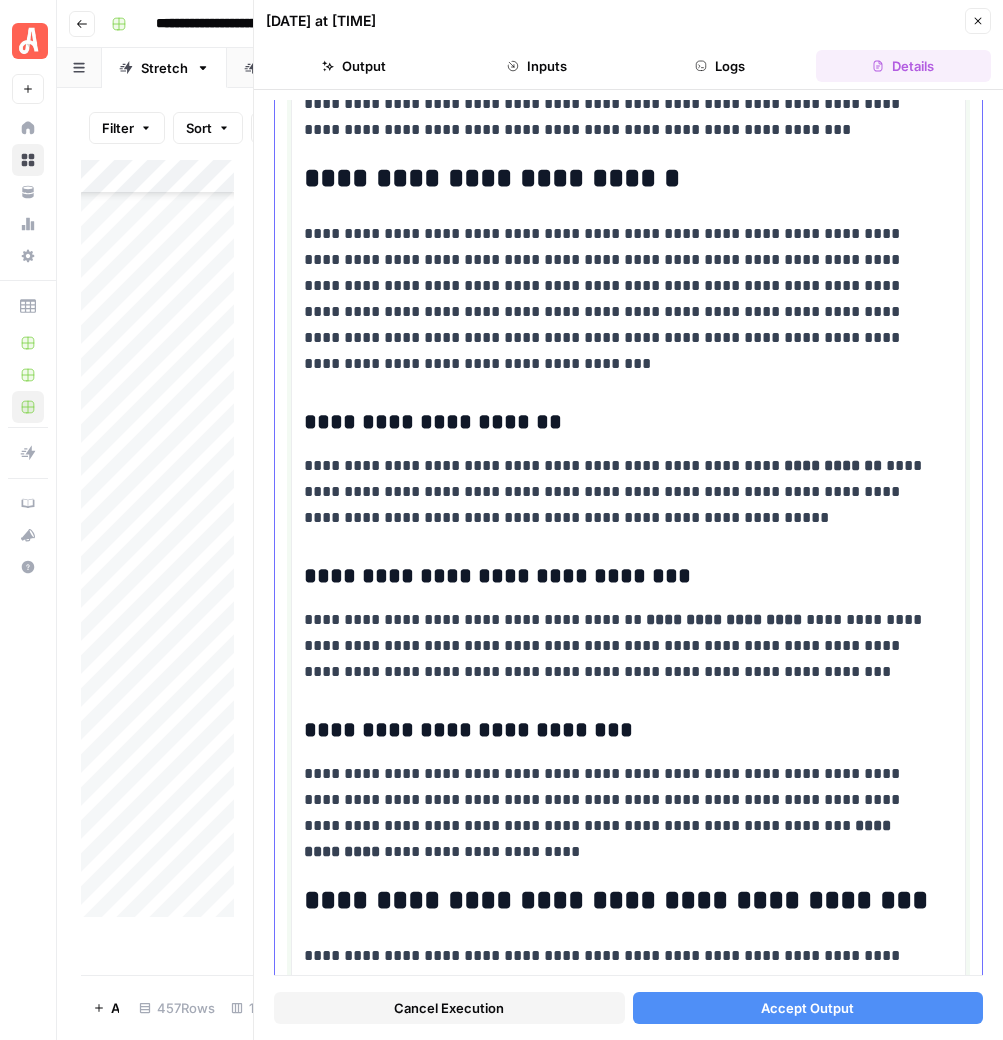 scroll, scrollTop: 3831, scrollLeft: 0, axis: vertical 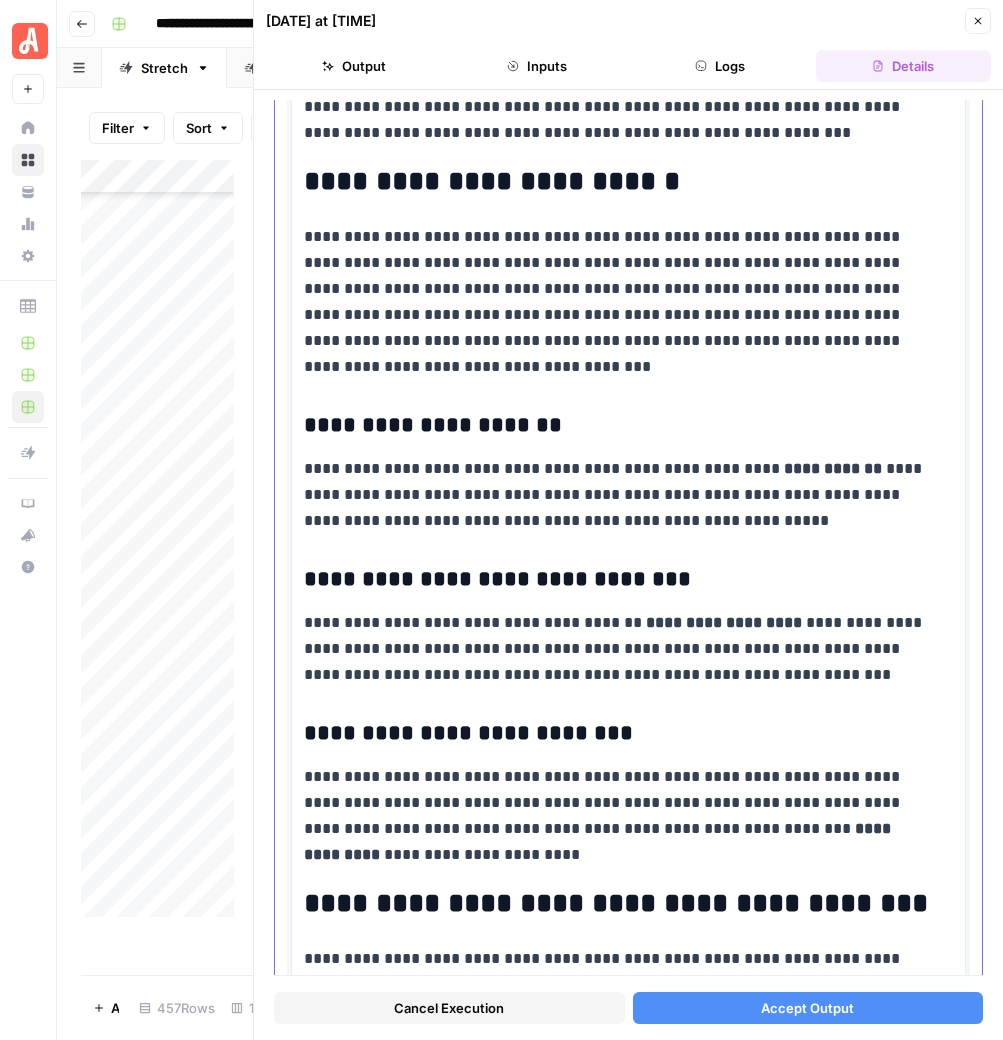 click on "**********" at bounding box center (619, 182) 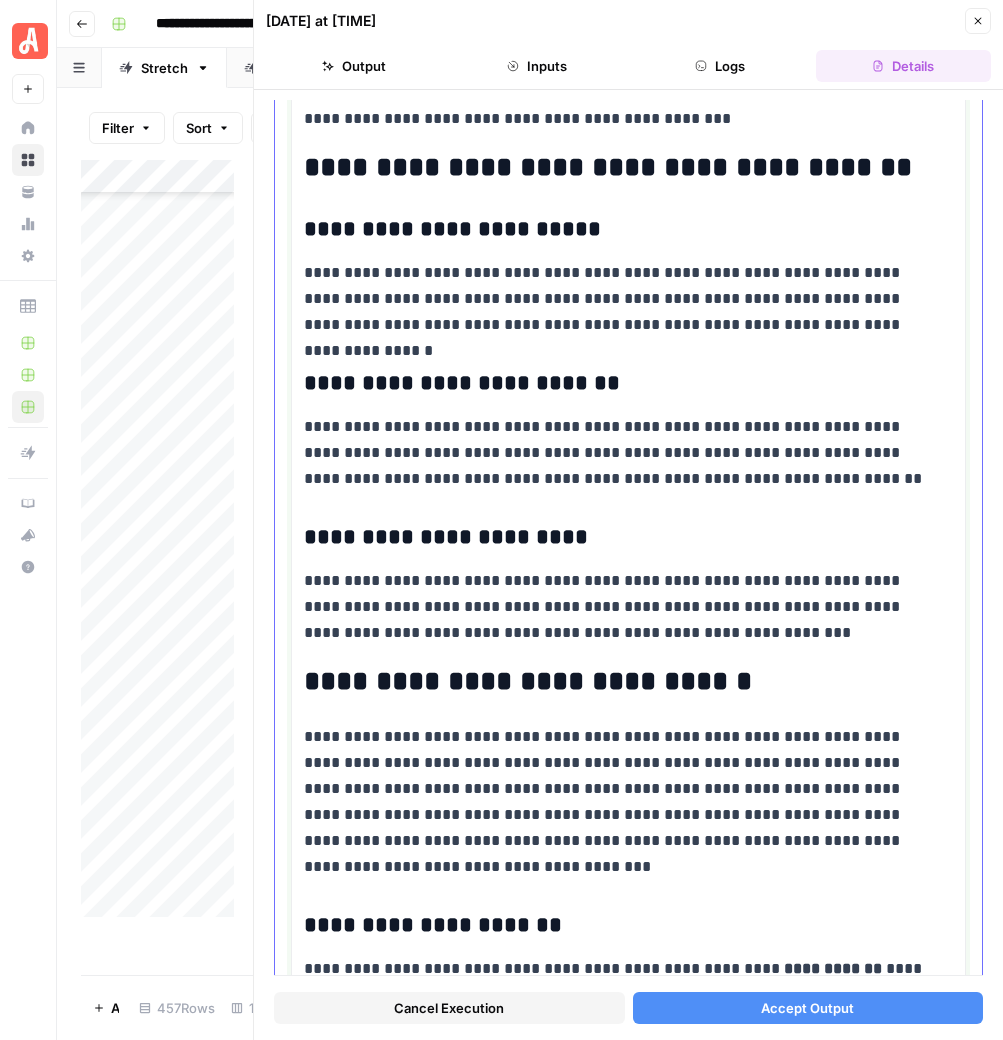 scroll, scrollTop: 3081, scrollLeft: 0, axis: vertical 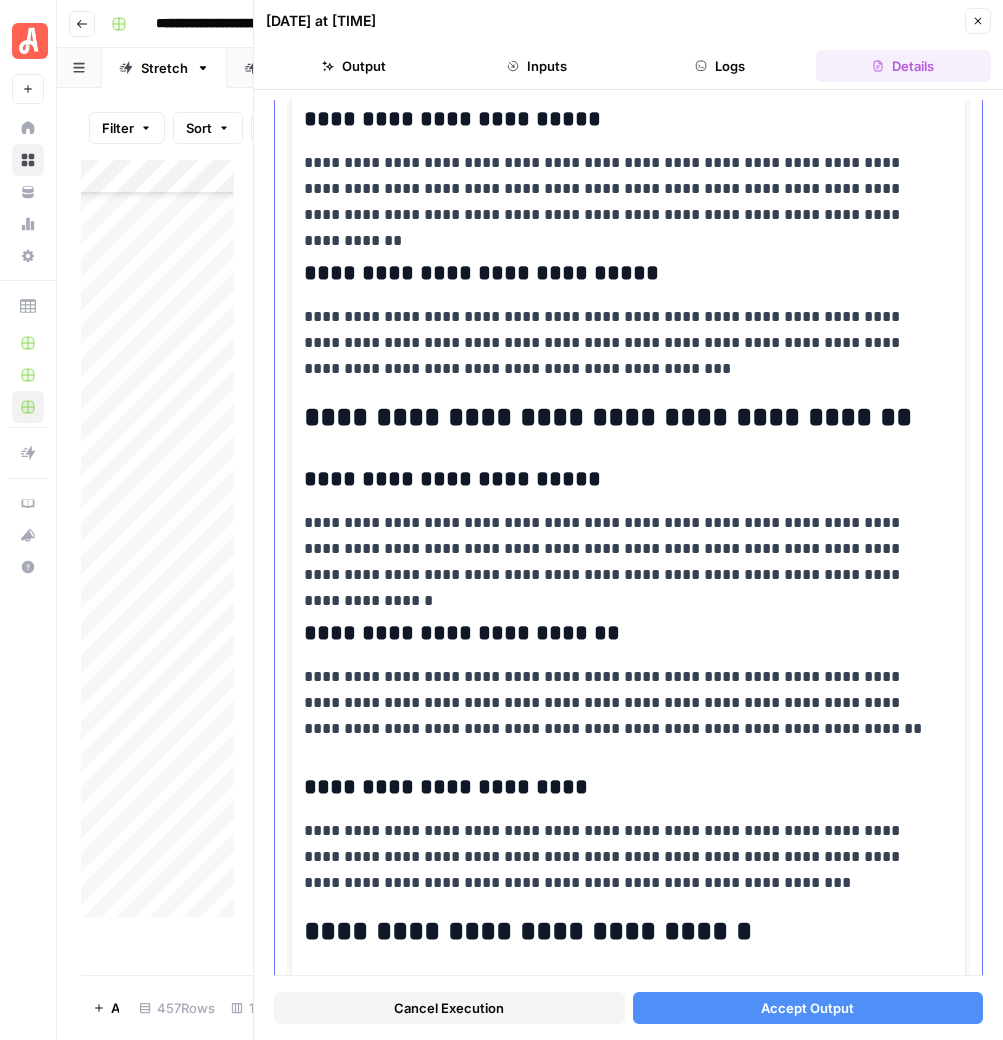 click on "**********" at bounding box center [619, 418] 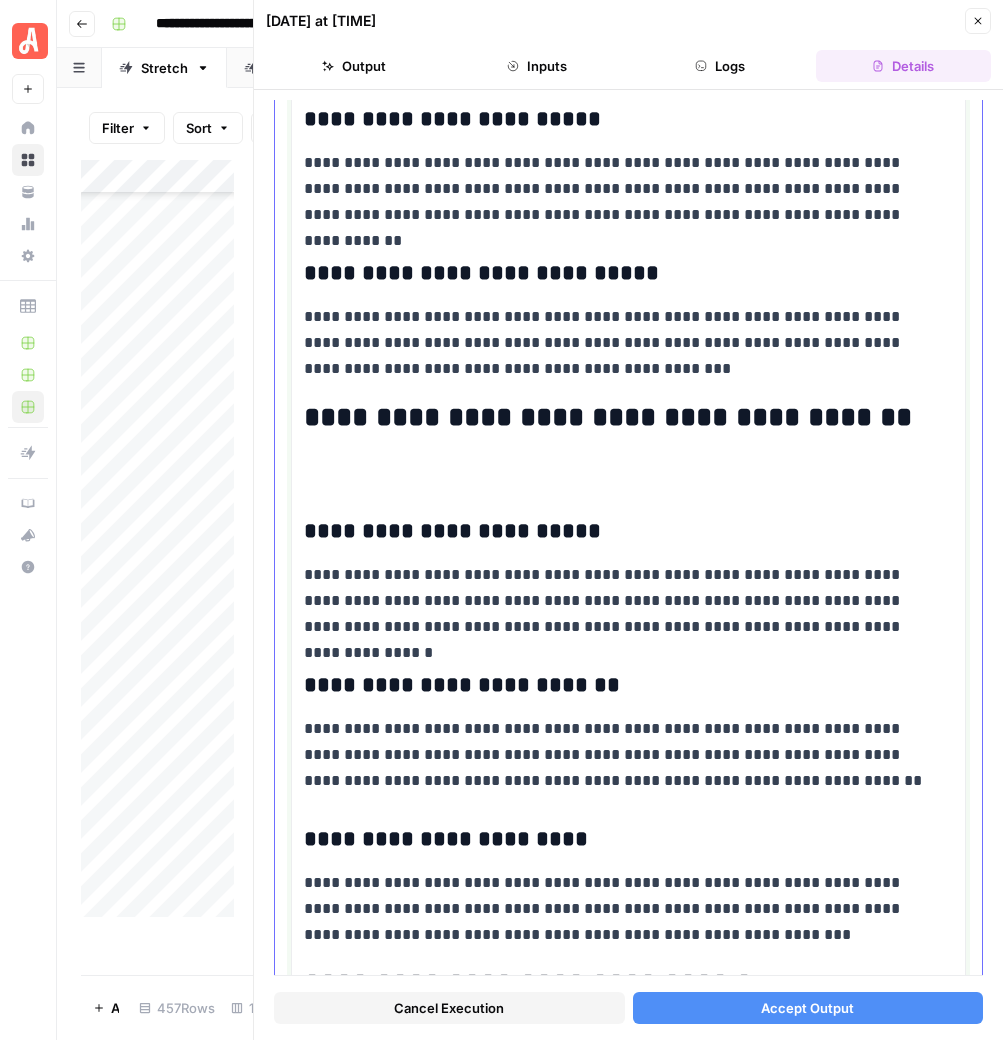 click on "**********" at bounding box center (628, 164) 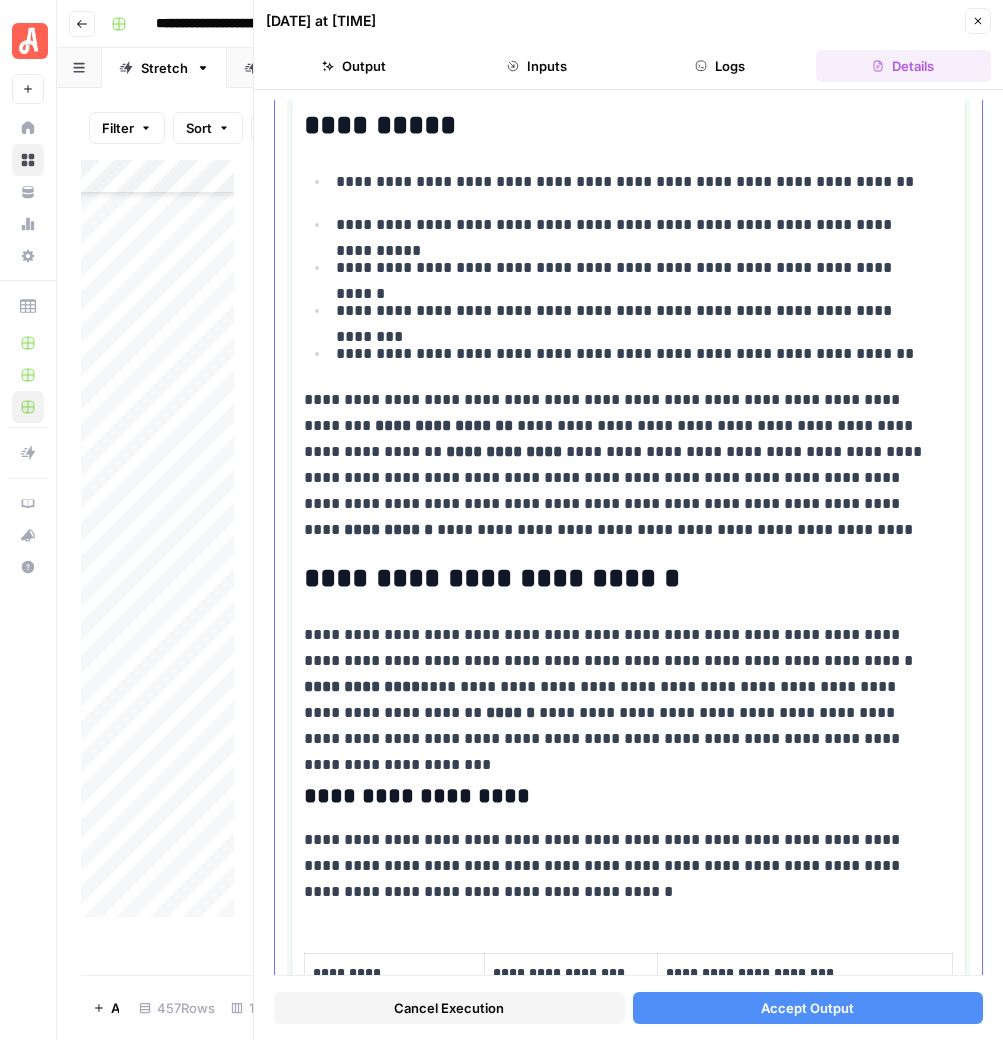 scroll, scrollTop: 1250, scrollLeft: 0, axis: vertical 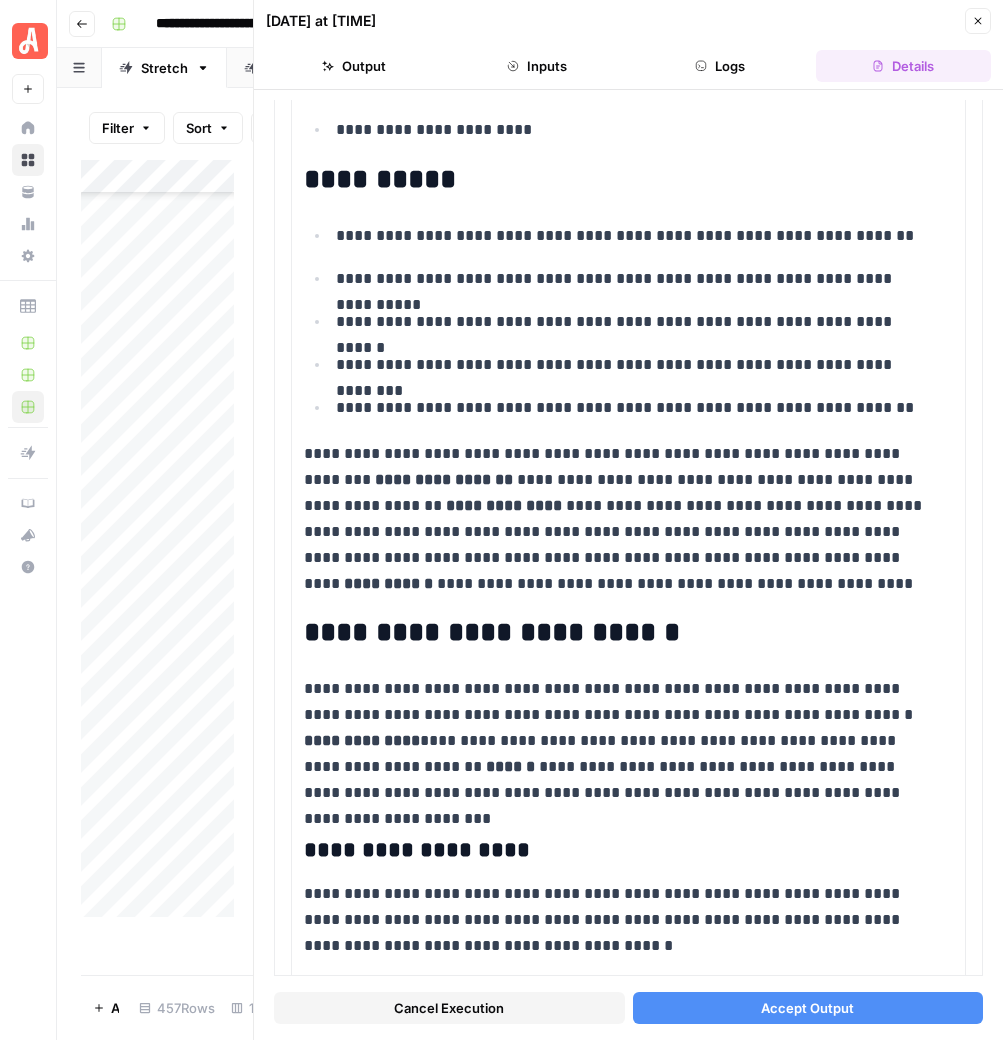 click on "Accept Output" at bounding box center (807, 1008) 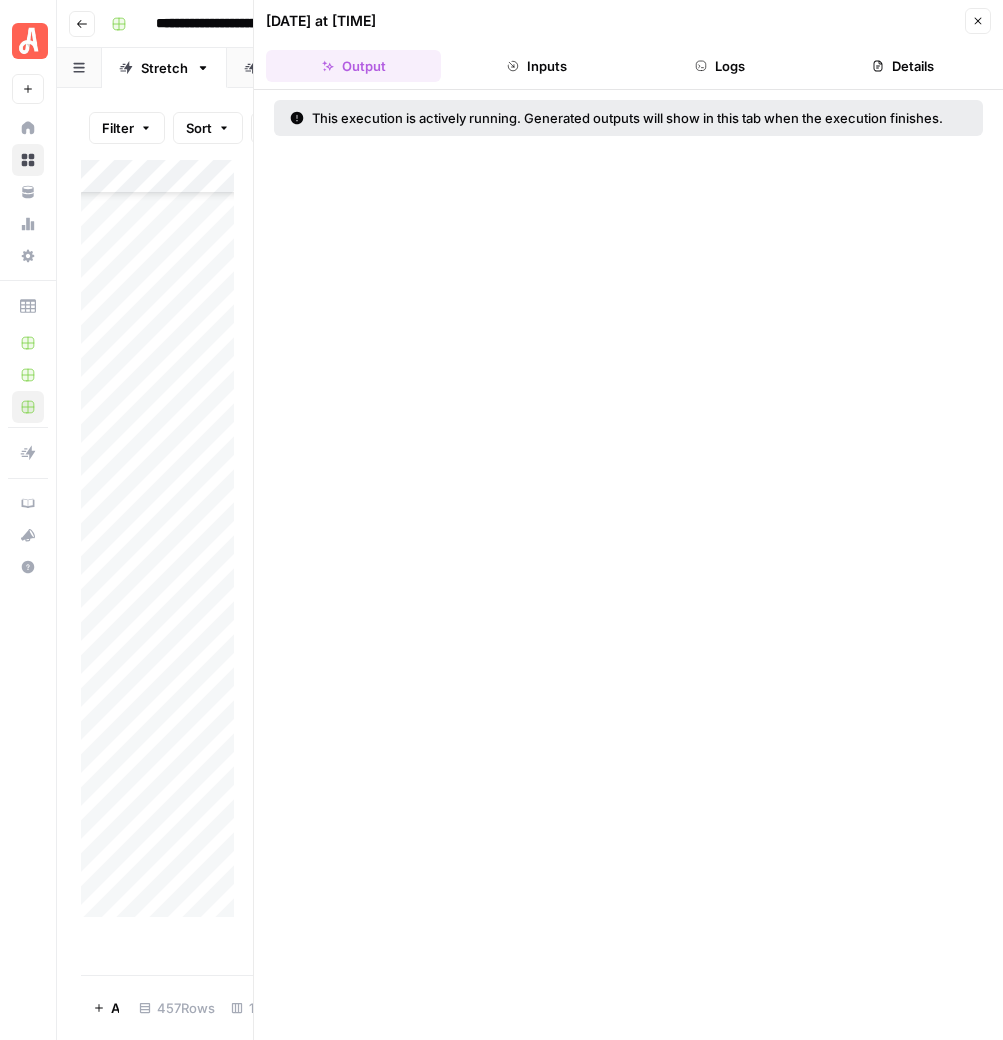 click 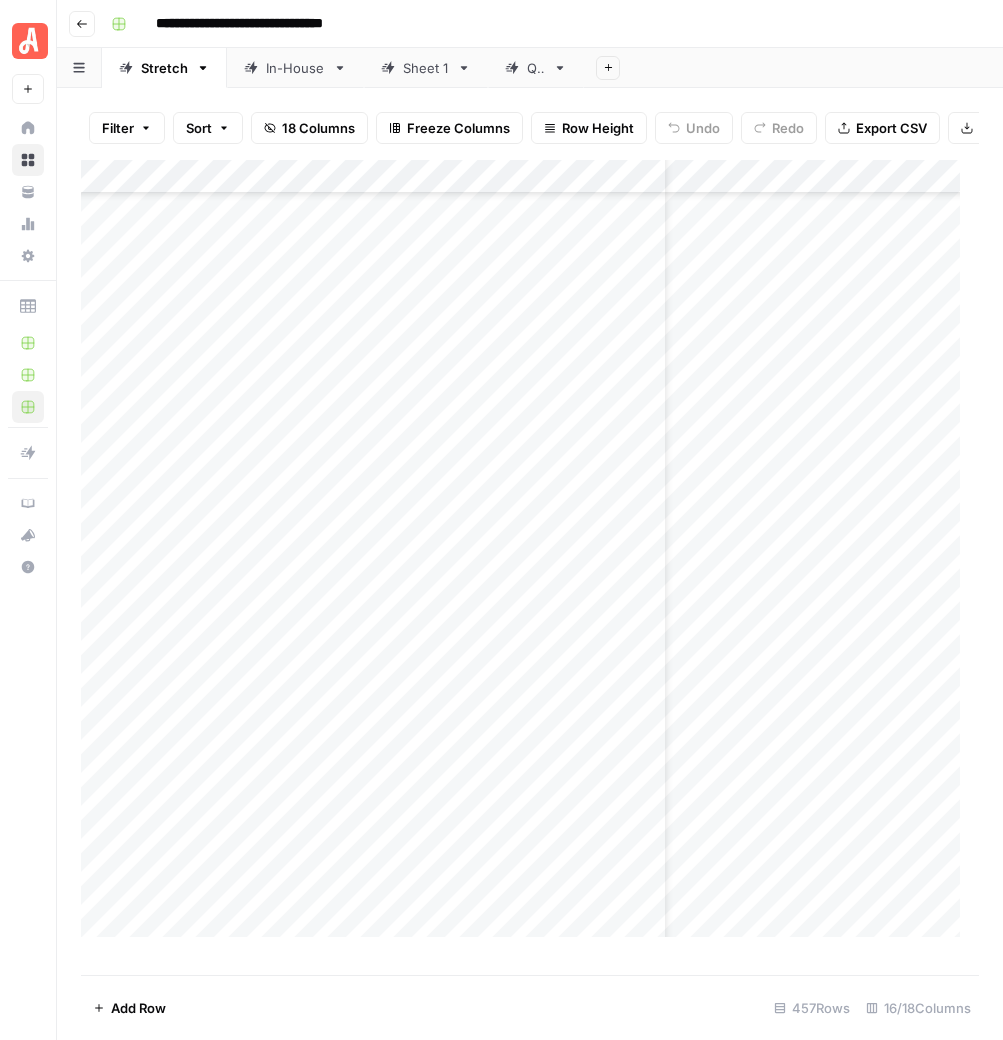 scroll, scrollTop: 14452, scrollLeft: 0, axis: vertical 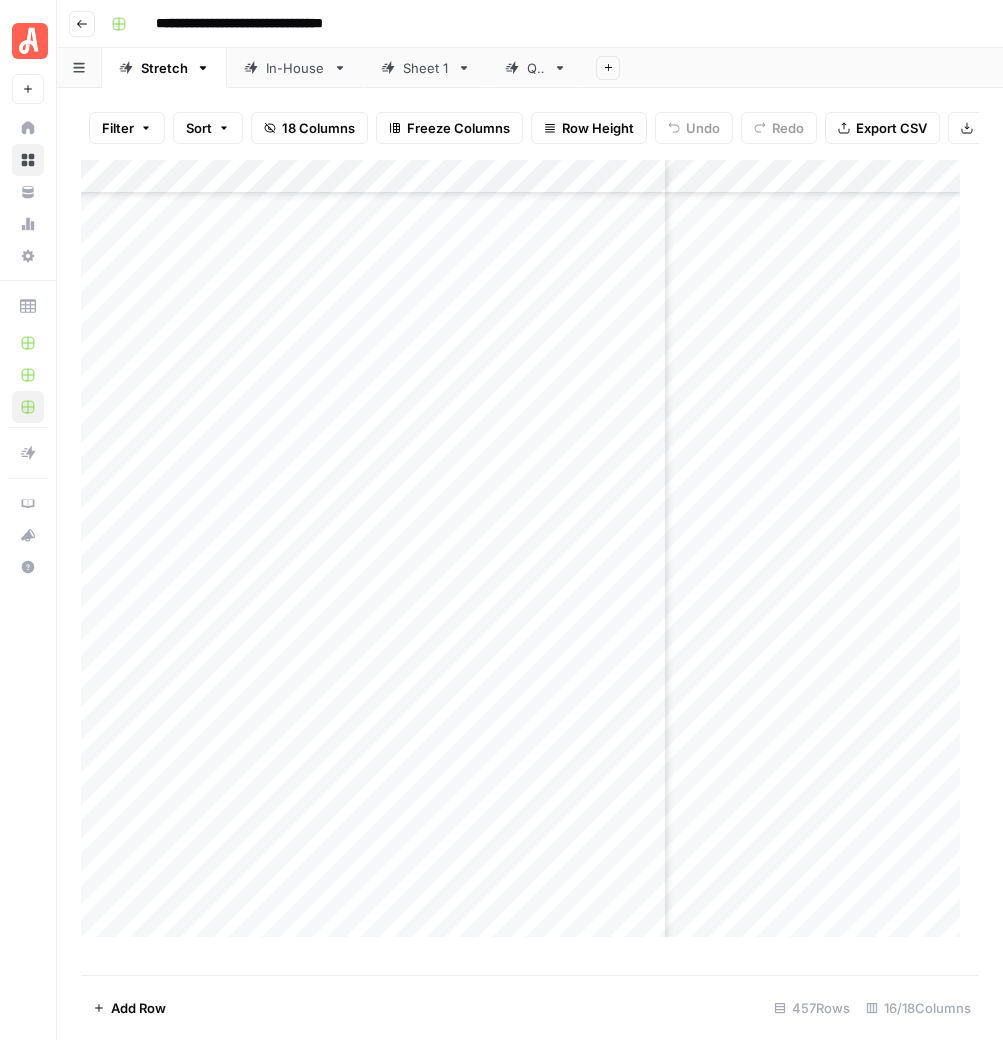 click on "Add Column" at bounding box center (530, 558) 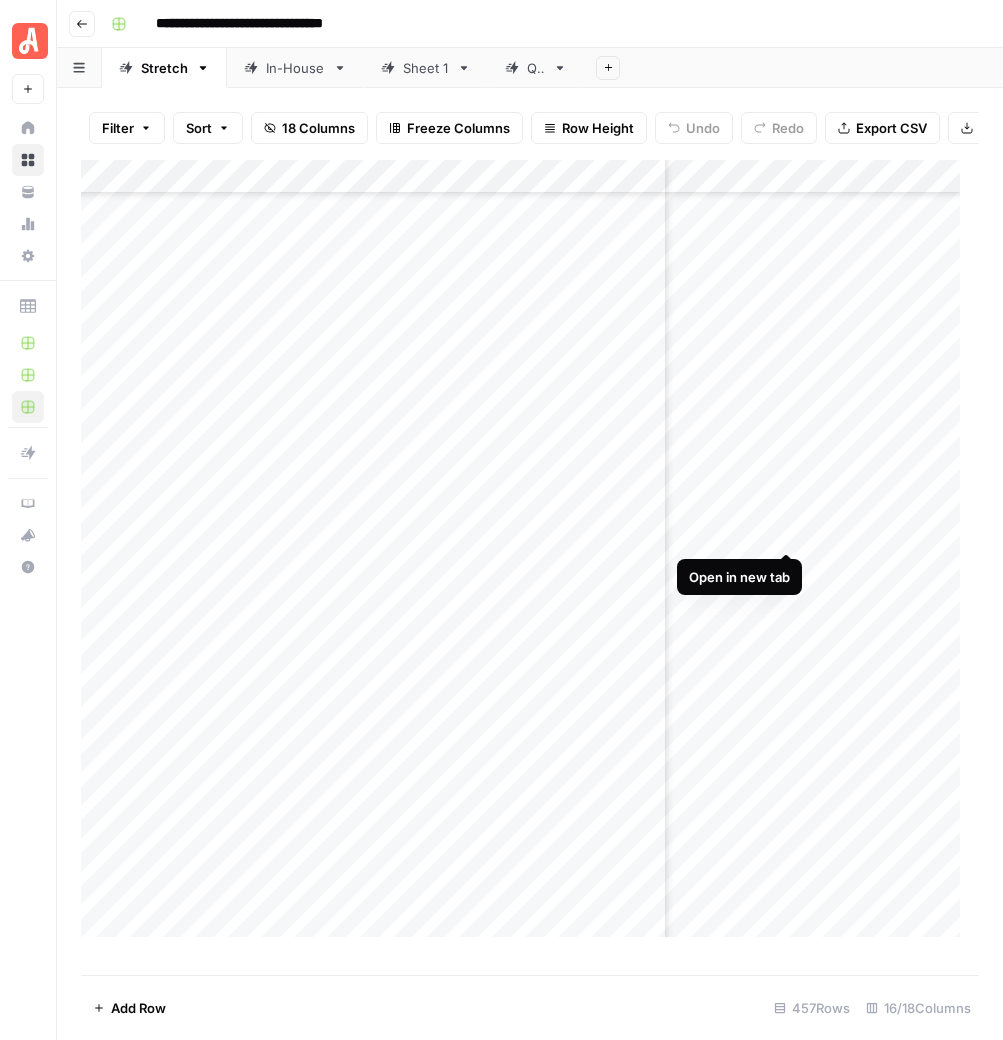 click on "Add Column" at bounding box center [530, 558] 